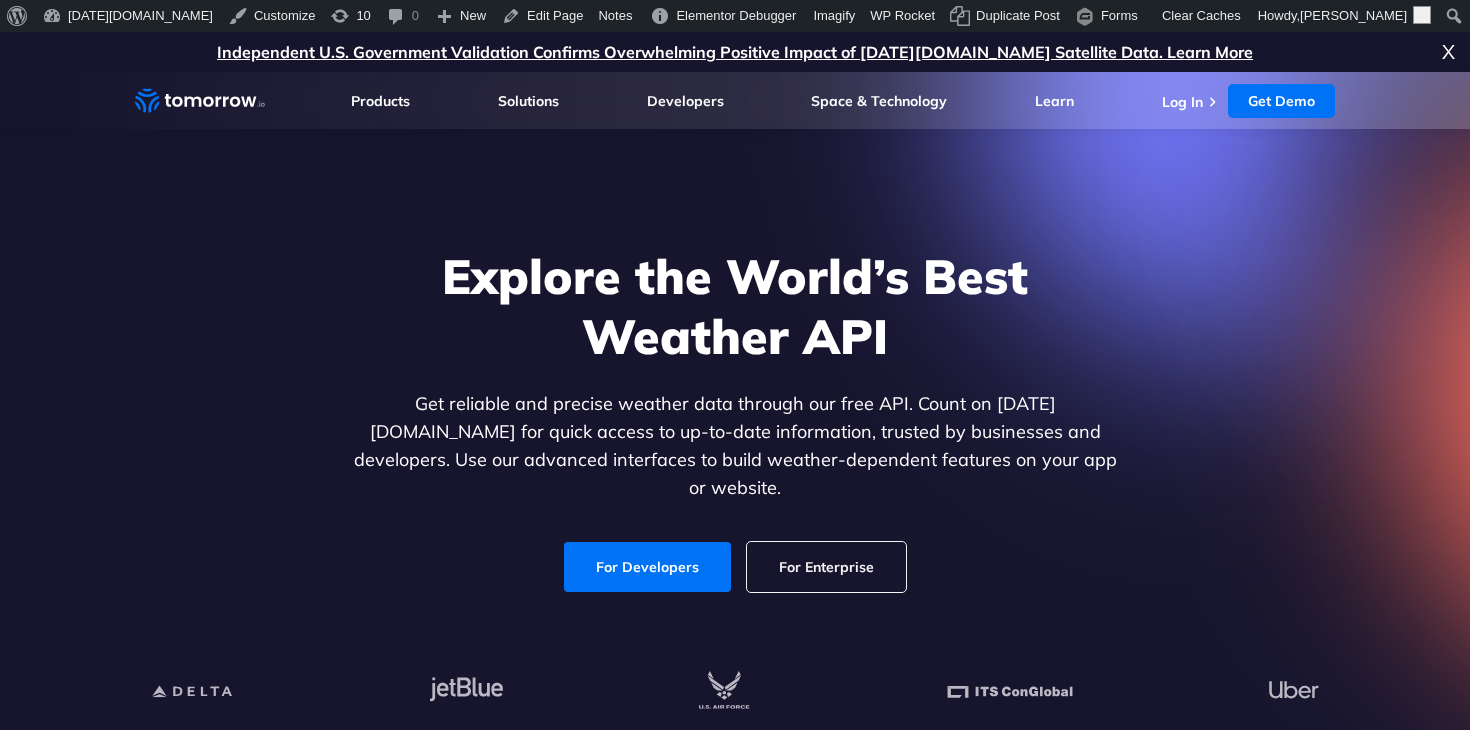 scroll, scrollTop: 0, scrollLeft: 0, axis: both 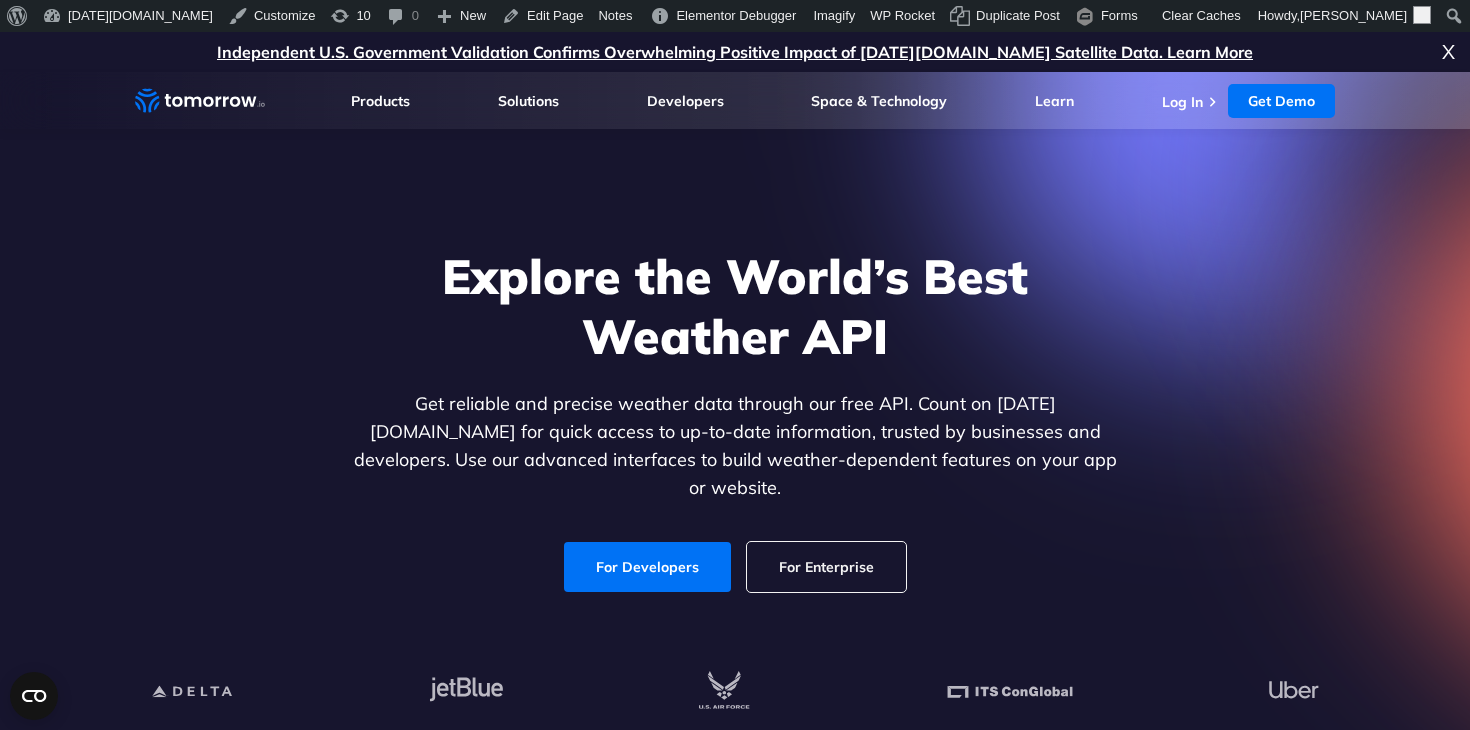 click on "Explore the World’s Best Weather API
Get reliable and precise weather data through our free API. Count on [DATE][DOMAIN_NAME] for quick access to up-to-date information, trusted by businesses and developers. Use our advanced interfaces to build weather-dependent features on your app or website.
For Developers
For Enterprise" at bounding box center [735, 419] 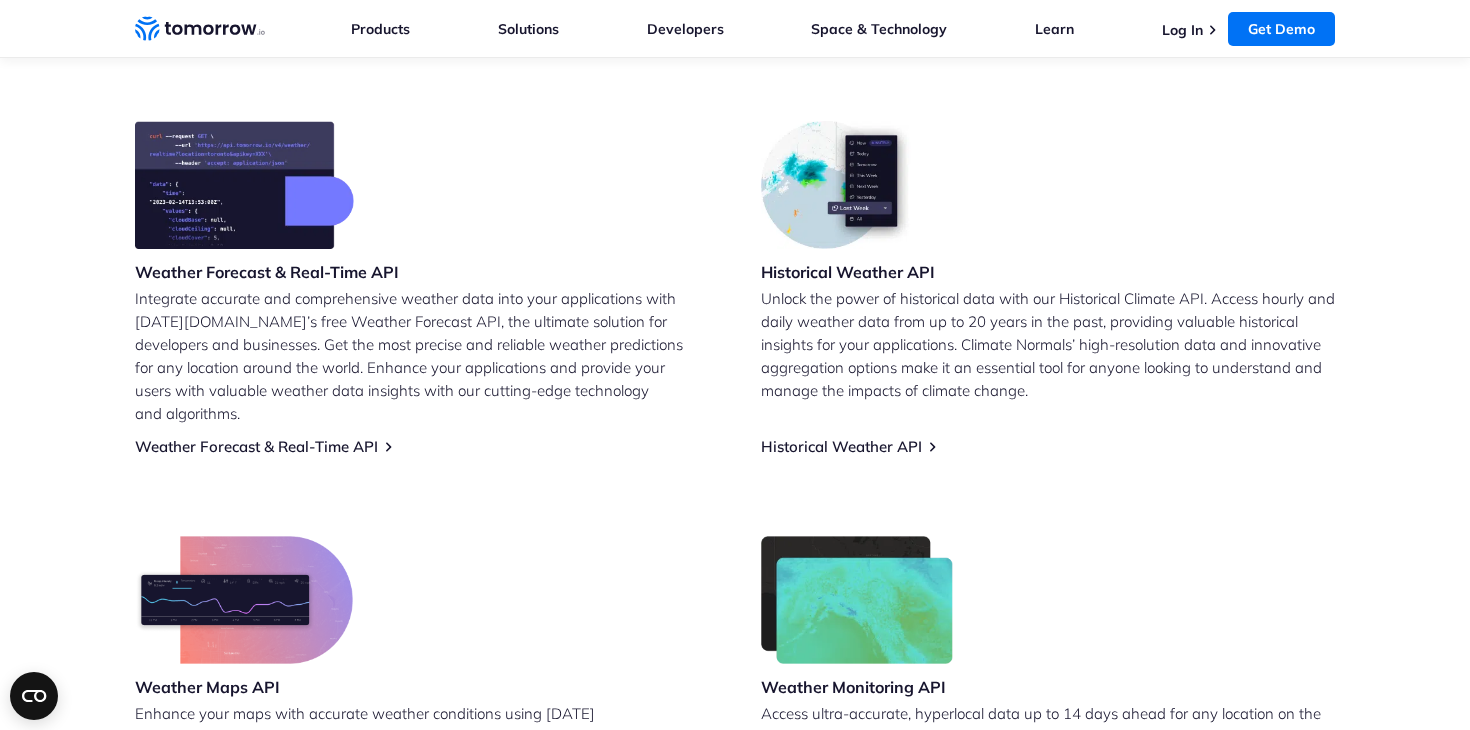 scroll, scrollTop: 678, scrollLeft: 0, axis: vertical 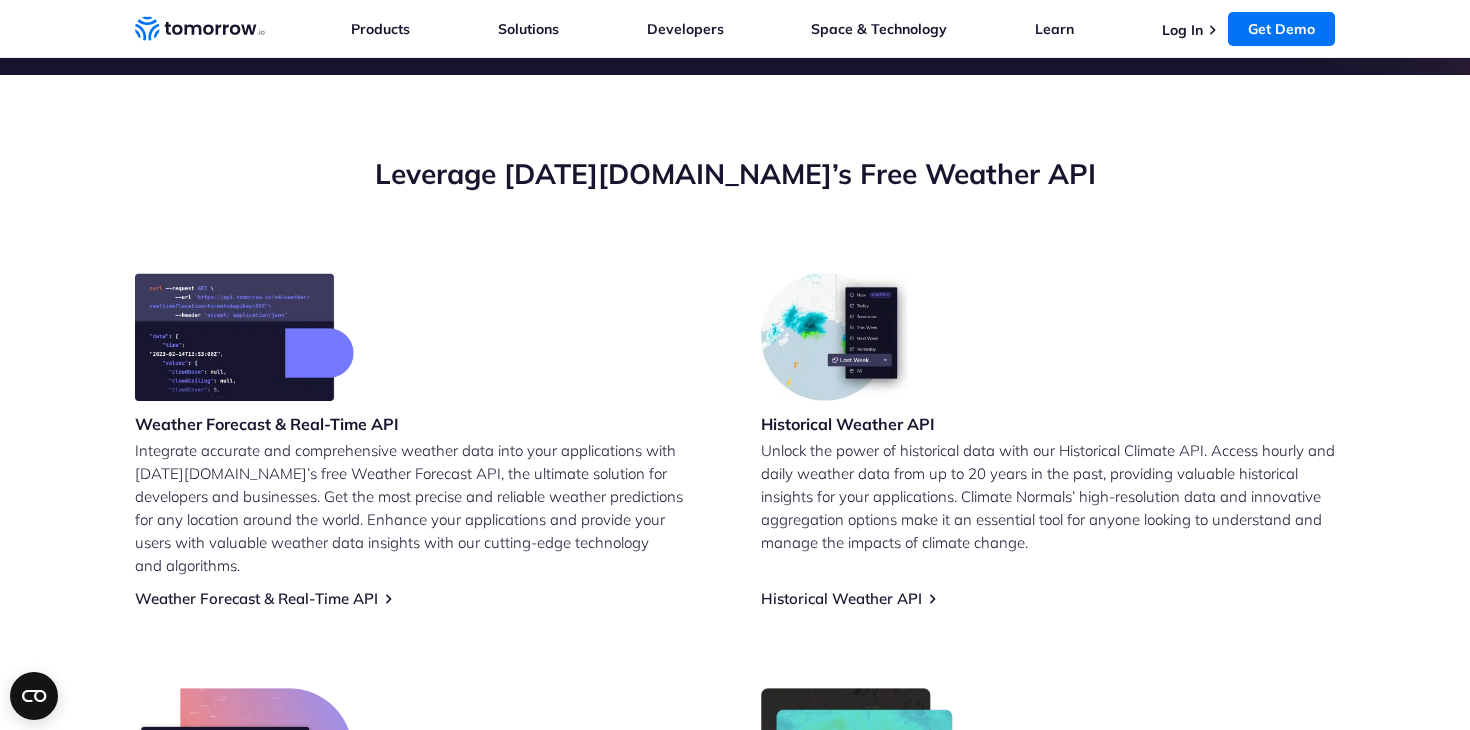 click on "Leverage [DATE][DOMAIN_NAME]’s Free Weather API" at bounding box center (735, 214) 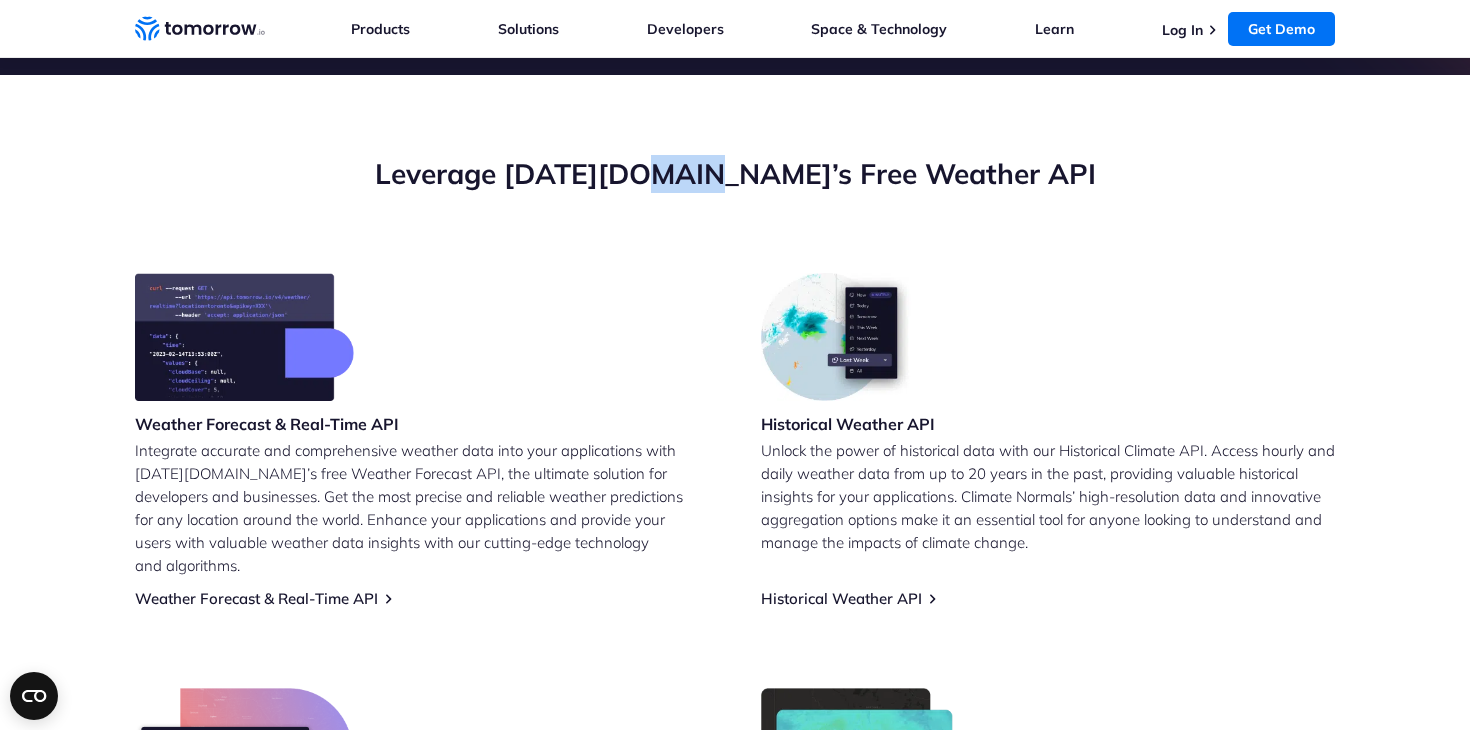 click on "Leverage [DATE][DOMAIN_NAME]’s Free Weather API" at bounding box center (735, 174) 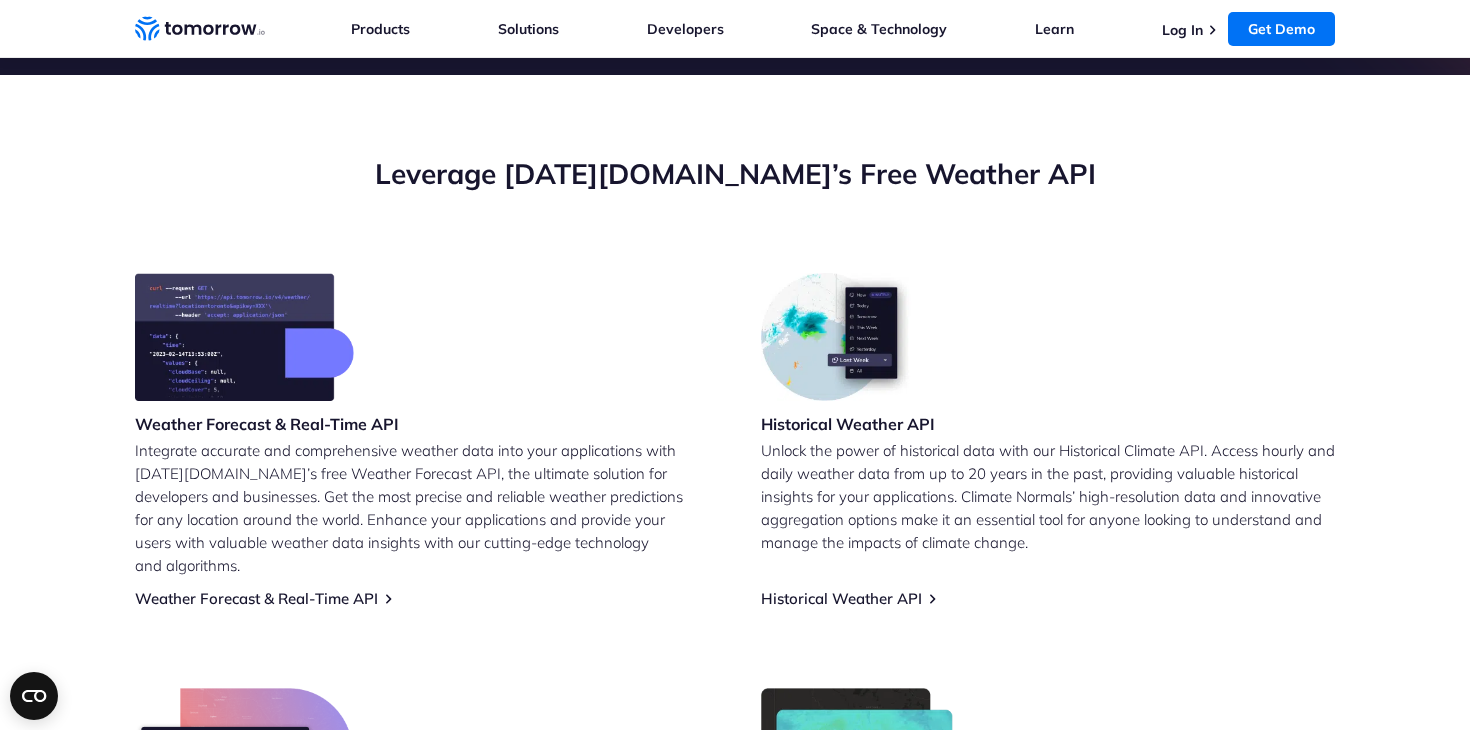 click on "Leverage [DATE][DOMAIN_NAME]’s Free Weather API" at bounding box center [735, 174] 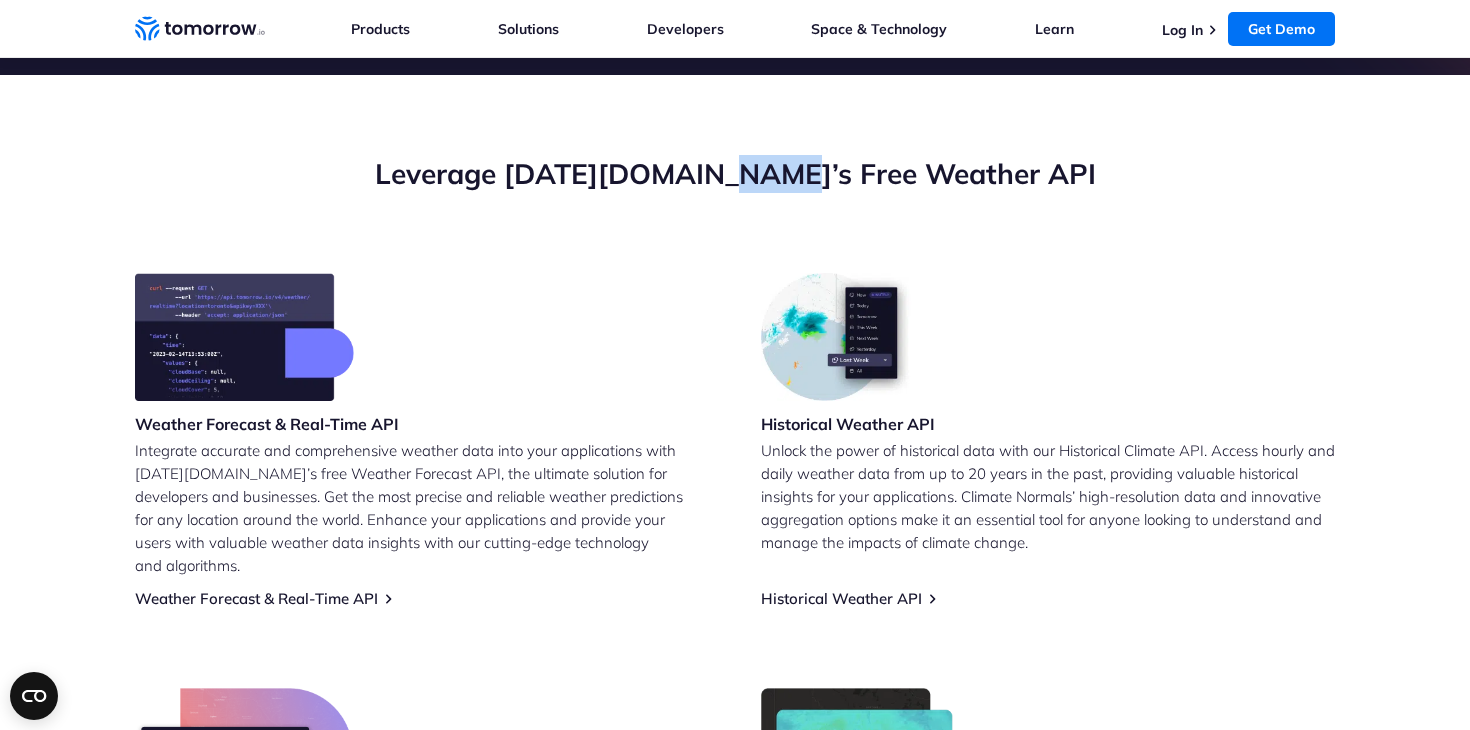 click on "Leverage [DATE][DOMAIN_NAME]’s Free Weather API" at bounding box center [735, 174] 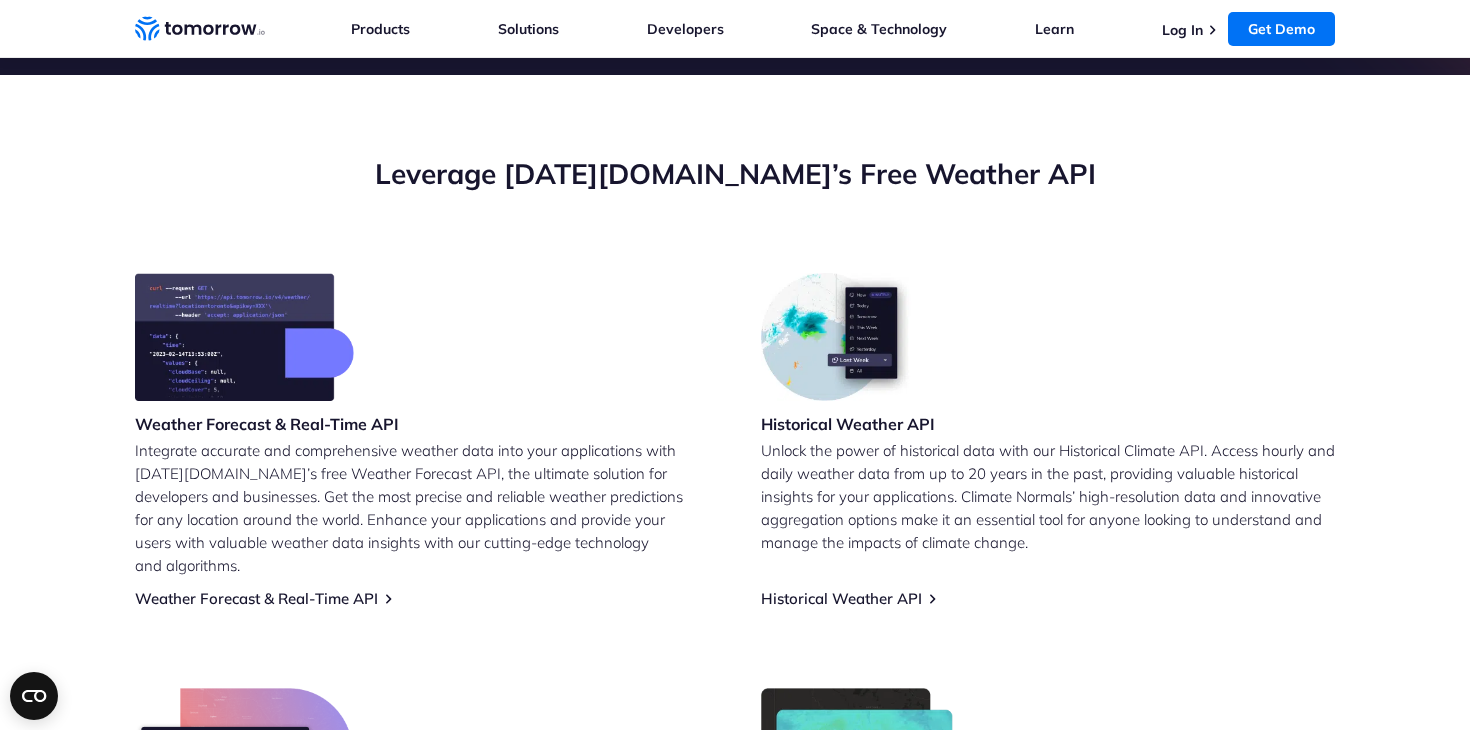 click on "Leverage [DATE][DOMAIN_NAME]’s Free Weather API" at bounding box center (735, 174) 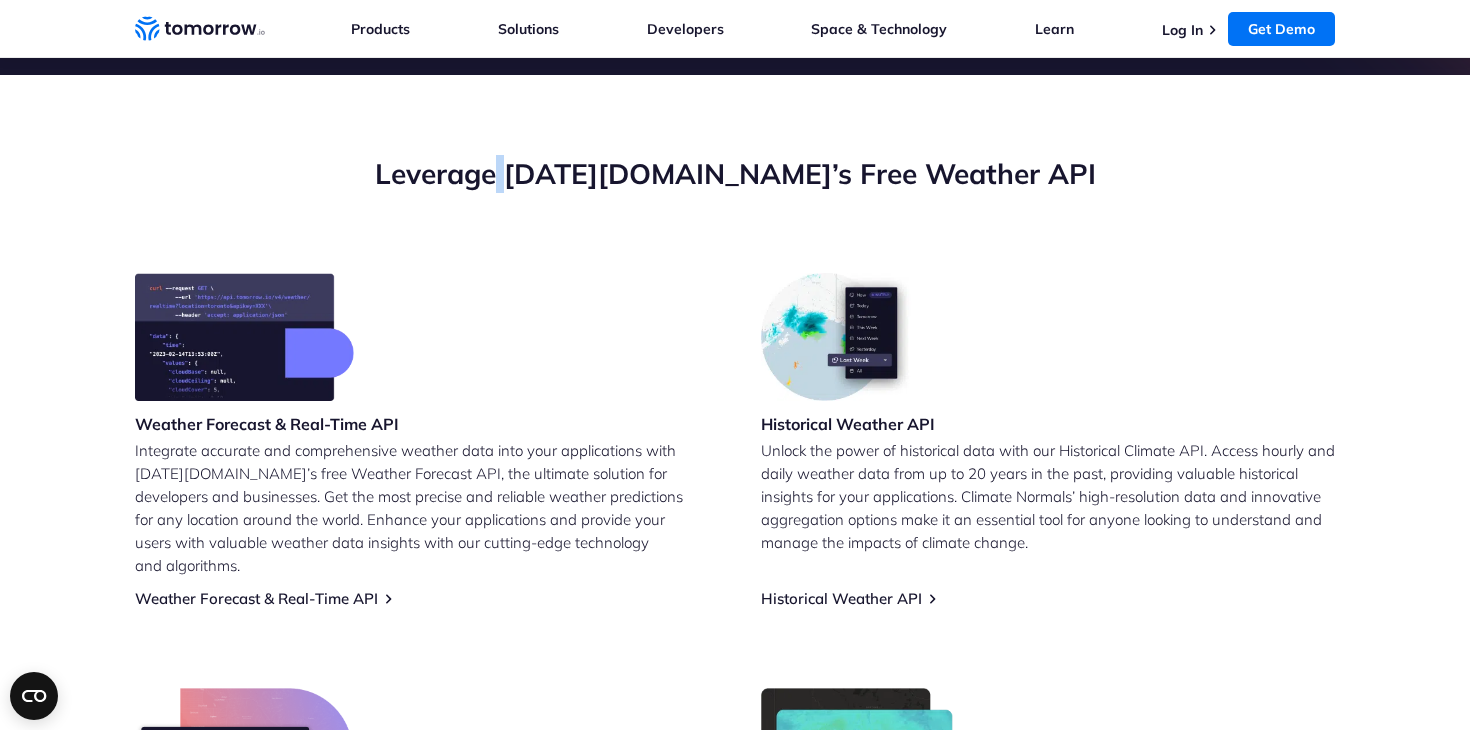 click on "Leverage [DATE][DOMAIN_NAME]’s Free Weather API" at bounding box center (735, 174) 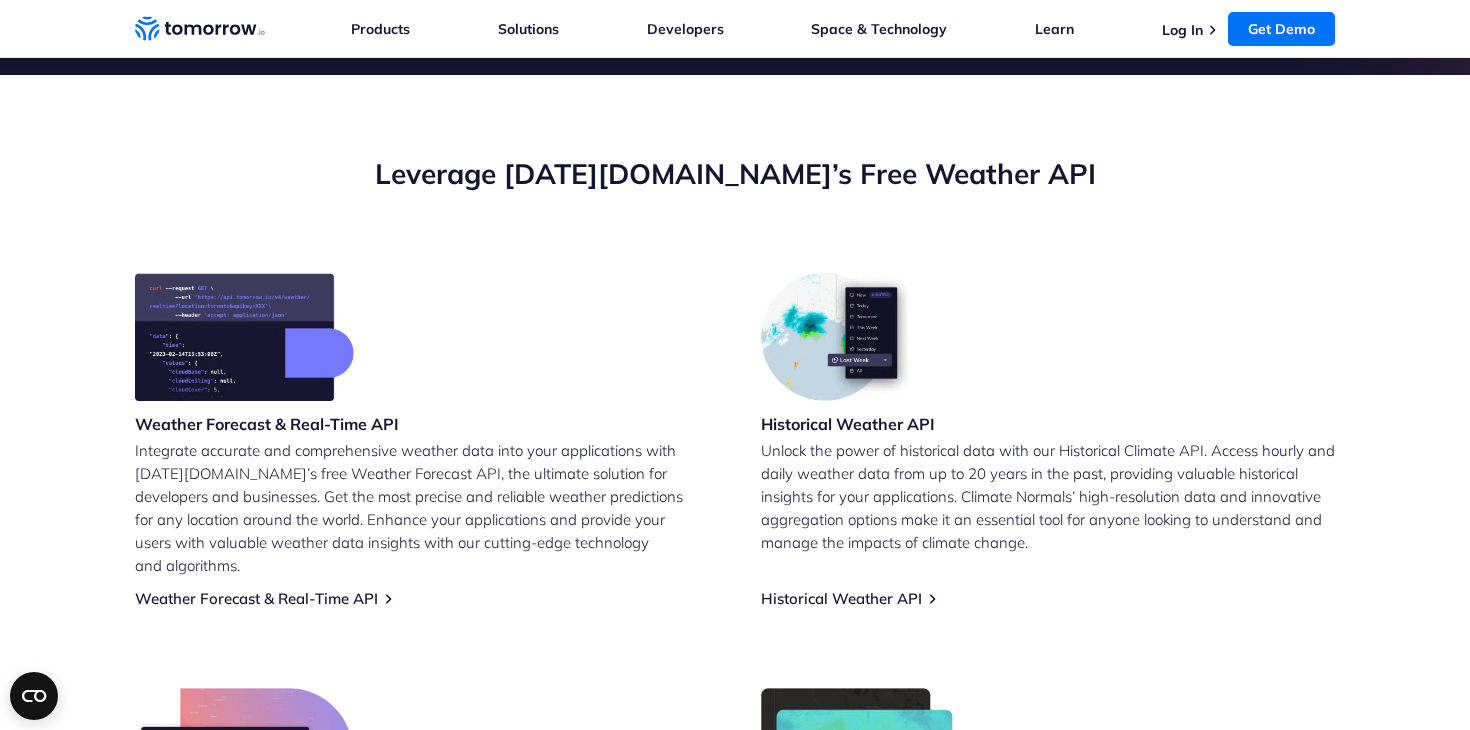 click on "Leverage [DATE][DOMAIN_NAME]’s Free Weather API
Weather Forecast & Real-Time API Integrate accurate and comprehensive weather data into your applications with [DATE][DOMAIN_NAME]’s free Weather Forecast API, the ultimate solution for developers and businesses. Get the most precise and reliable weather predictions for any location around the world. Enhance your applications and provide your users with valuable weather data insights with our cutting-edge technology and algorithms. Weather Forecast & Real-Time API
Historical Weather API Unlock the power of historical data with our Historical Climate API. Access hourly and daily weather data from up to 20 years in the past, providing valuable historical insights for your applications. Climate Normals’ high-resolution data and innovative aggregation options make it an essential tool for anyone looking to understand and manage the impacts of climate change. Historical Weather API
Weather Maps API Weather Maps API" at bounding box center (735, 577) 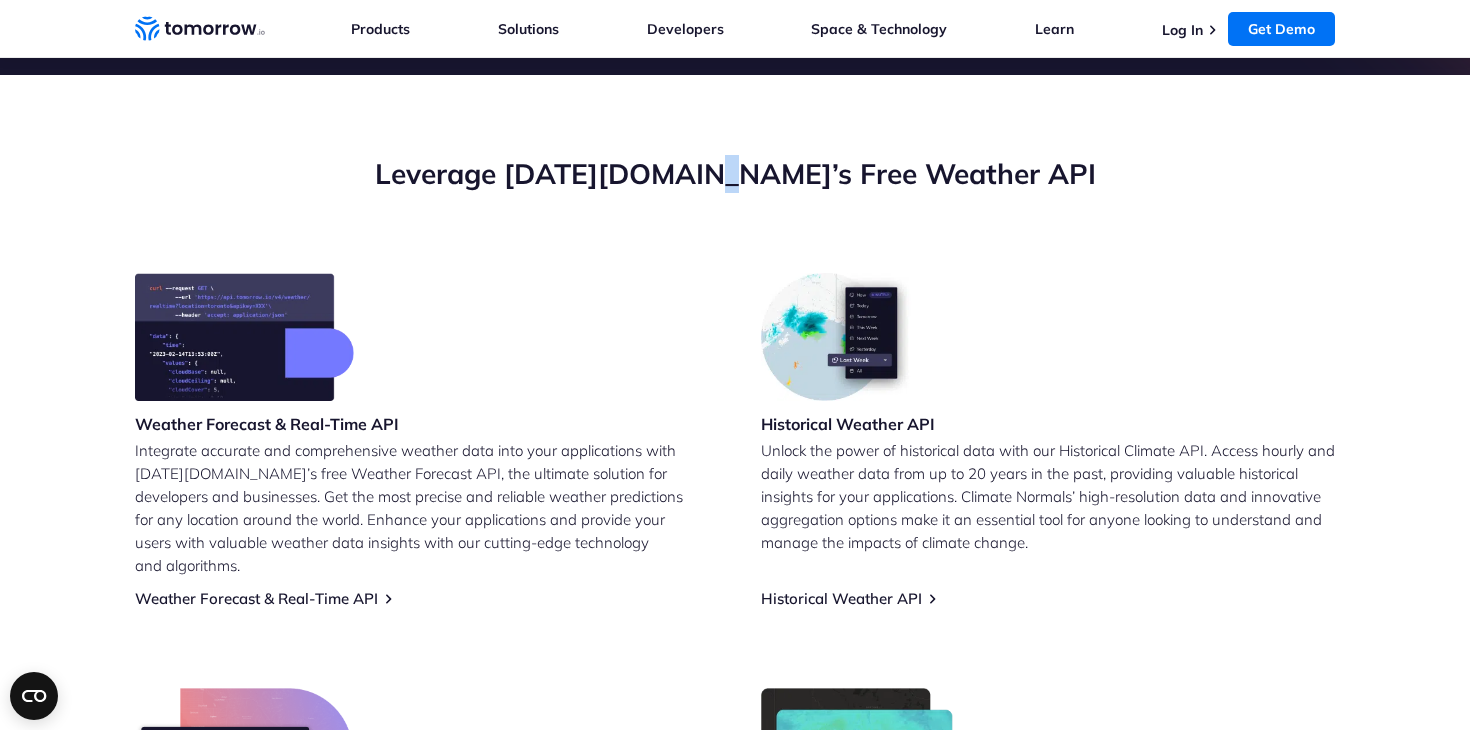 click on "Leverage [DATE][DOMAIN_NAME]’s Free Weather API" at bounding box center (735, 174) 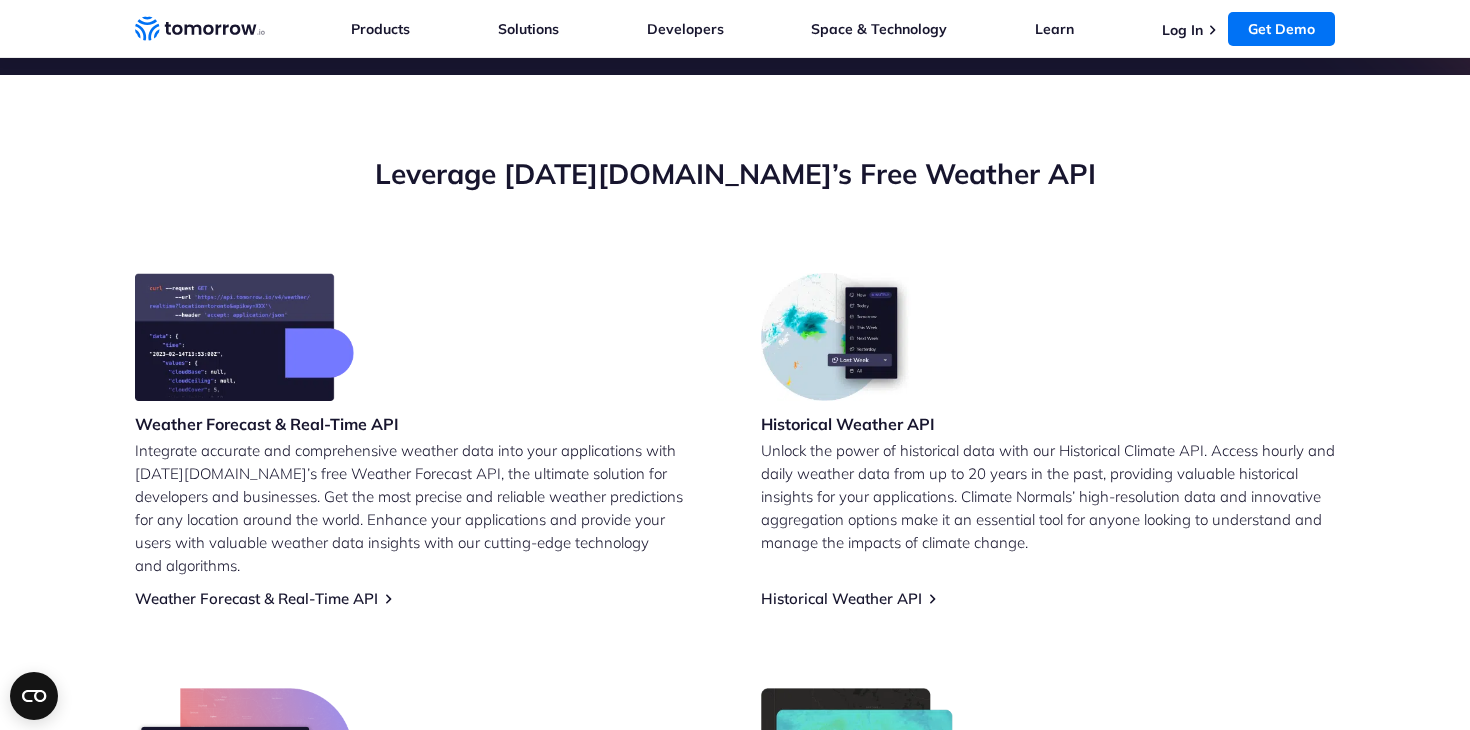 click on "Leverage [DATE][DOMAIN_NAME]’s Free Weather API" at bounding box center (735, 174) 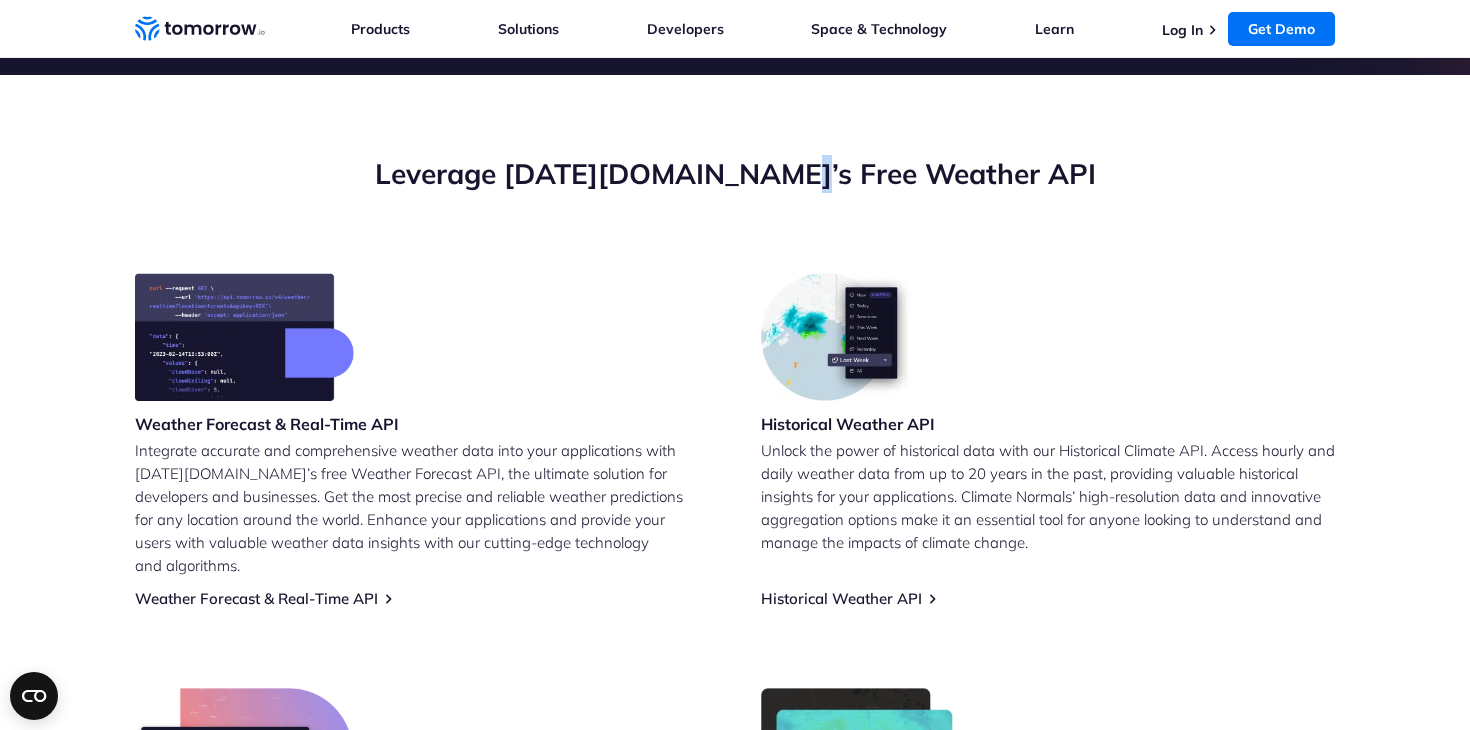 click on "Leverage [DATE][DOMAIN_NAME]’s Free Weather API" at bounding box center (735, 174) 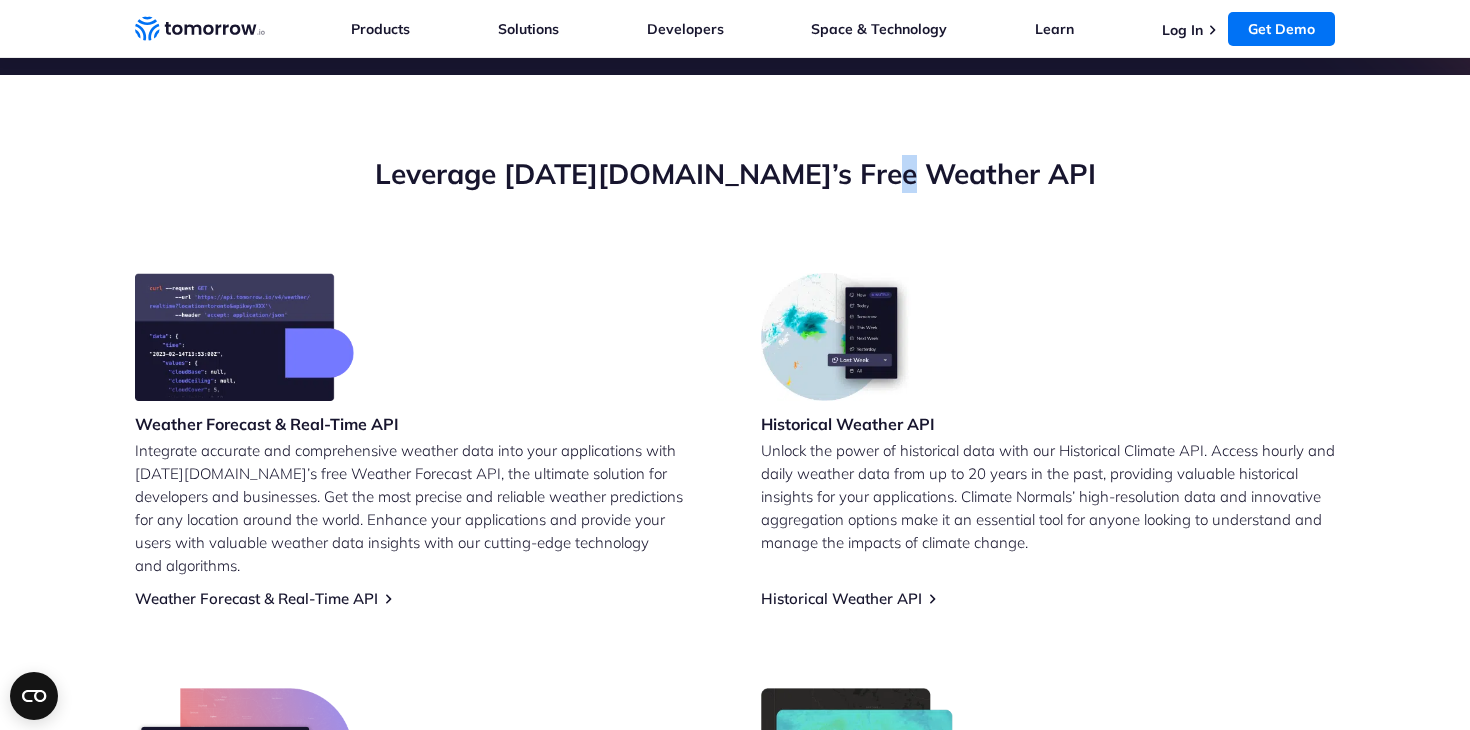 click on "Leverage [DATE][DOMAIN_NAME]’s Free Weather API" at bounding box center (735, 174) 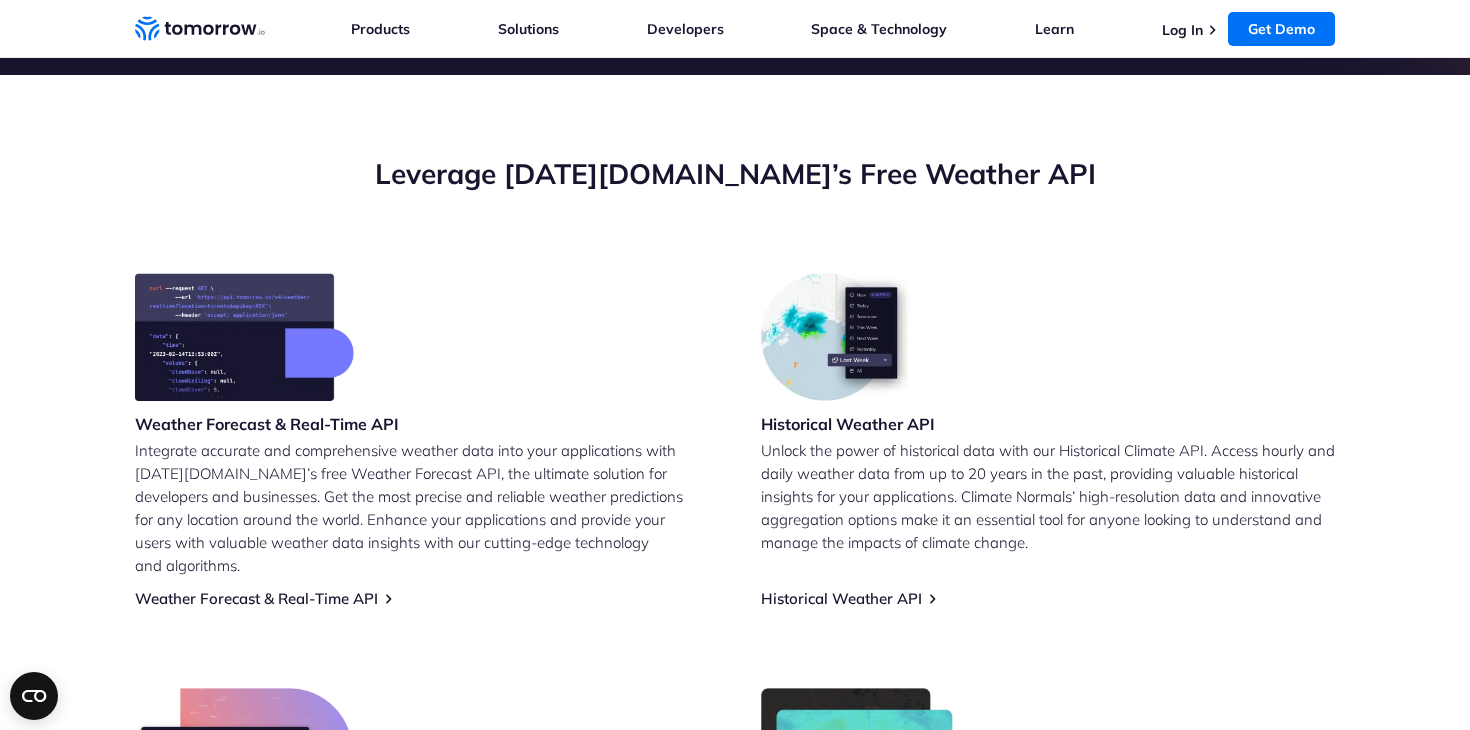 click on "Leverage [DATE][DOMAIN_NAME]’s Free Weather API" at bounding box center (735, 174) 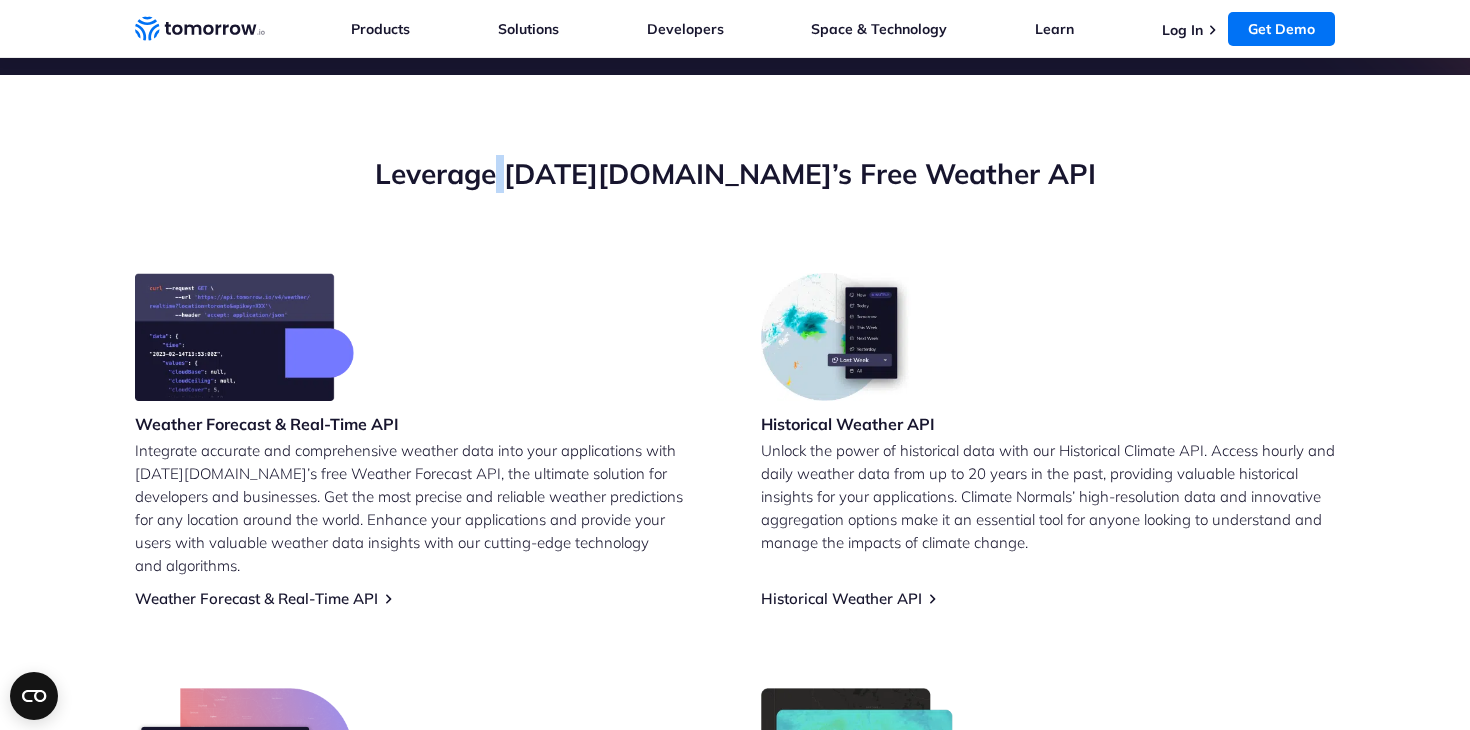 click on "Leverage [DATE][DOMAIN_NAME]’s Free Weather API" at bounding box center (735, 174) 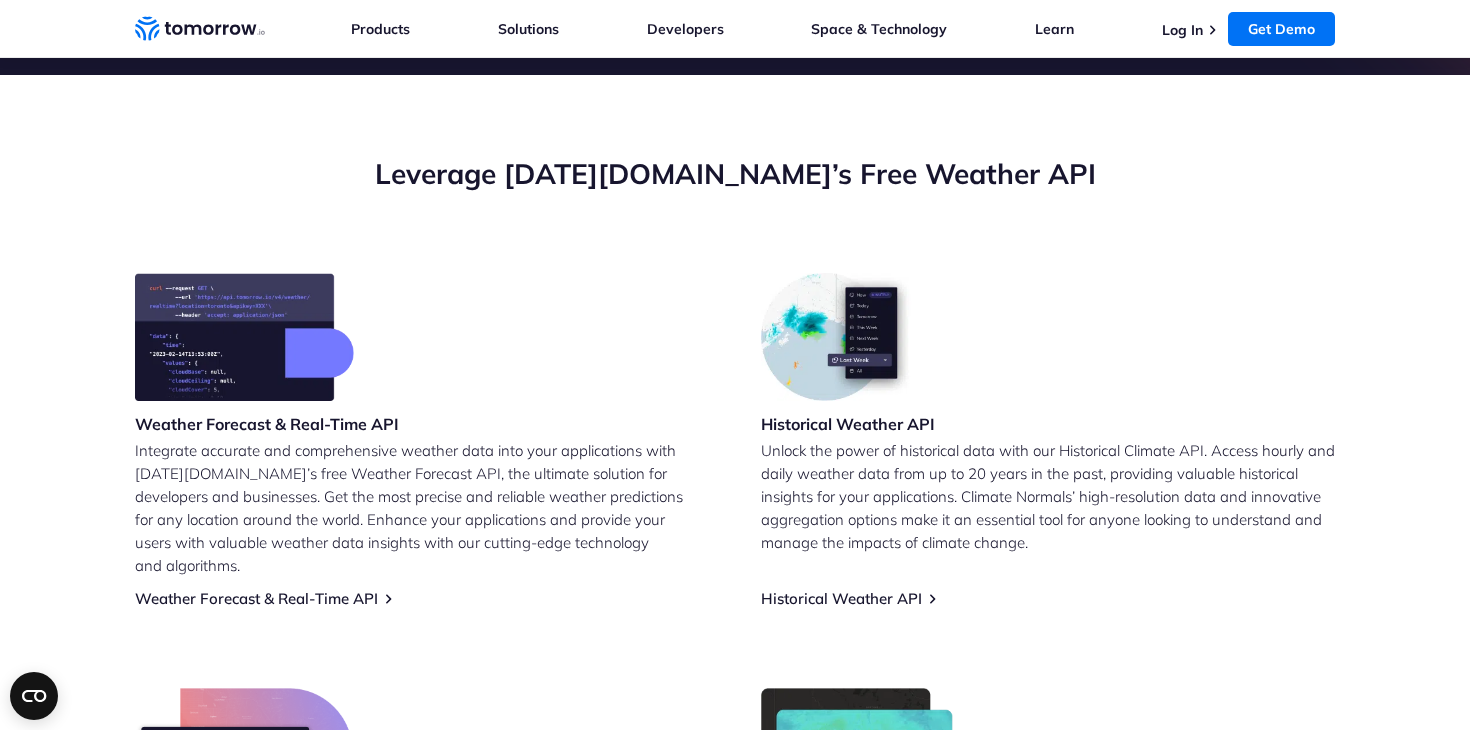 click on "Leverage [DATE][DOMAIN_NAME]’s Free Weather API" at bounding box center [735, 214] 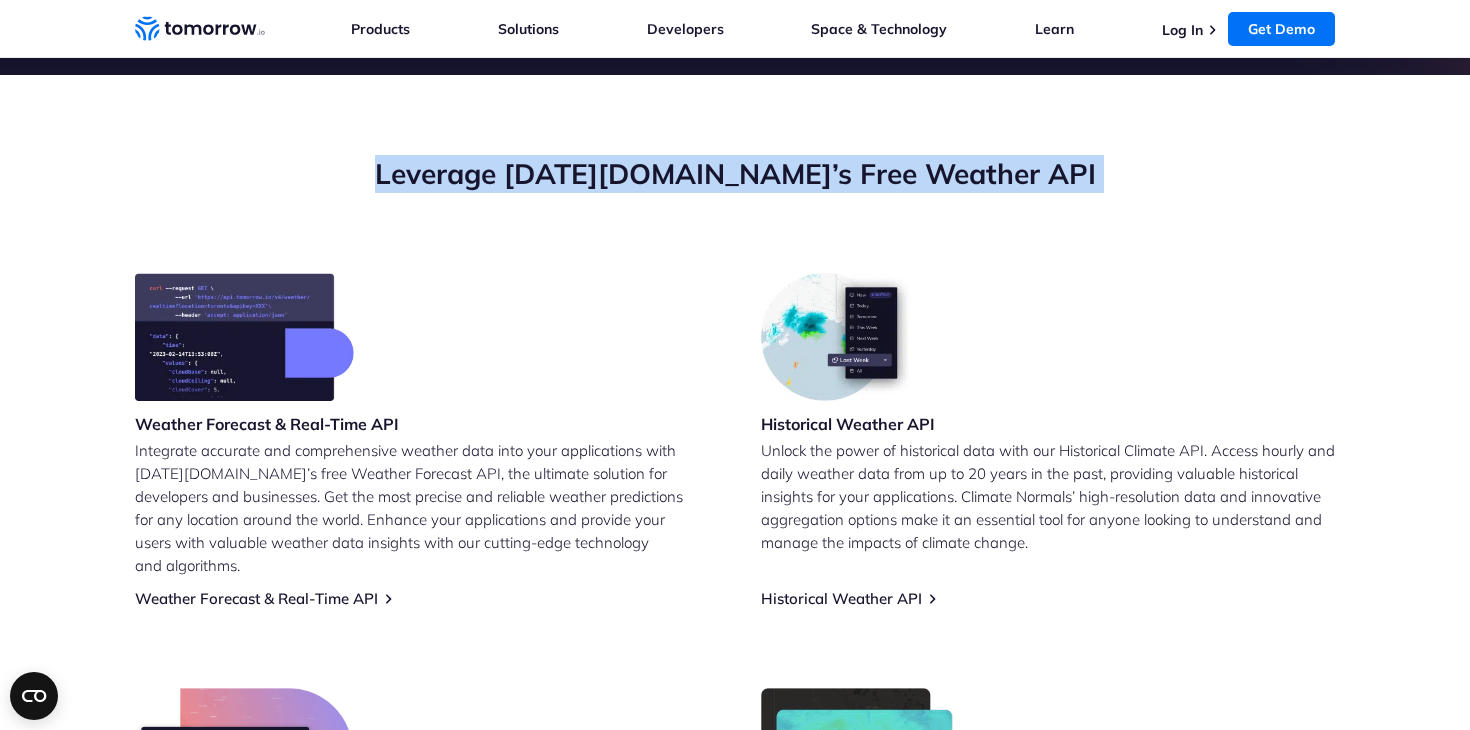 click on "Leverage [DATE][DOMAIN_NAME]’s Free Weather API" at bounding box center (735, 214) 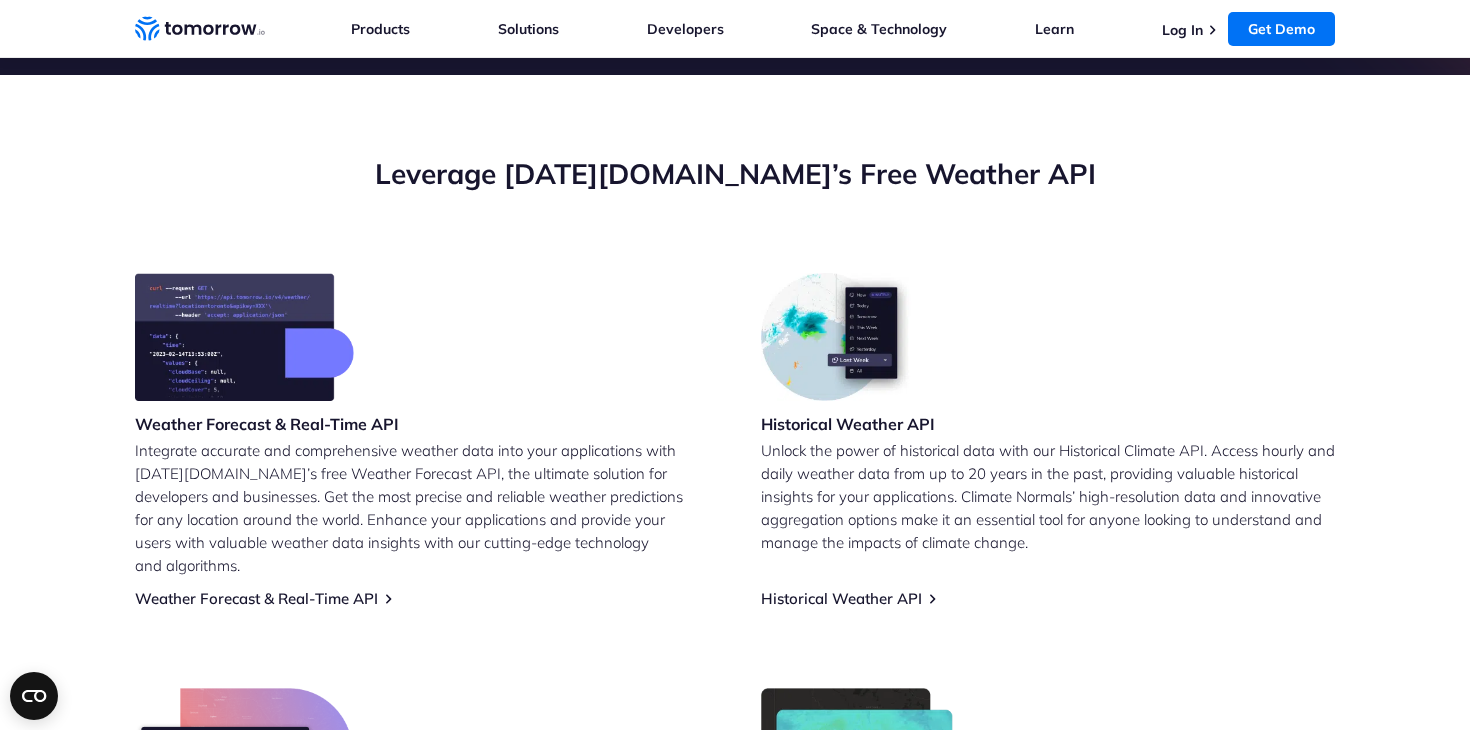 click on "Leverage [DATE][DOMAIN_NAME]’s Free Weather API" at bounding box center [735, 174] 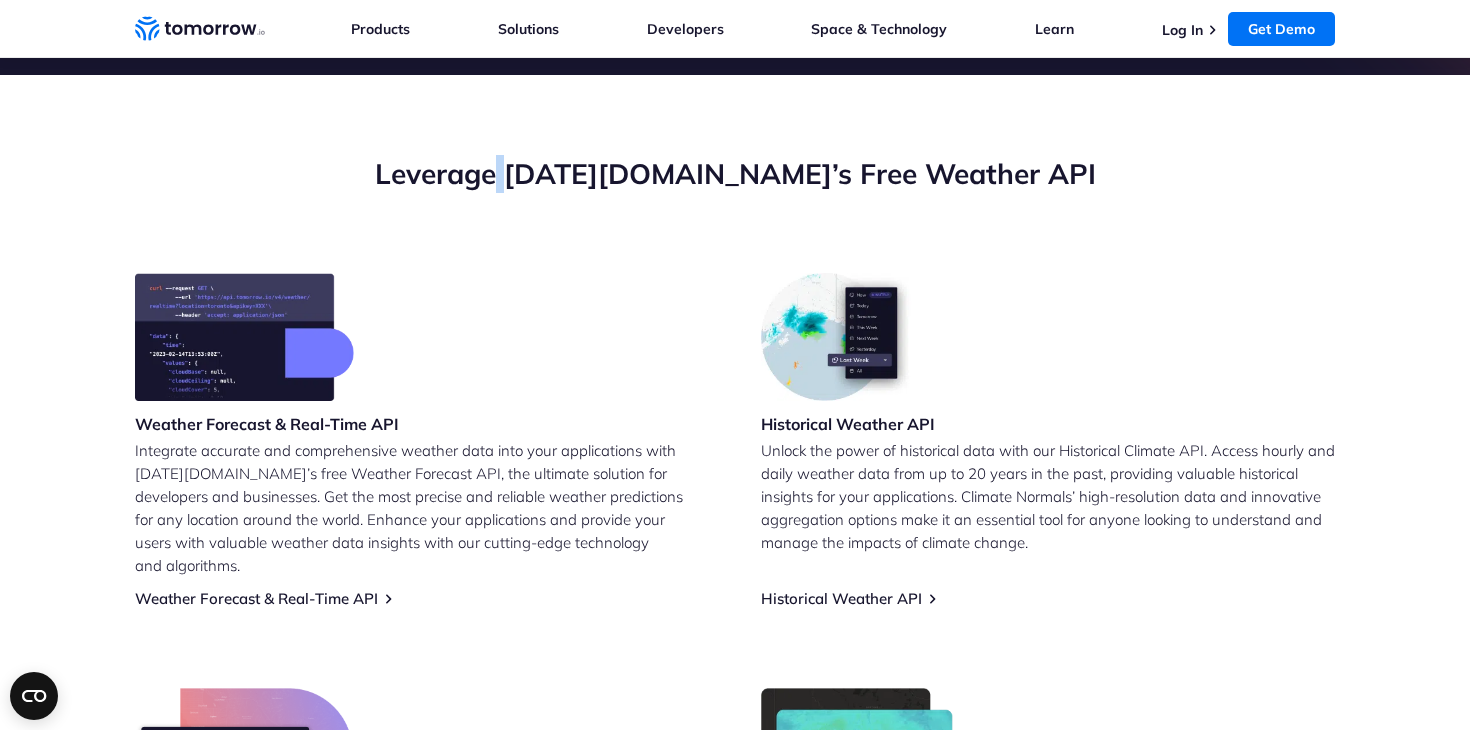click on "Leverage [DATE][DOMAIN_NAME]’s Free Weather API" at bounding box center [735, 174] 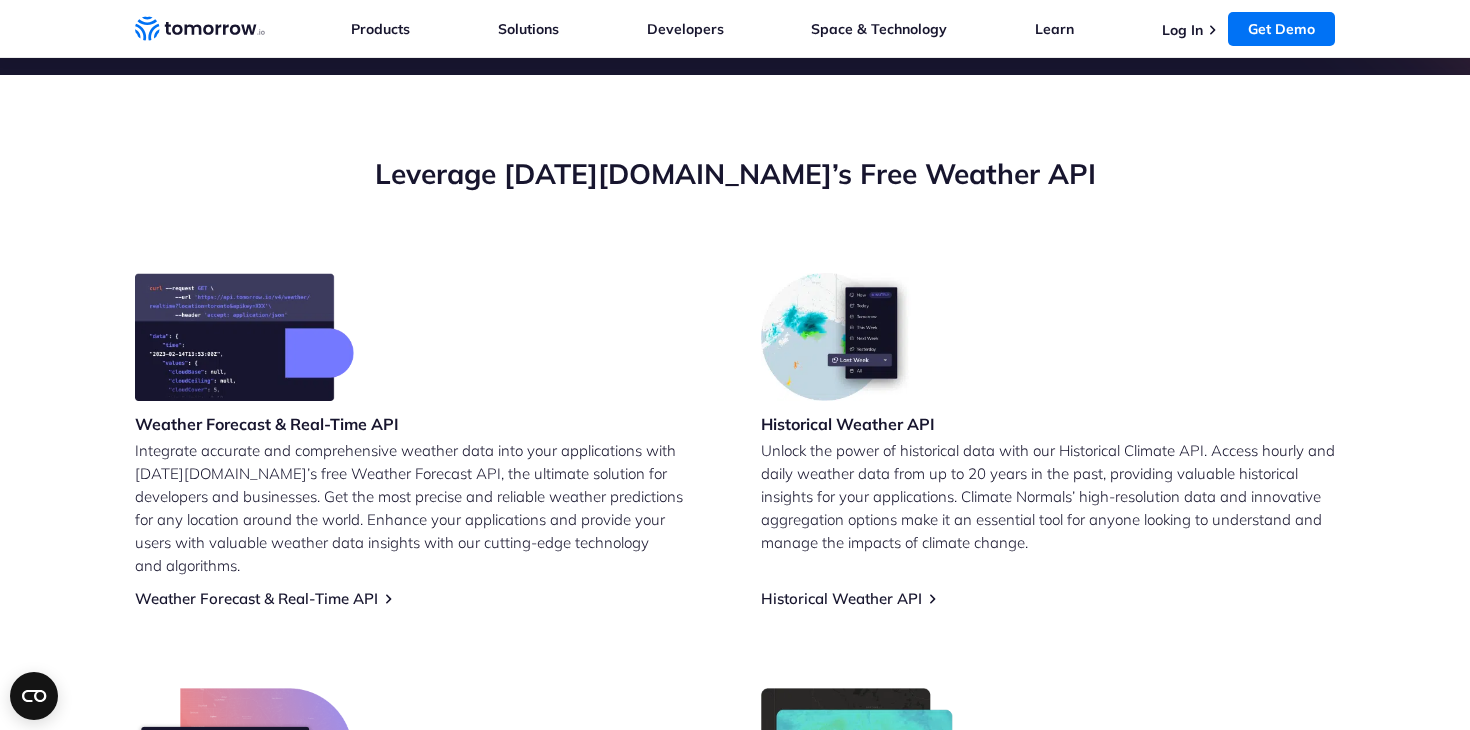 click on "Leverage [DATE][DOMAIN_NAME]’s Free Weather API" at bounding box center (735, 174) 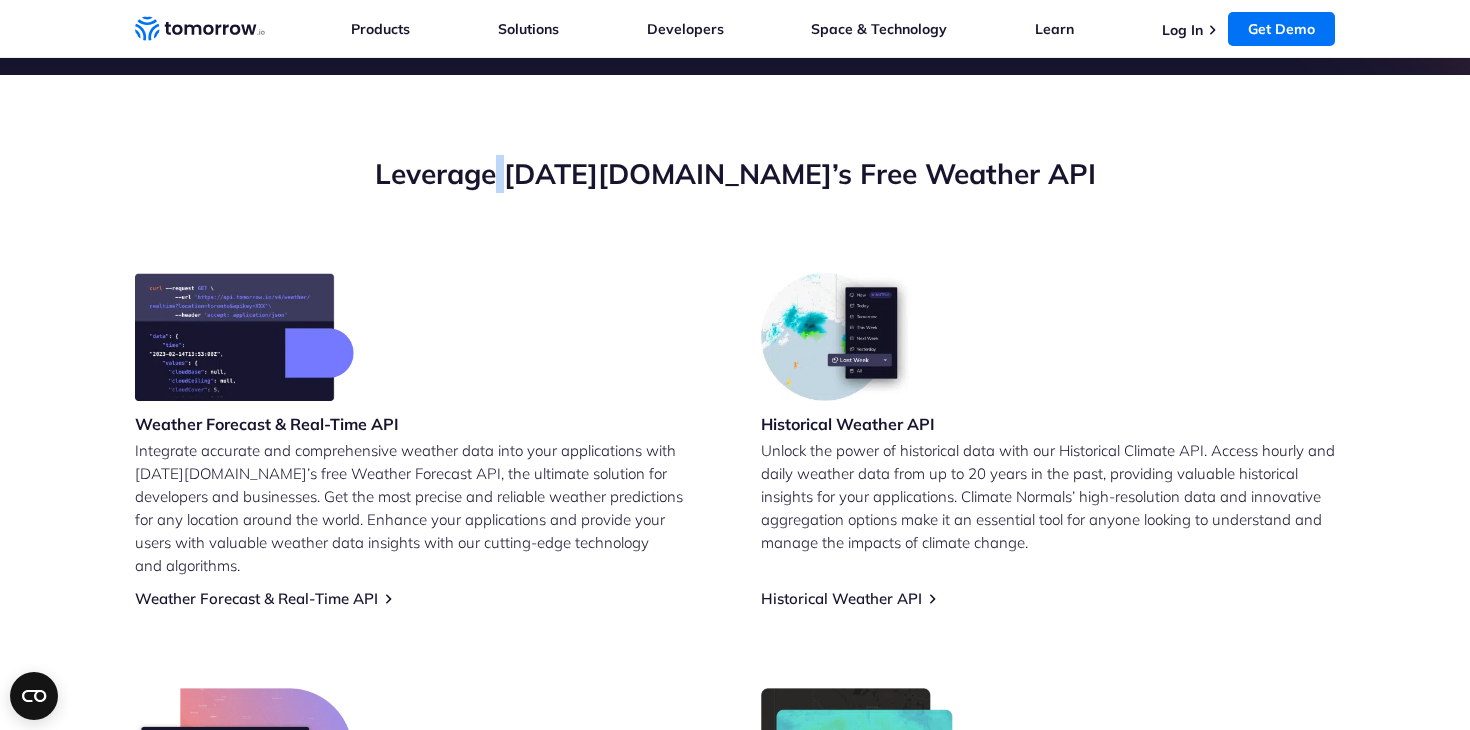 click on "Leverage [DATE][DOMAIN_NAME]’s Free Weather API" at bounding box center (735, 174) 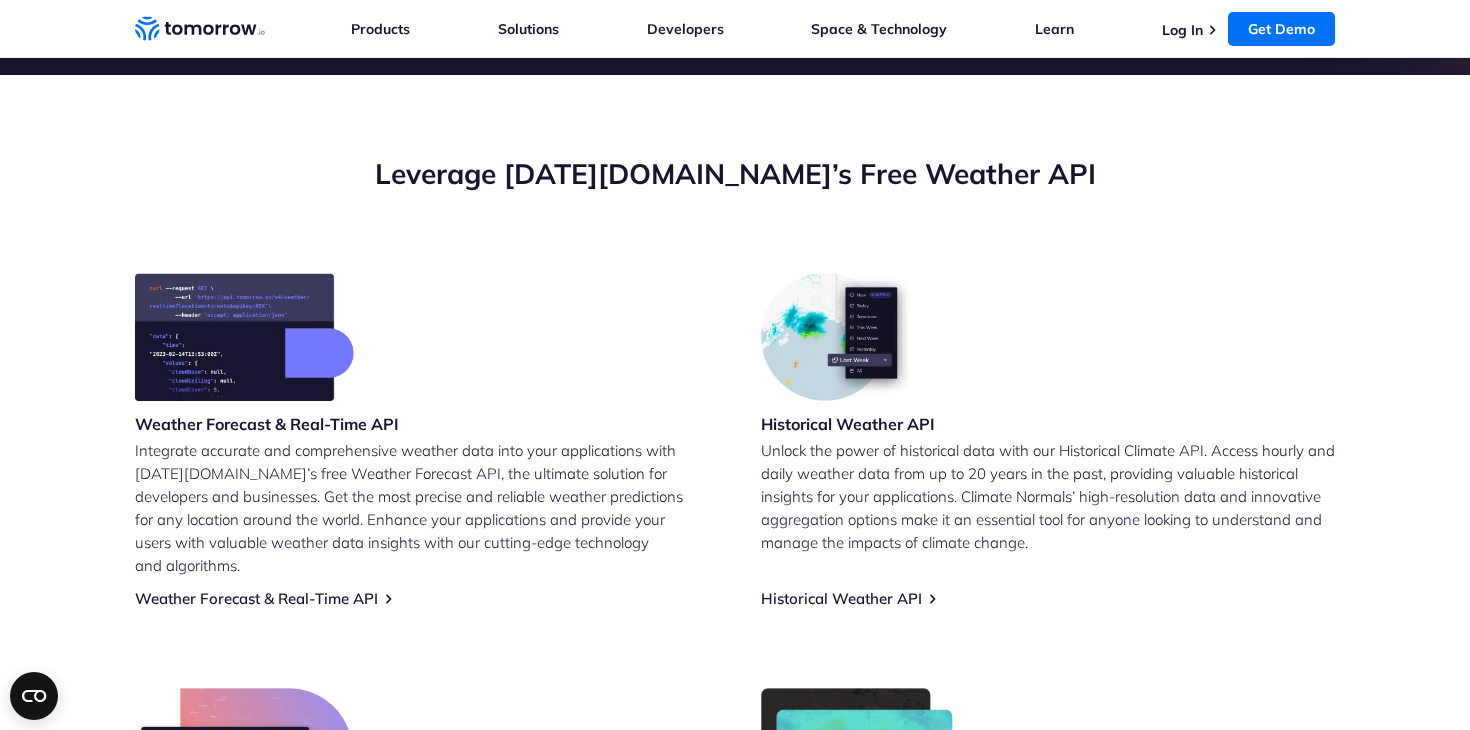 click on "Leverage [DATE][DOMAIN_NAME]’s Free Weather API" at bounding box center [735, 174] 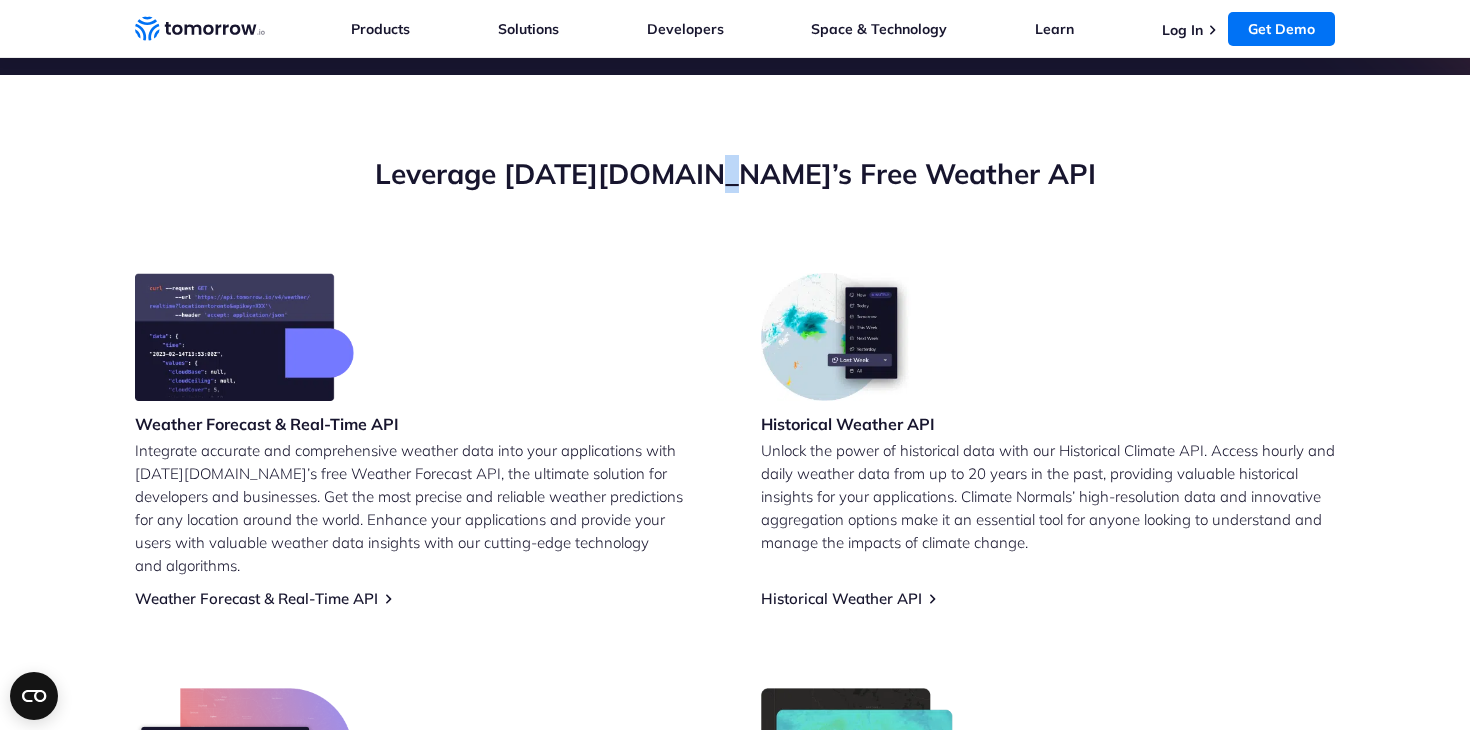 click on "Leverage [DATE][DOMAIN_NAME]’s Free Weather API" at bounding box center [735, 174] 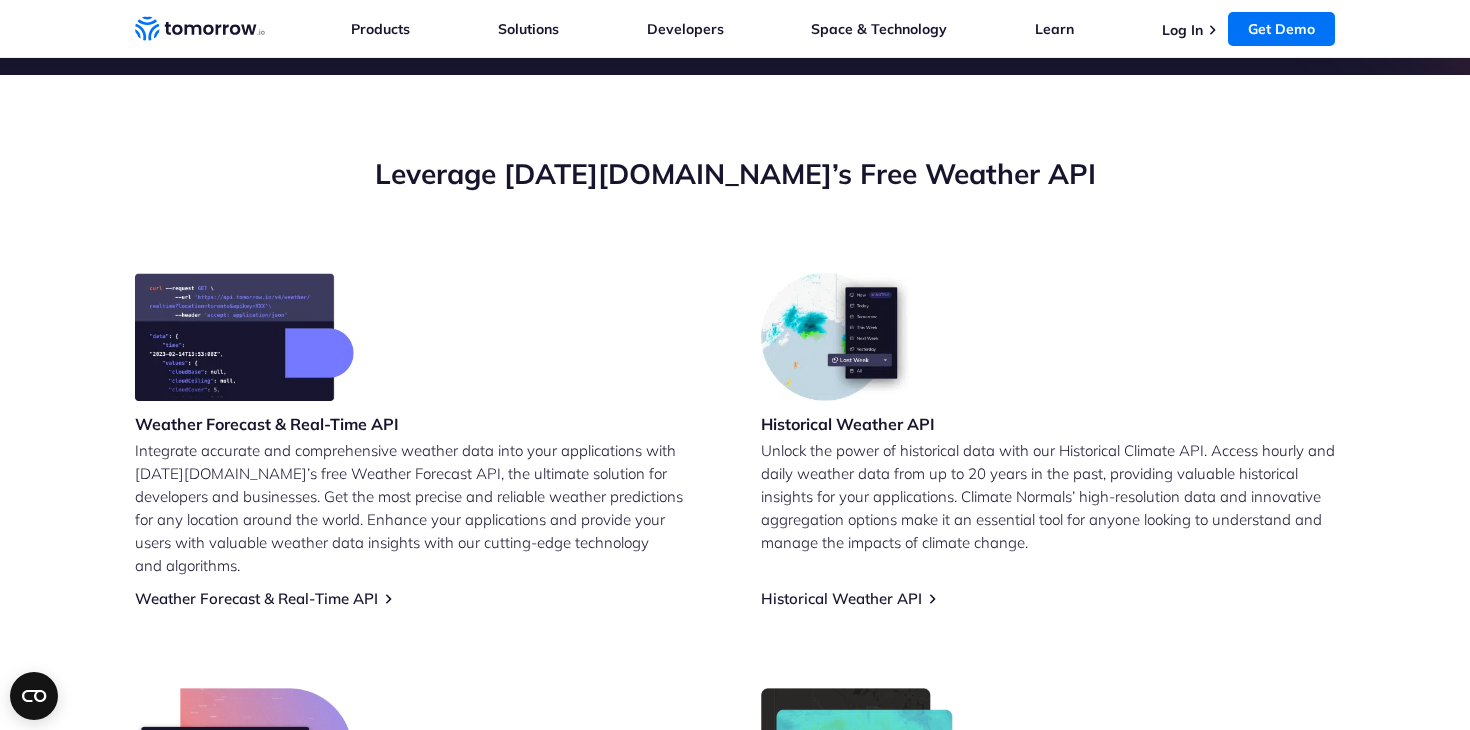 click on "Leverage [DATE][DOMAIN_NAME]’s Free Weather API" at bounding box center [735, 174] 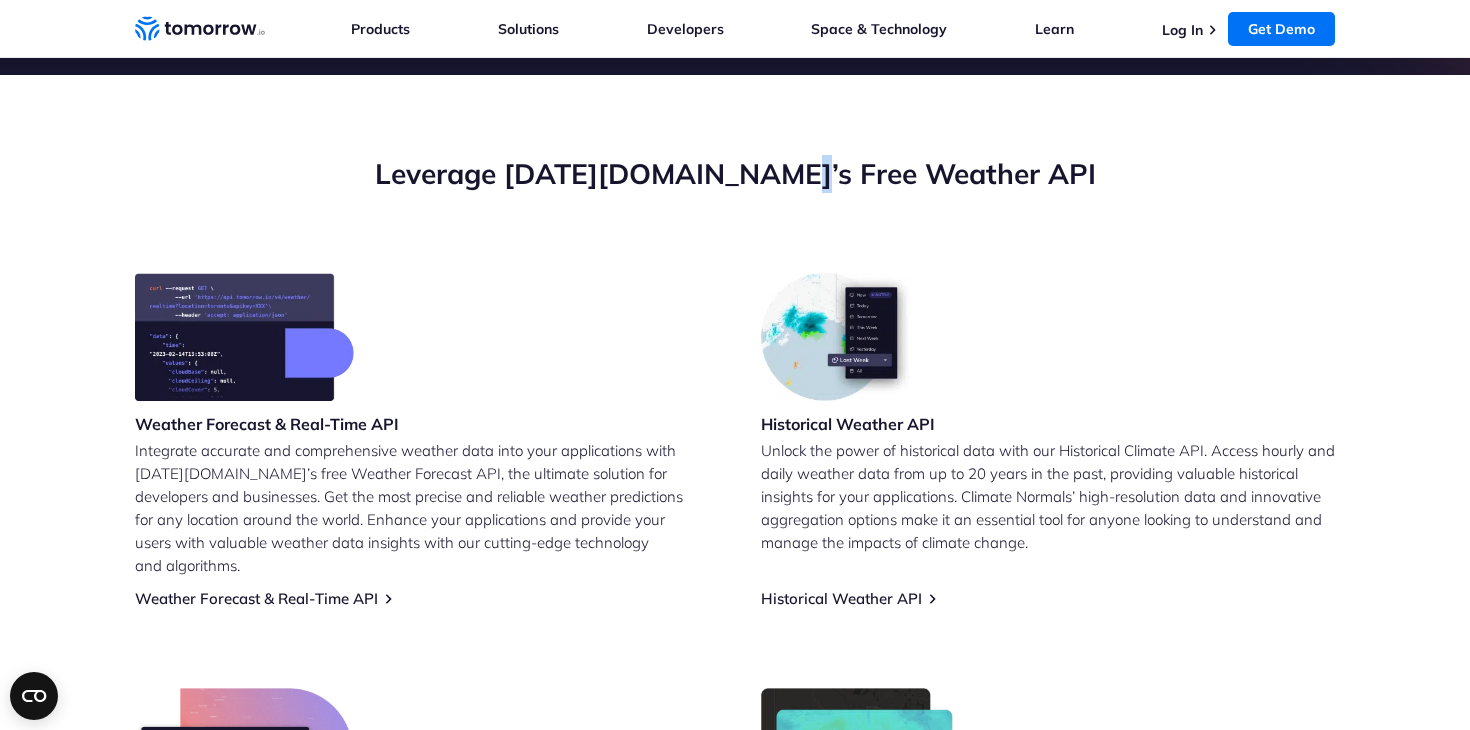 click on "Leverage [DATE][DOMAIN_NAME]’s Free Weather API" at bounding box center (735, 174) 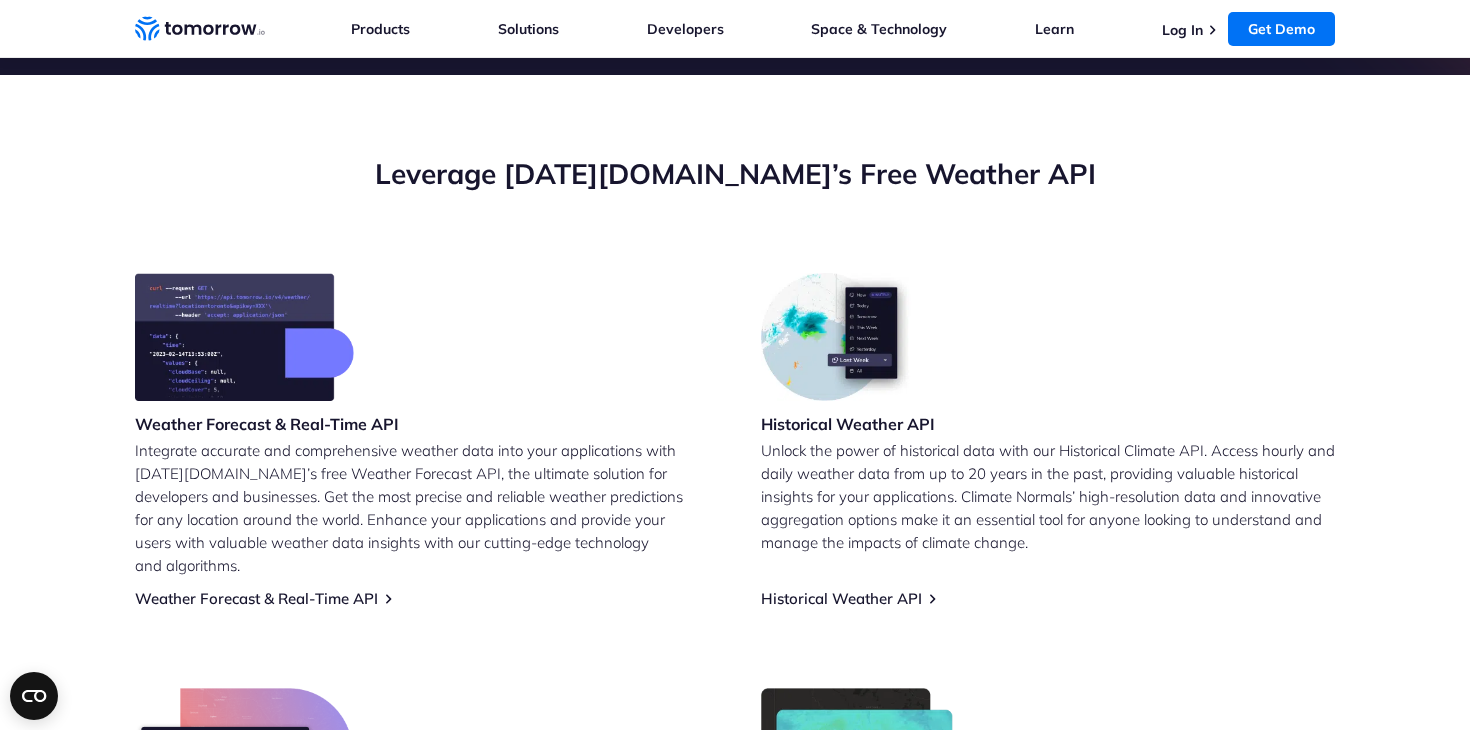 click on "Leverage [DATE][DOMAIN_NAME]’s Free Weather API" at bounding box center (735, 174) 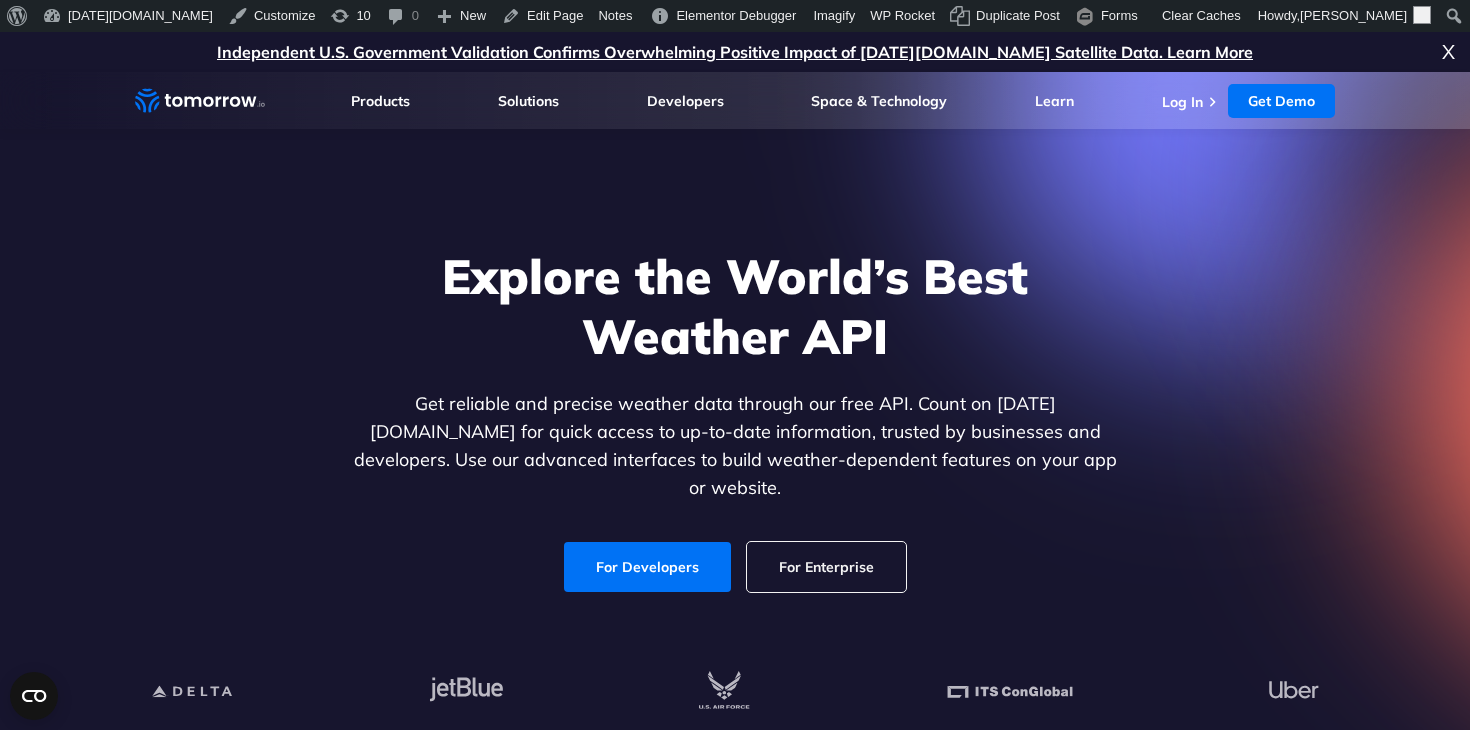 click on "Explore the World’s Best Weather API
Get reliable and precise weather data through our free API. Count on [DATE][DOMAIN_NAME] for quick access to up-to-date information, trusted by businesses and developers. Use our advanced interfaces to build weather-dependent features on your app or website.
For Developers
For Enterprise" at bounding box center [735, 412] 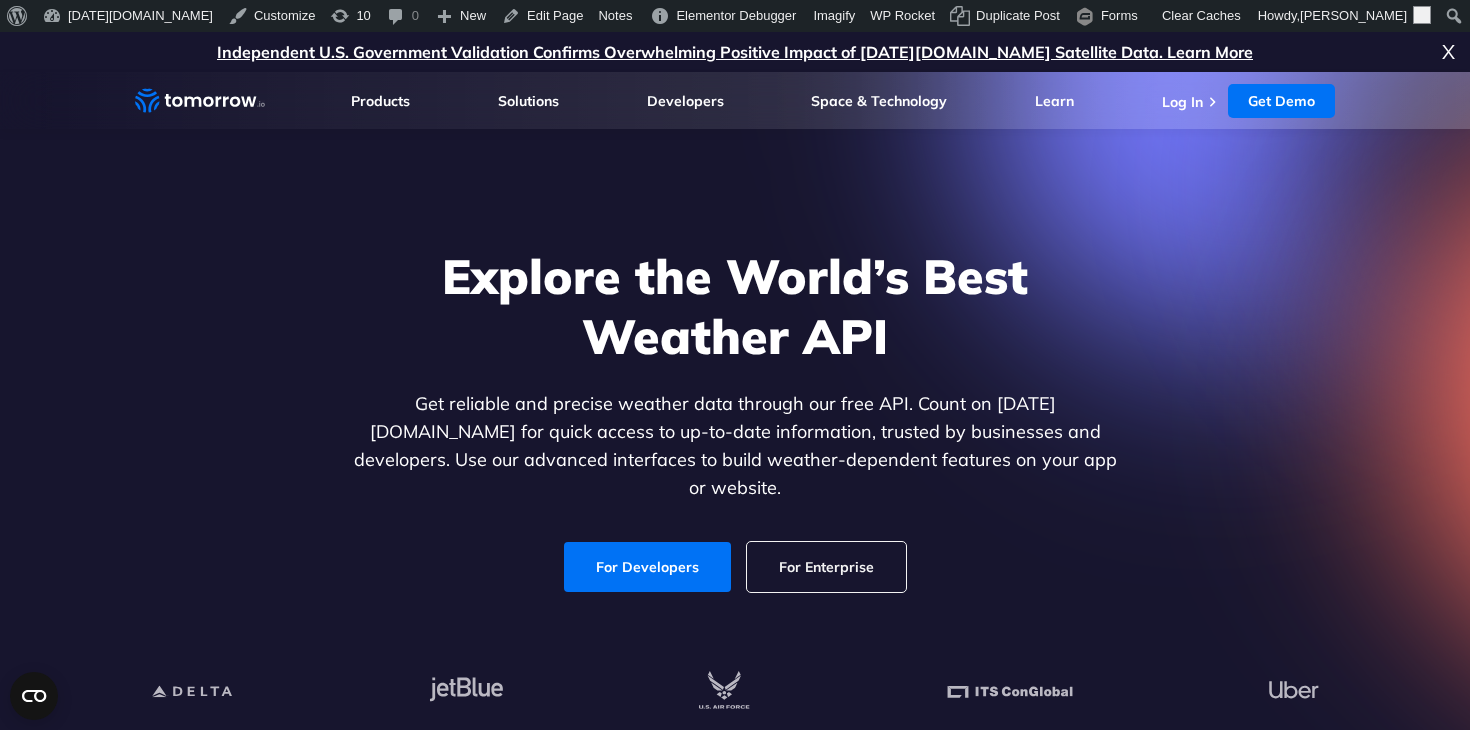 click on "Explore the World’s Best Weather API" at bounding box center [735, 306] 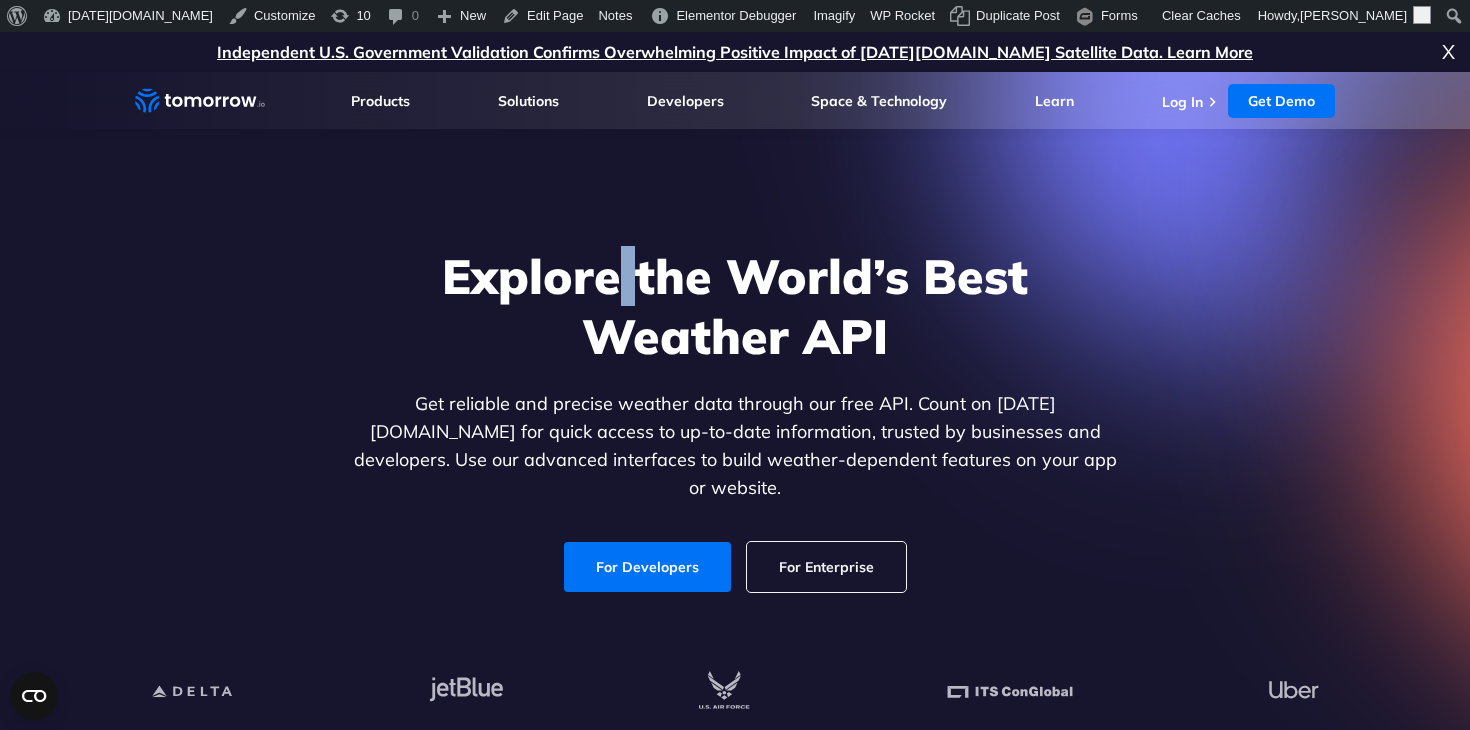 click on "Explore the World’s Best Weather API" at bounding box center (735, 306) 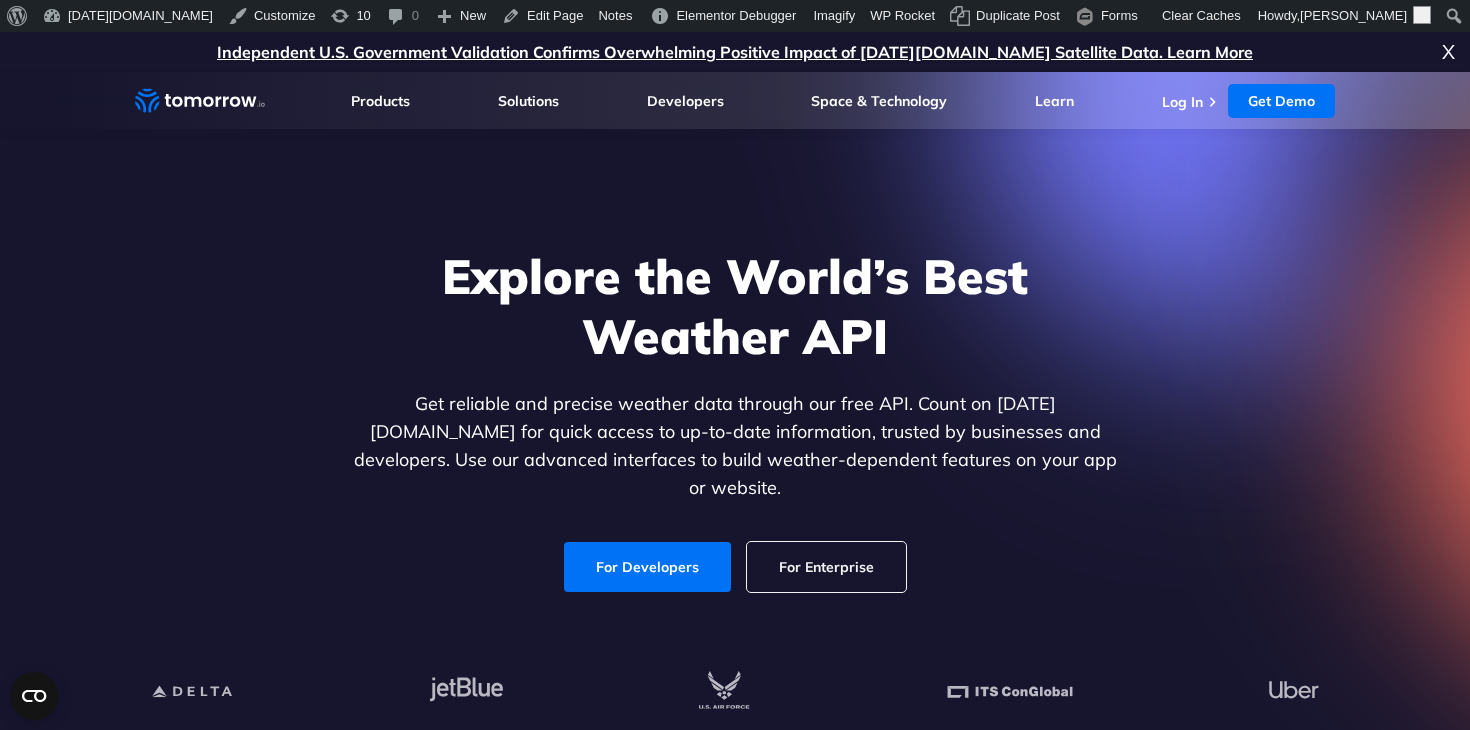 click on "Explore the World’s Best Weather API" at bounding box center (735, 306) 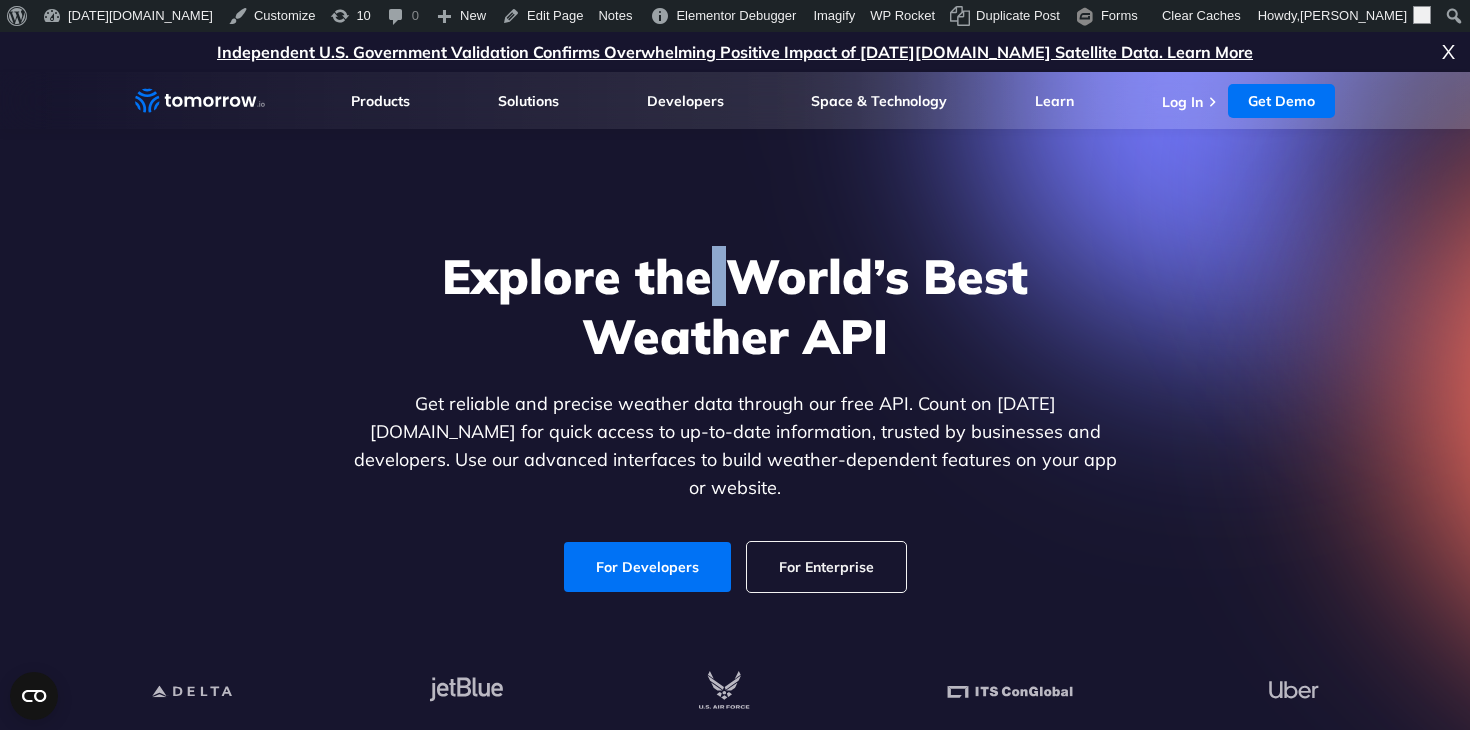 click on "Explore the World’s Best Weather API" at bounding box center (735, 306) 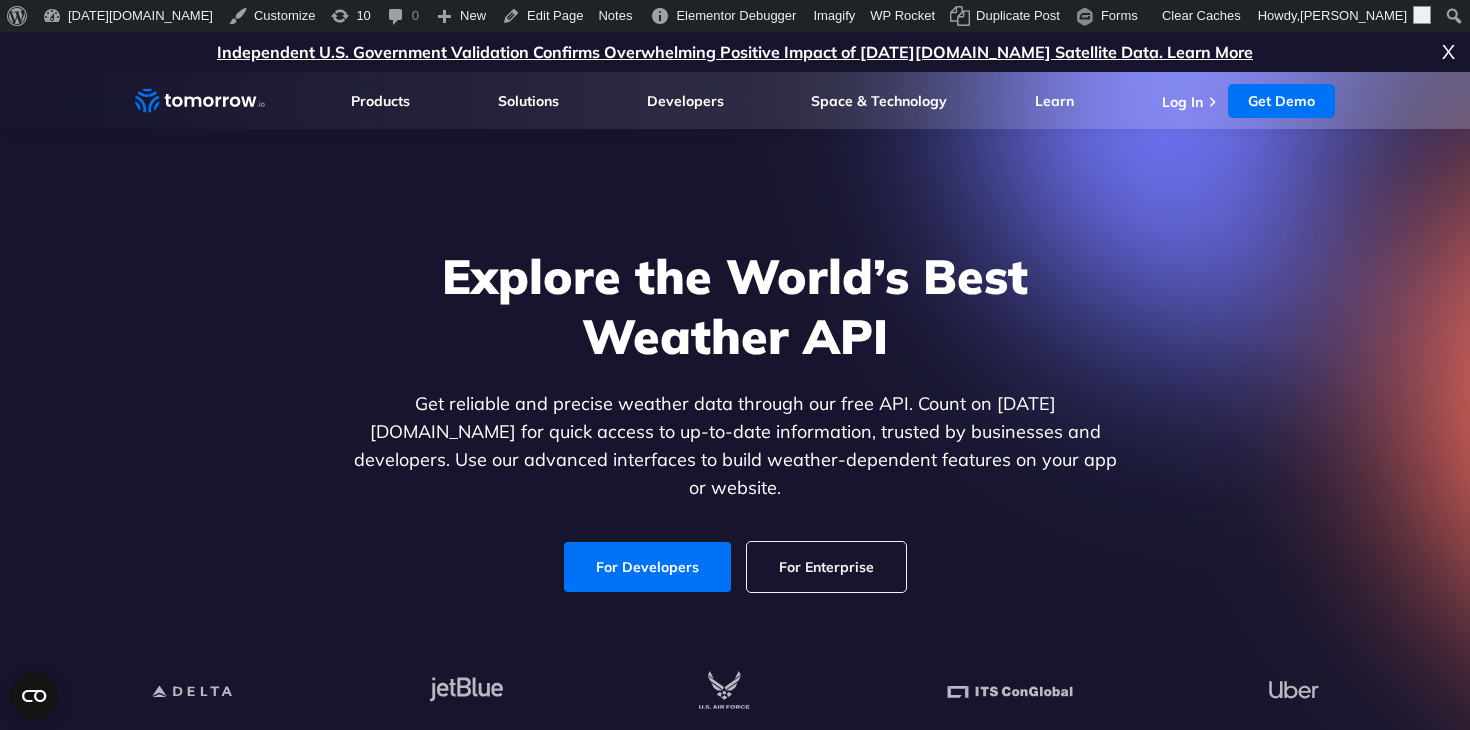 click on "Explore the World’s Best Weather API" at bounding box center (735, 306) 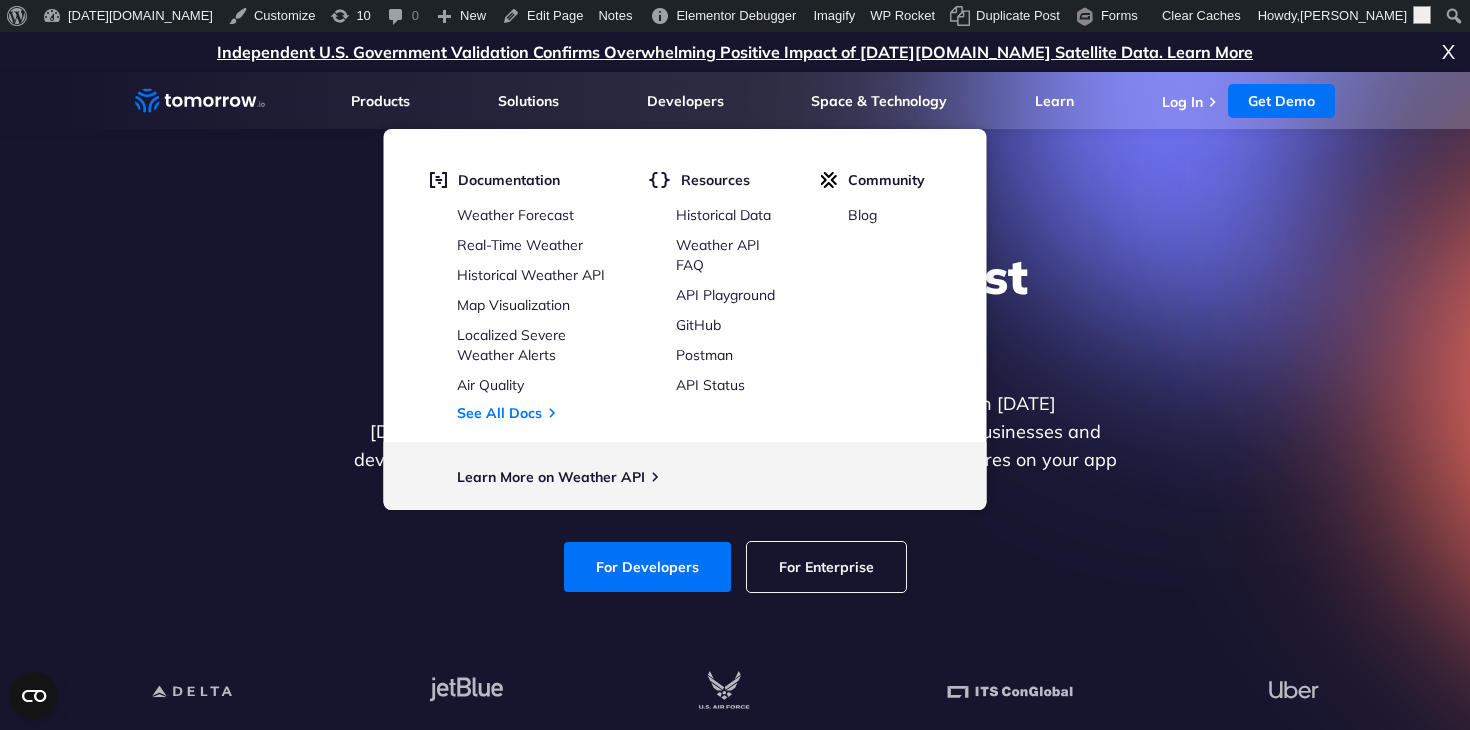 click on "Explore the World’s Best Weather API
Get reliable and precise weather data through our free API. Count on [DATE][DOMAIN_NAME] for quick access to up-to-date information, trusted by businesses and developers. Use our advanced interfaces to build weather-dependent features on your app or website.
For Developers
For Enterprise" at bounding box center [735, 419] 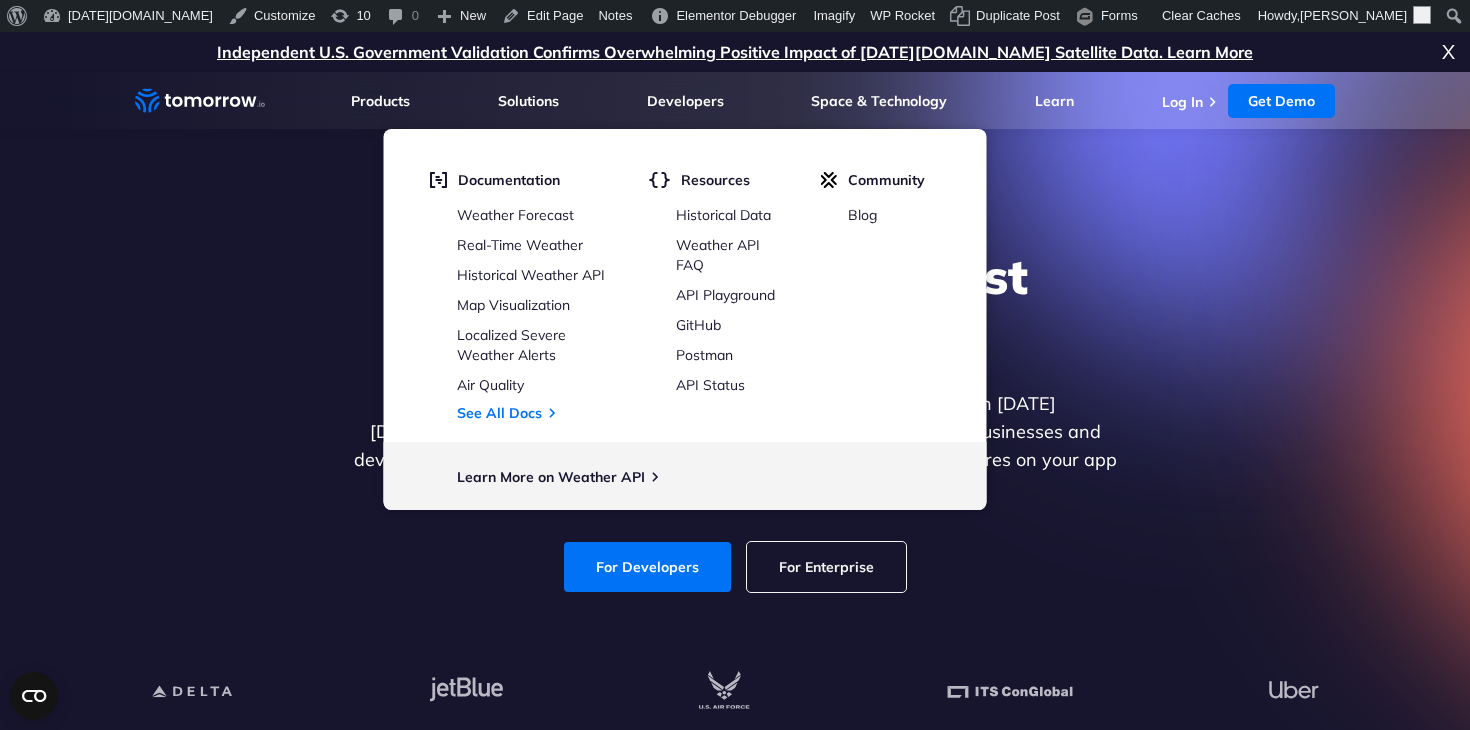 click on "Explore the World’s Best Weather API" at bounding box center [735, 306] 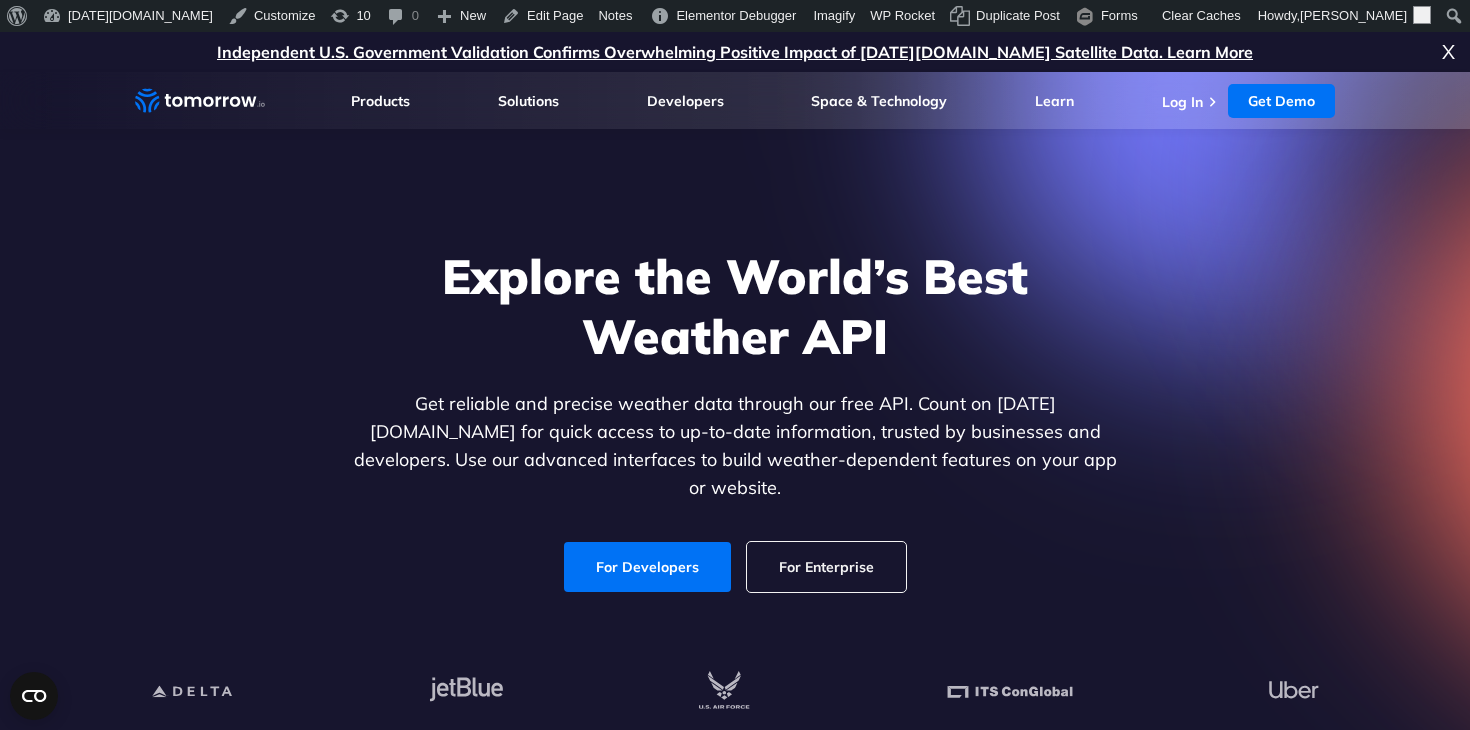 click on "Explore the World’s Best Weather API" at bounding box center [735, 306] 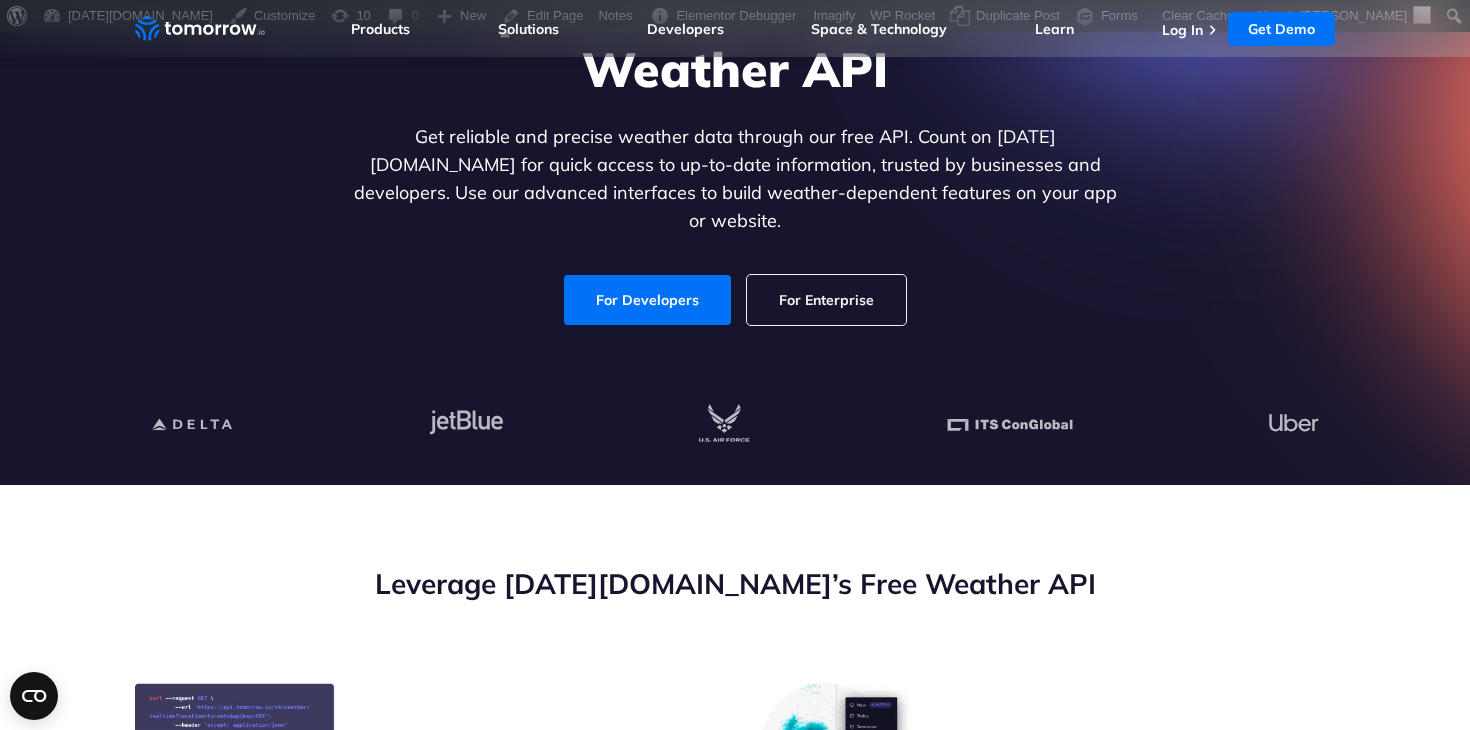 scroll, scrollTop: 678, scrollLeft: 0, axis: vertical 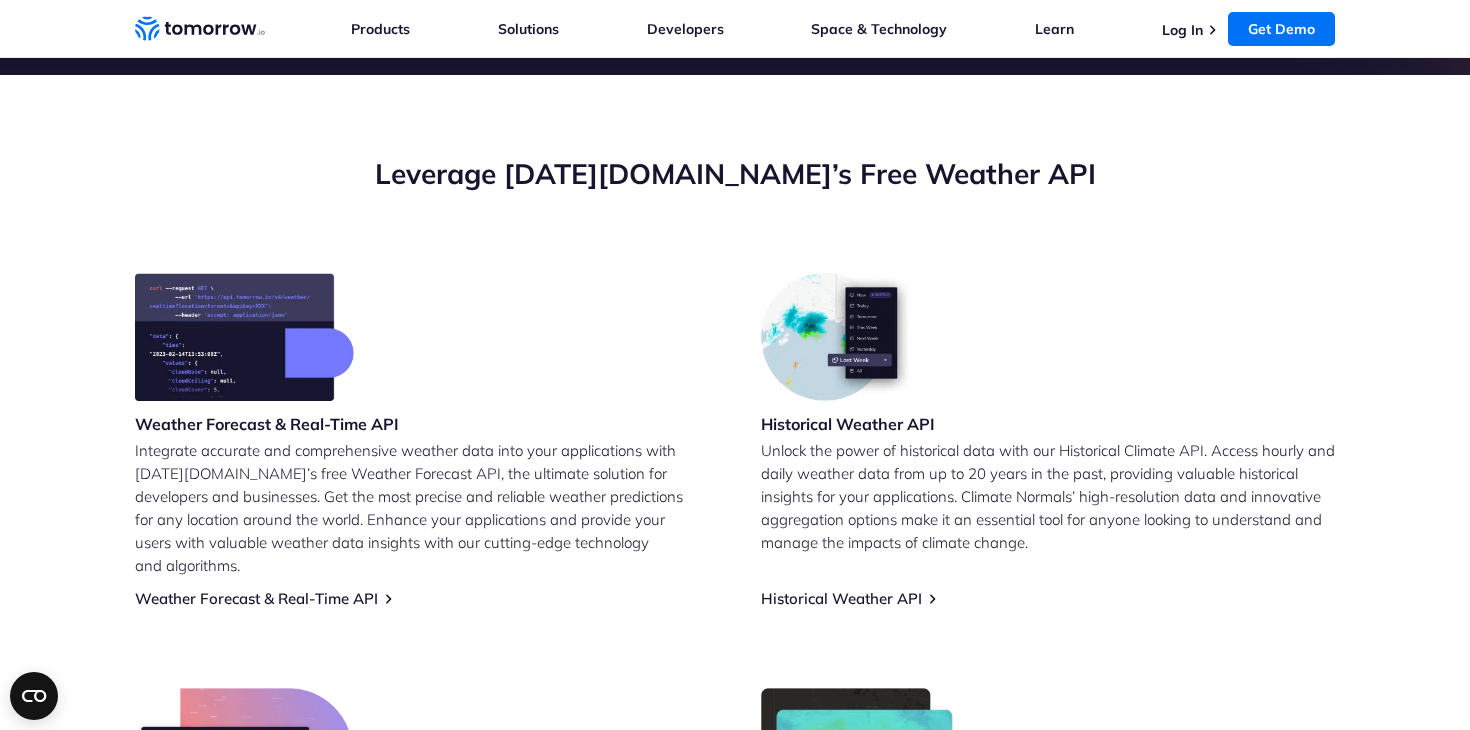 click on "Weather Forecast & Real-Time API Integrate accurate and comprehensive weather data into your applications with [DATE][DOMAIN_NAME]’s free Weather Forecast API, the ultimate solution for developers and businesses. Get the most precise and reliable weather predictions for any location around the world. Enhance your applications and provide your users with valuable weather data insights with our cutting-edge technology and algorithms. Weather Forecast & Real-Time API
Historical Weather API Unlock the power of historical data with our Historical Climate API. Access hourly and daily weather data from up to 20 years in the past, providing valuable historical insights for your applications. Climate Normals’ high-resolution data and innovative aggregation options make it an essential tool for anyone looking to understand and manage the impacts of climate change. Historical Weather API
Weather Maps API Weather Maps API
Weather Monitoring API Weather Monitoring API" at bounding box center [735, 636] 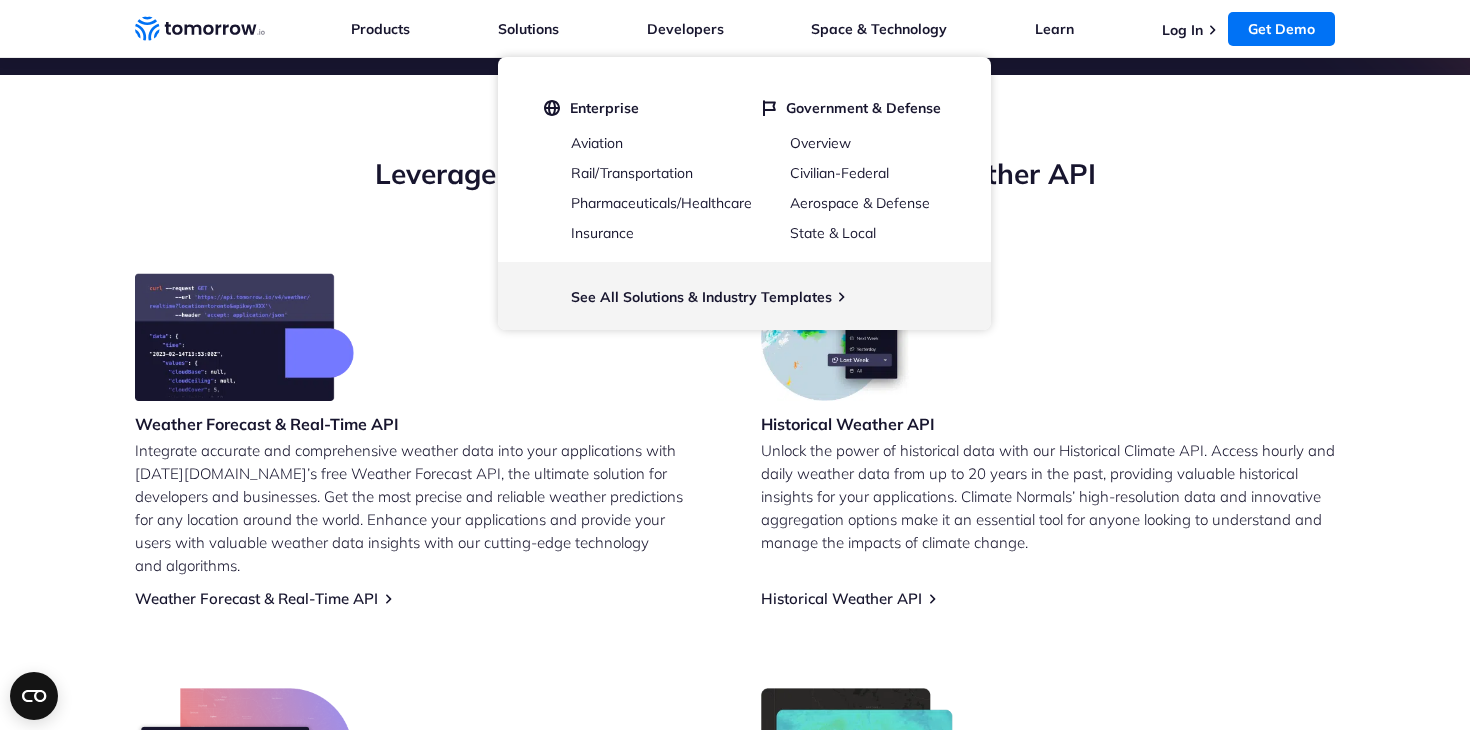 drag, startPoint x: 507, startPoint y: 114, endPoint x: 308, endPoint y: 123, distance: 199.20341 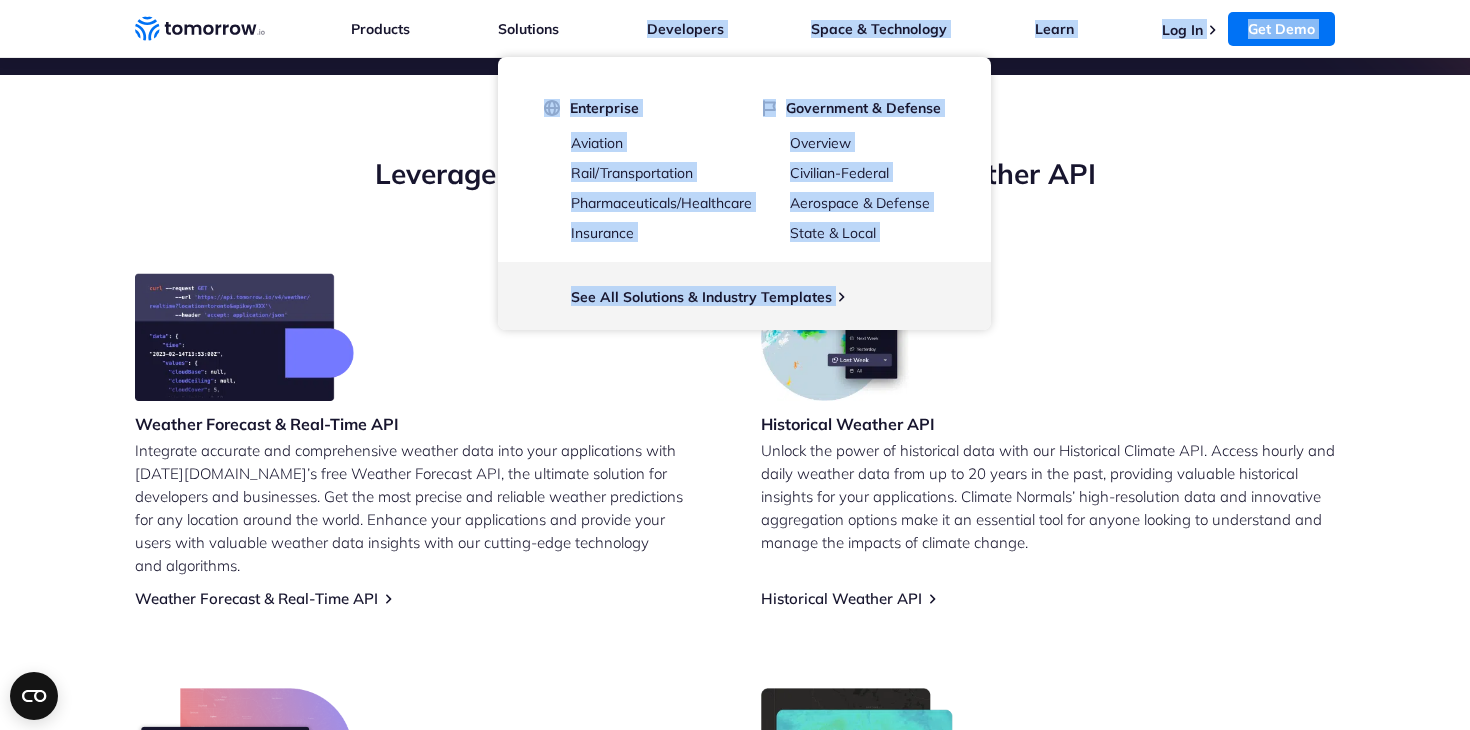 click on "Leverage [DATE][DOMAIN_NAME]’s Free Weather API
Weather Forecast & Real-Time API Integrate accurate and comprehensive weather data into your applications with [DATE][DOMAIN_NAME]’s free Weather Forecast API, the ultimate solution for developers and businesses. Get the most precise and reliable weather predictions for any location around the world. Enhance your applications and provide your users with valuable weather data insights with our cutting-edge technology and algorithms. Weather Forecast & Real-Time API
Historical Weather API Unlock the power of historical data with our Historical Climate API. Access hourly and daily weather data from up to 20 years in the past, providing valuable historical insights for your applications. Climate Normals’ high-resolution data and innovative aggregation options make it an essential tool for anyone looking to understand and manage the impacts of climate change. Historical Weather API
Weather Maps API Weather Maps API" at bounding box center (735, 577) 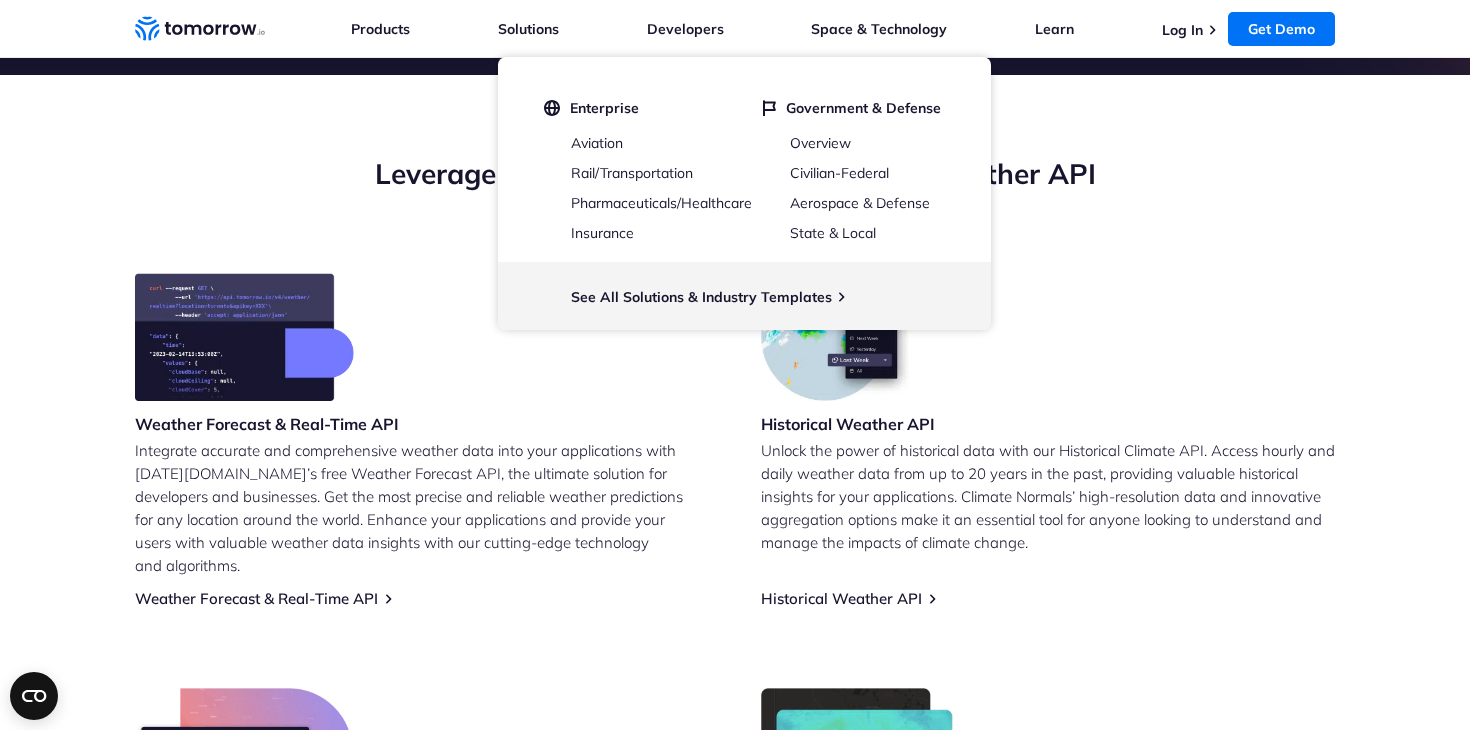 click on "Leverage [DATE][DOMAIN_NAME]’s Free Weather API" at bounding box center [735, 174] 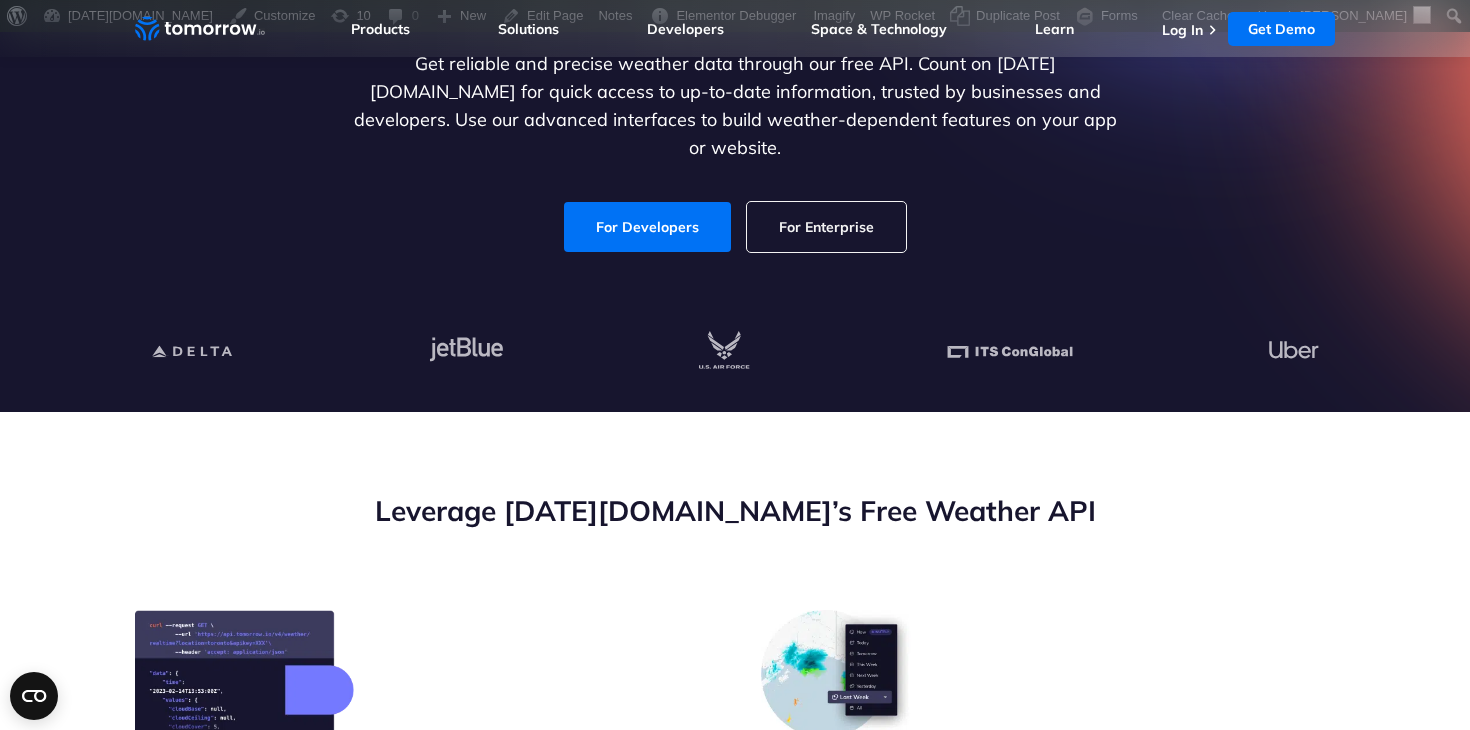 scroll, scrollTop: 0, scrollLeft: 0, axis: both 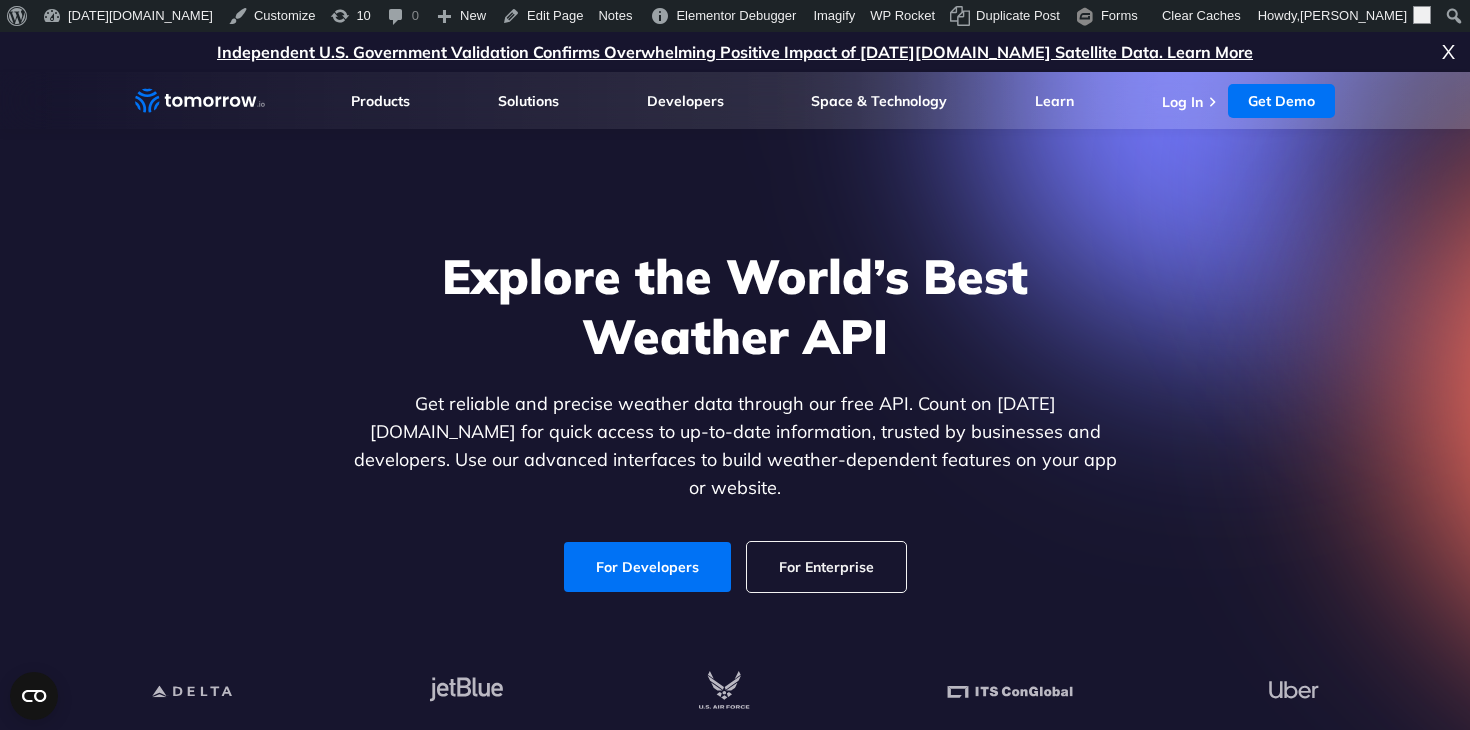 click on "Explore the World’s Best Weather API
Get reliable and precise weather data through our free API. Count on [DATE][DOMAIN_NAME] for quick access to up-to-date information, trusted by businesses and developers. Use our advanced interfaces to build weather-dependent features on your app or website.
For Developers
For Enterprise" at bounding box center [735, 419] 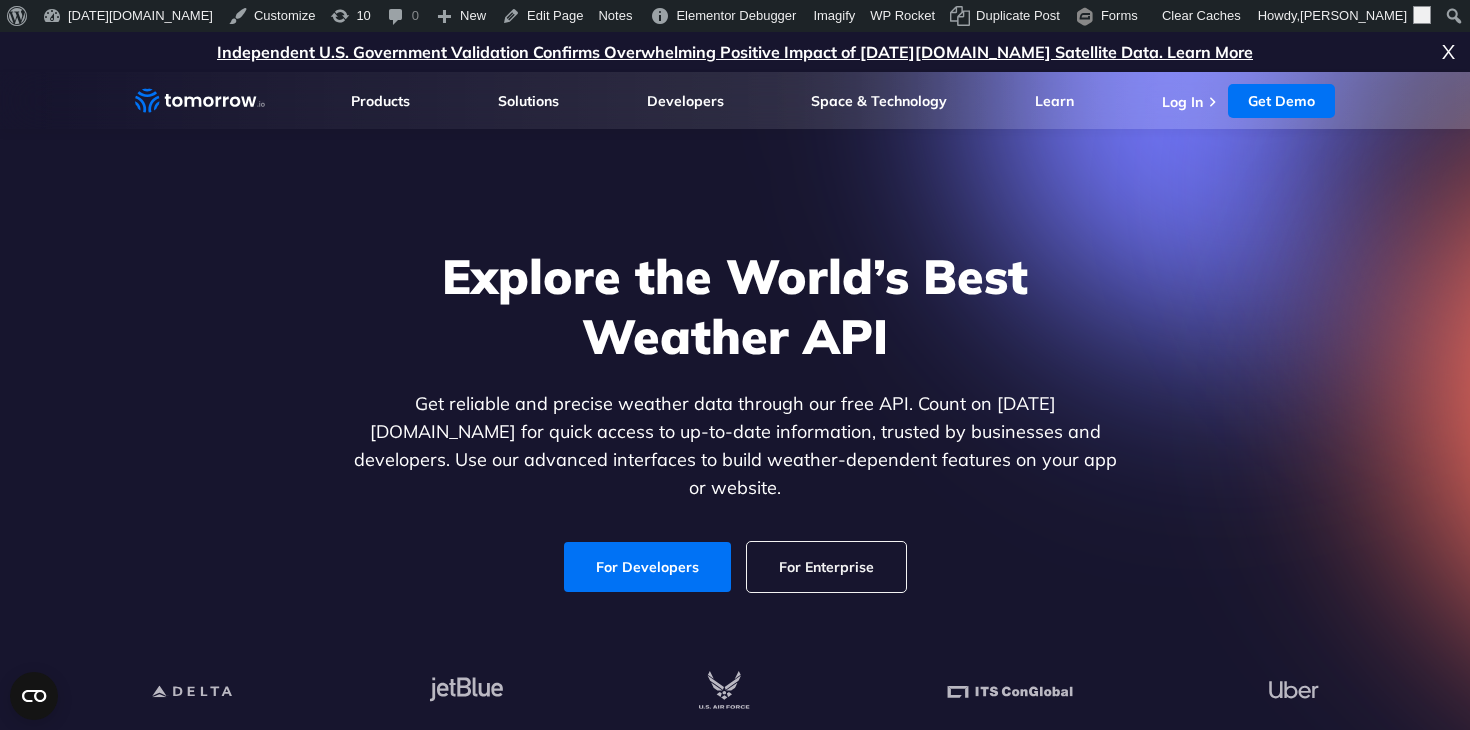 click on "Explore the World’s Best Weather API
Get reliable and precise weather data through our free API. Count on [DATE][DOMAIN_NAME] for quick access to up-to-date information, trusted by businesses and developers. Use our advanced interfaces to build weather-dependent features on your app or website.
For Developers
For Enterprise" at bounding box center (735, 419) 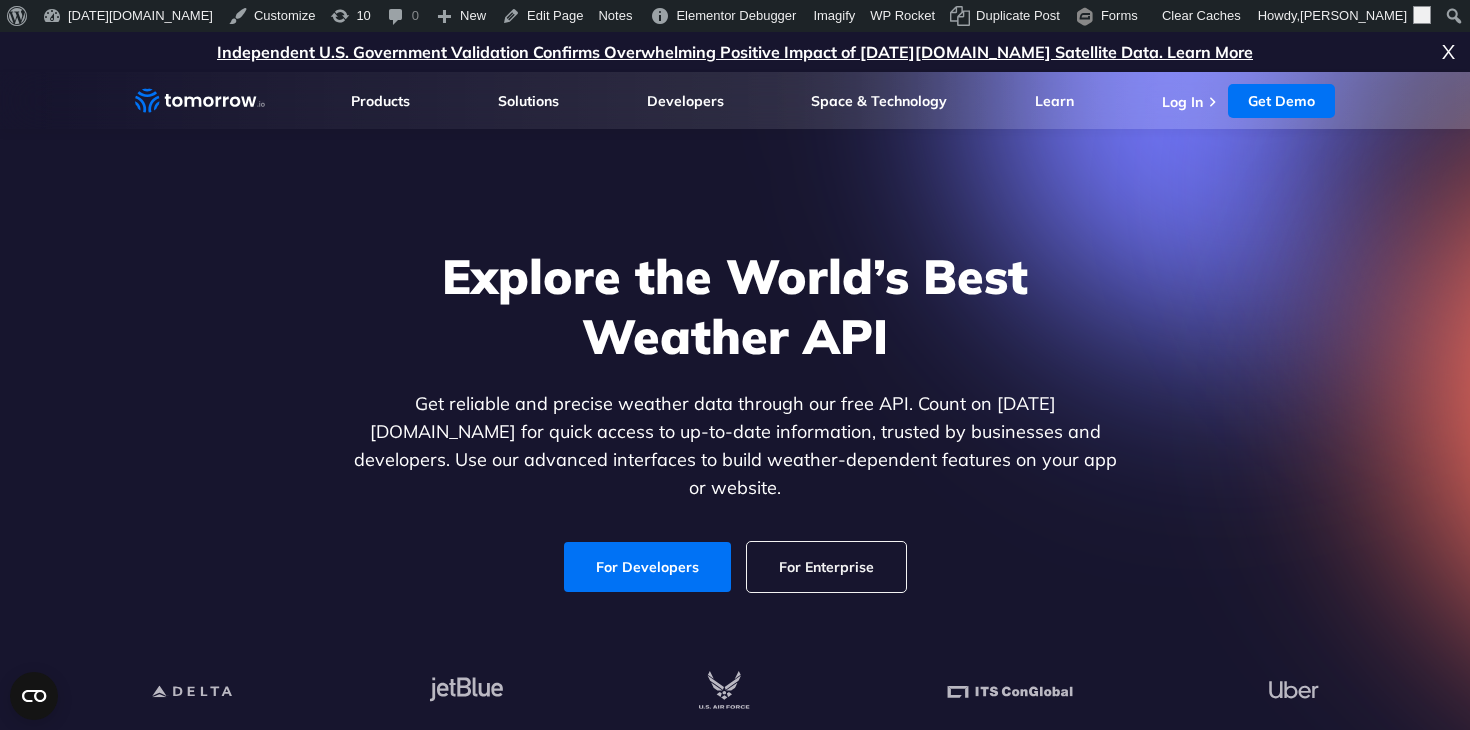 click on "Explore the World’s Best Weather API
Get reliable and precise weather data through our free API. Count on [DATE][DOMAIN_NAME] for quick access to up-to-date information, trusted by businesses and developers. Use our advanced interfaces to build weather-dependent features on your app or website.
For Developers
For Enterprise" at bounding box center (735, 419) 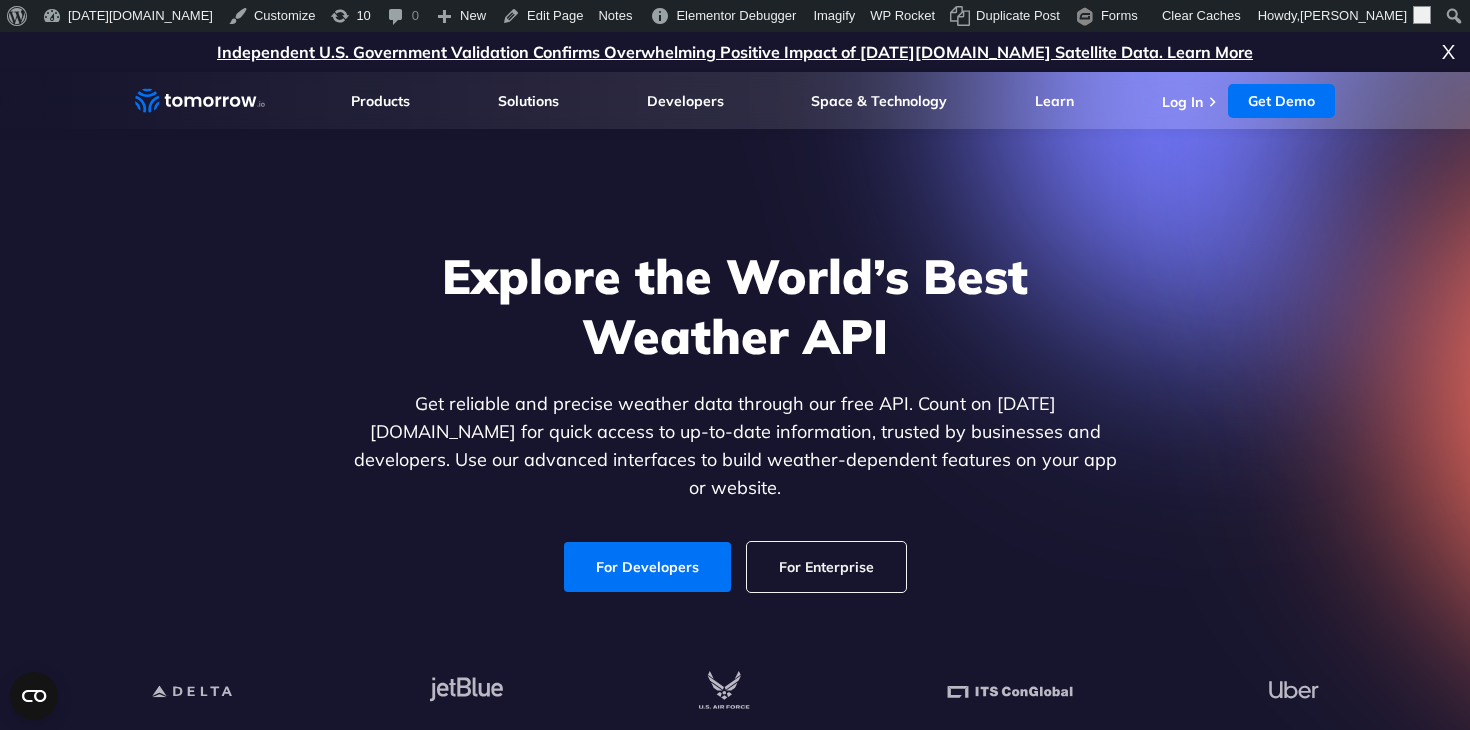 click on "Explore the World’s Best Weather API" at bounding box center (735, 306) 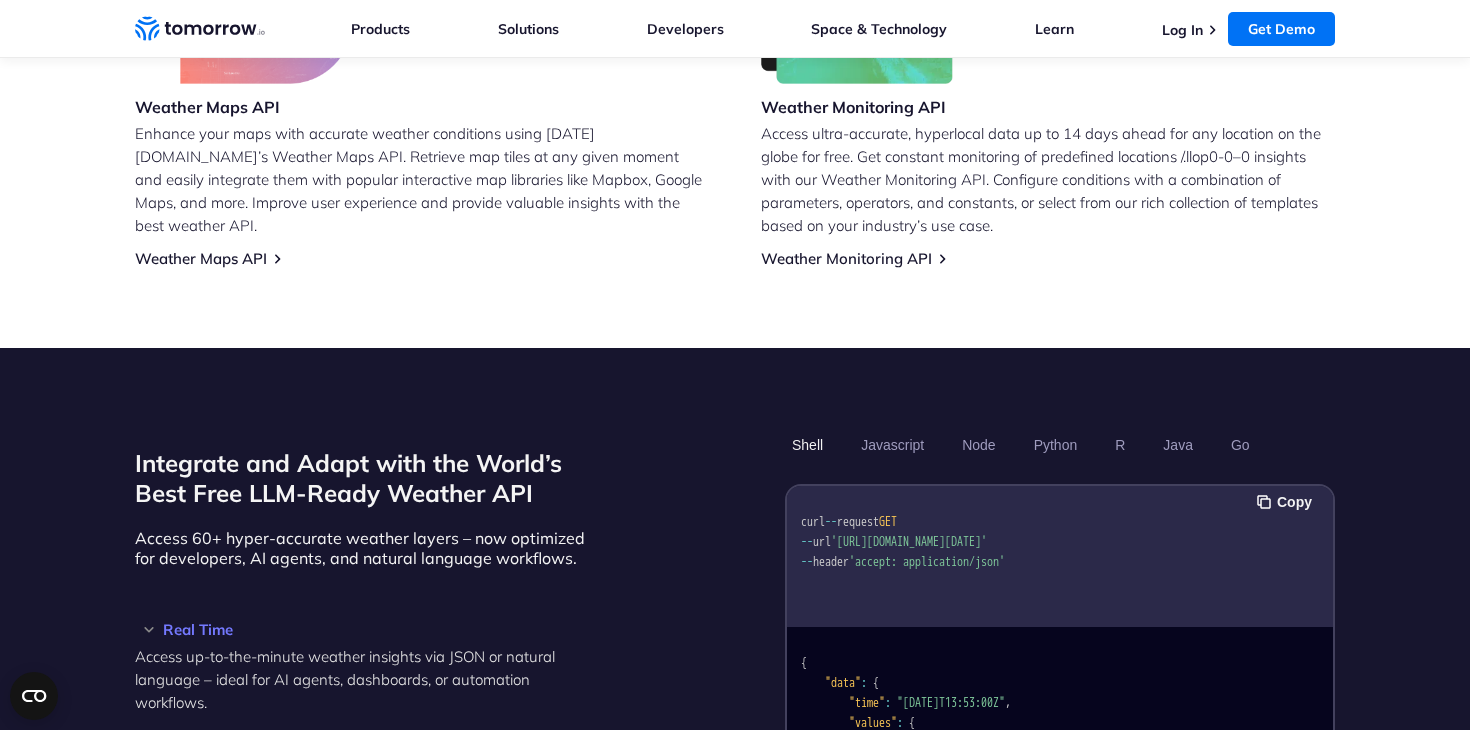scroll, scrollTop: 2352, scrollLeft: 0, axis: vertical 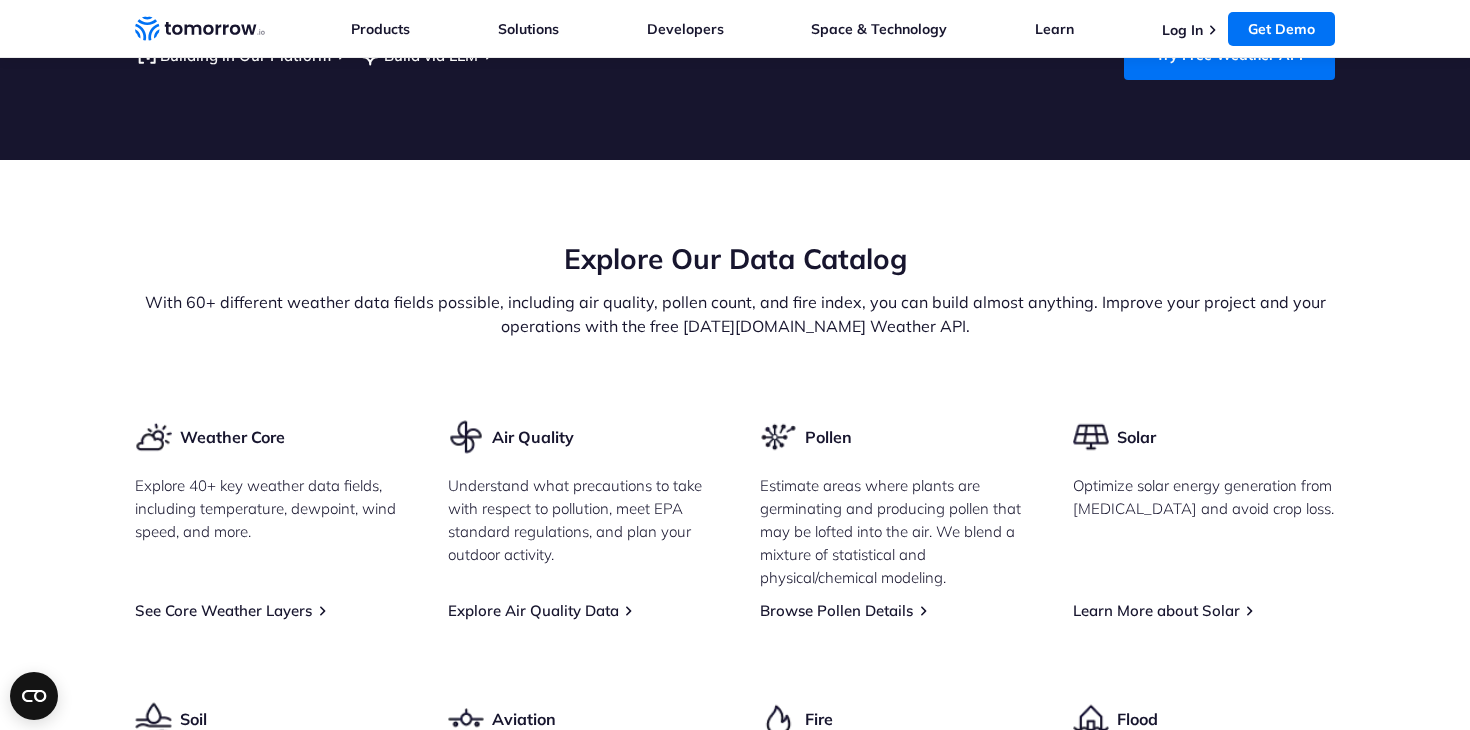 click on "Explore Our Data Catalog With 60+ different weather data fields possible, including air quality, pollen count, and fire index, you can build almost anything. Improve your project and your operations with the free [DATE][DOMAIN_NAME] Weather API." at bounding box center (735, 289) 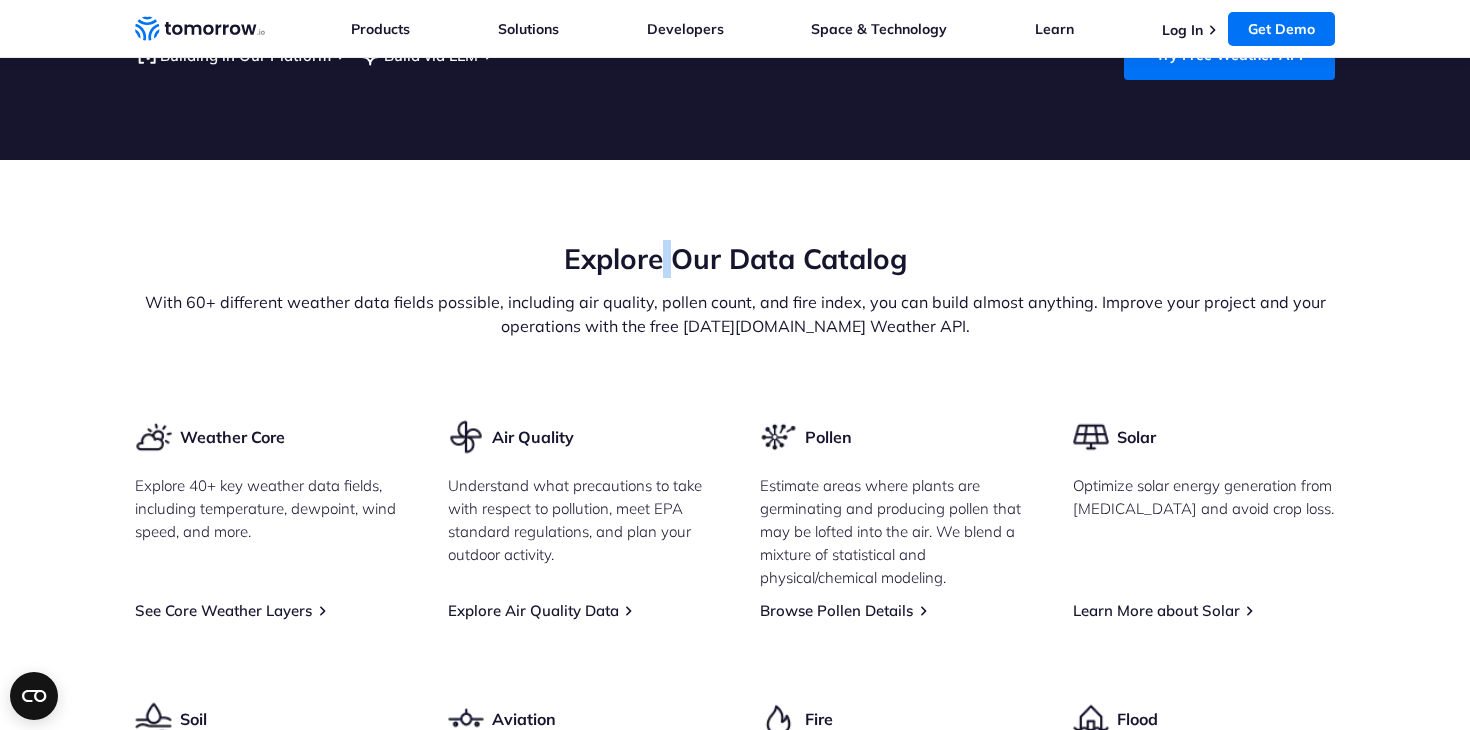 click on "Explore Our Data Catalog" at bounding box center (735, 259) 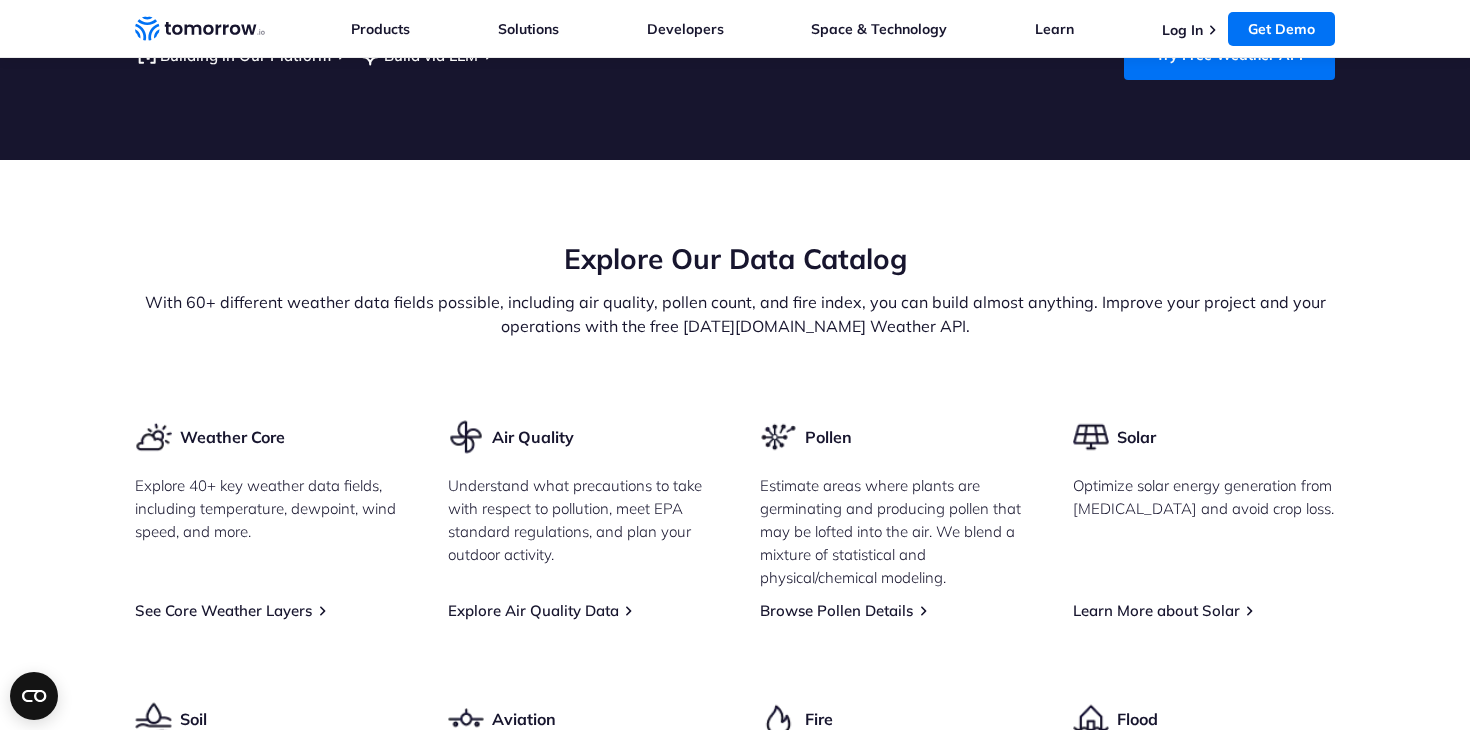 click on "Explore Our Data Catalog With 60+ different weather data fields possible, including air quality, pollen count, and fire index, you can build almost anything. Improve your project and your operations with the free [DATE][DOMAIN_NAME] Weather API." at bounding box center [735, 329] 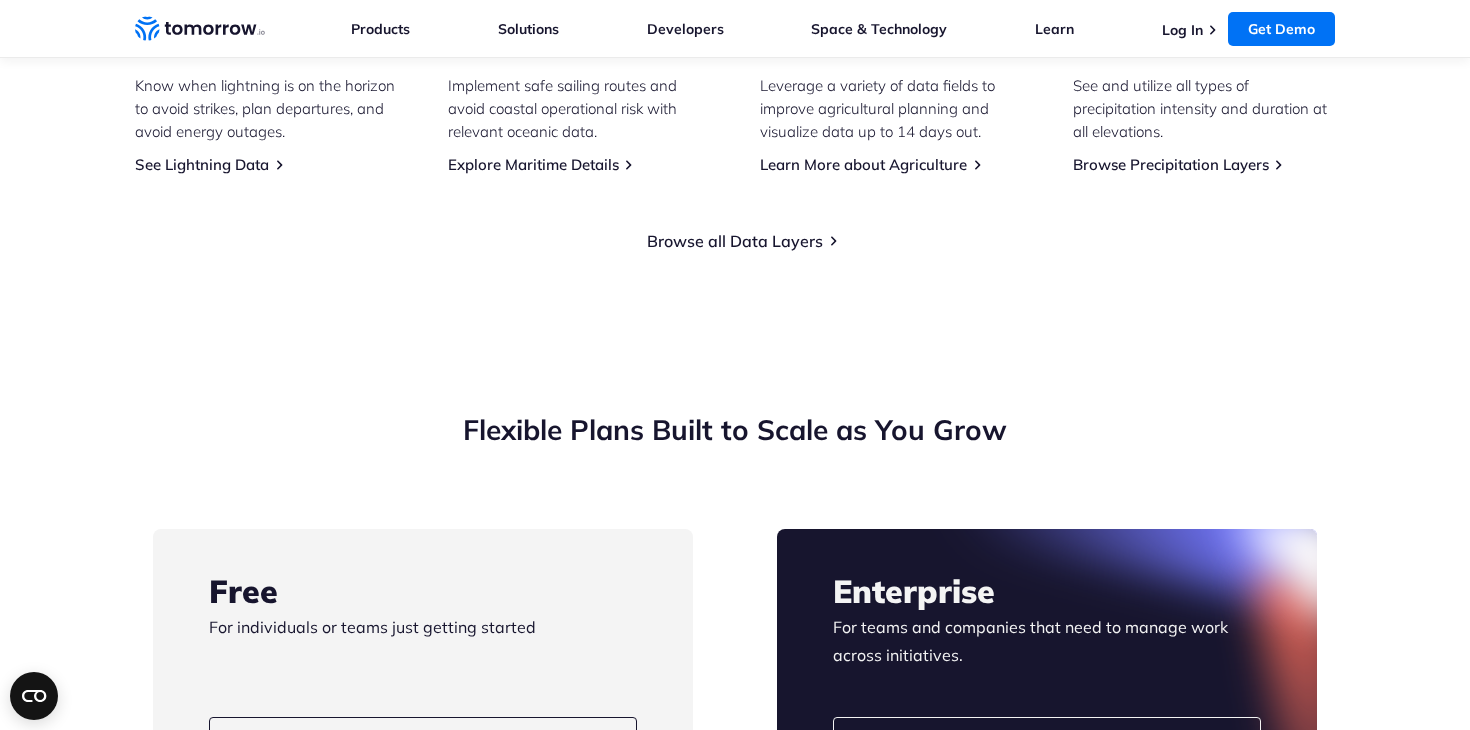 scroll, scrollTop: 3467, scrollLeft: 0, axis: vertical 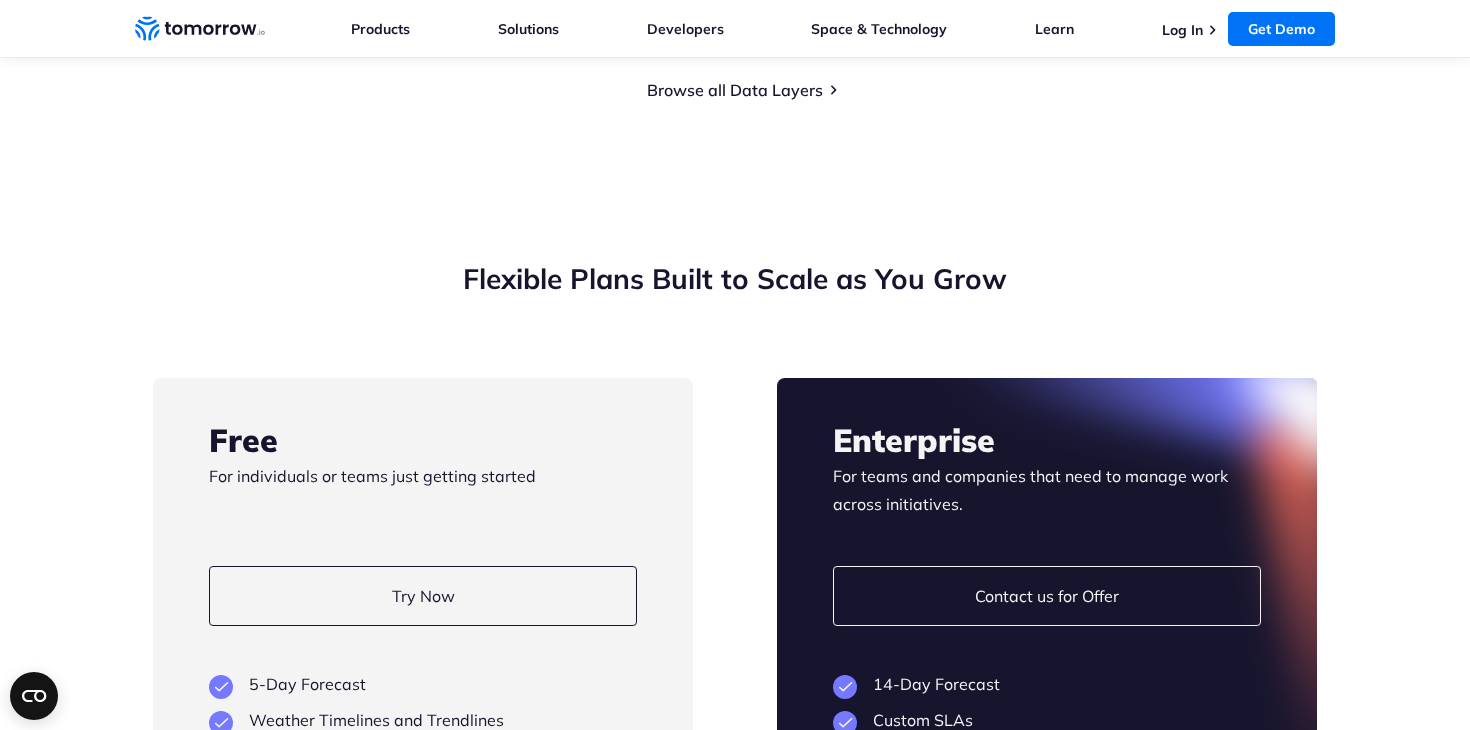 click on "Flexible Plans Built to Scale as You Grow
Free
For individuals or teams just getting started
Try Now
View Key Features
5-Day Forecast
Weather Timelines and Trendlines
Weather API Access
Core Weather Data Layers
Industry-Based Insights Templates
24 hours Historical Weather Data
1 Automatically monitored Location
1 Weather-Based Alert
Enterprise
For teams and companies that need to manage work across initiatives.
Contact us for Offer
View Key Features" at bounding box center [735, 743] 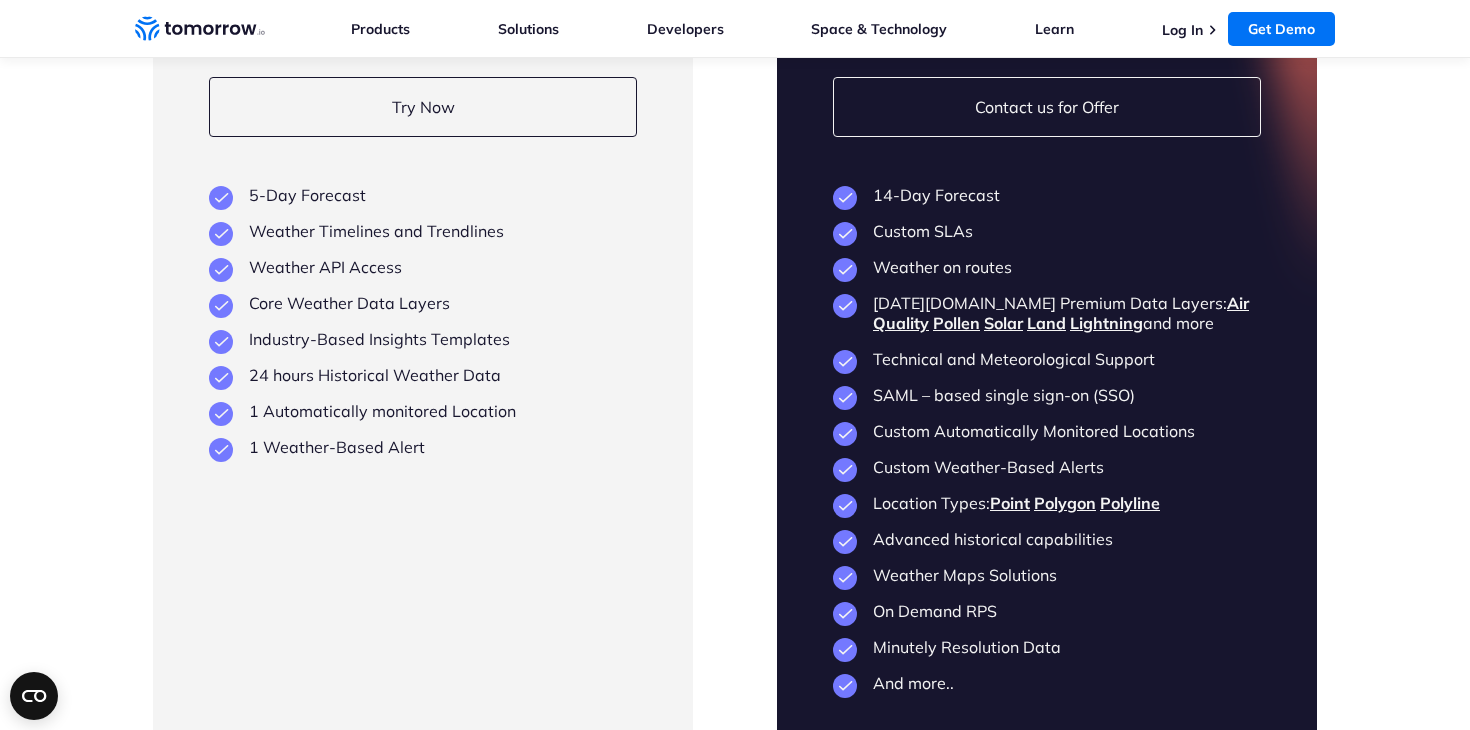 scroll, scrollTop: 4873, scrollLeft: 0, axis: vertical 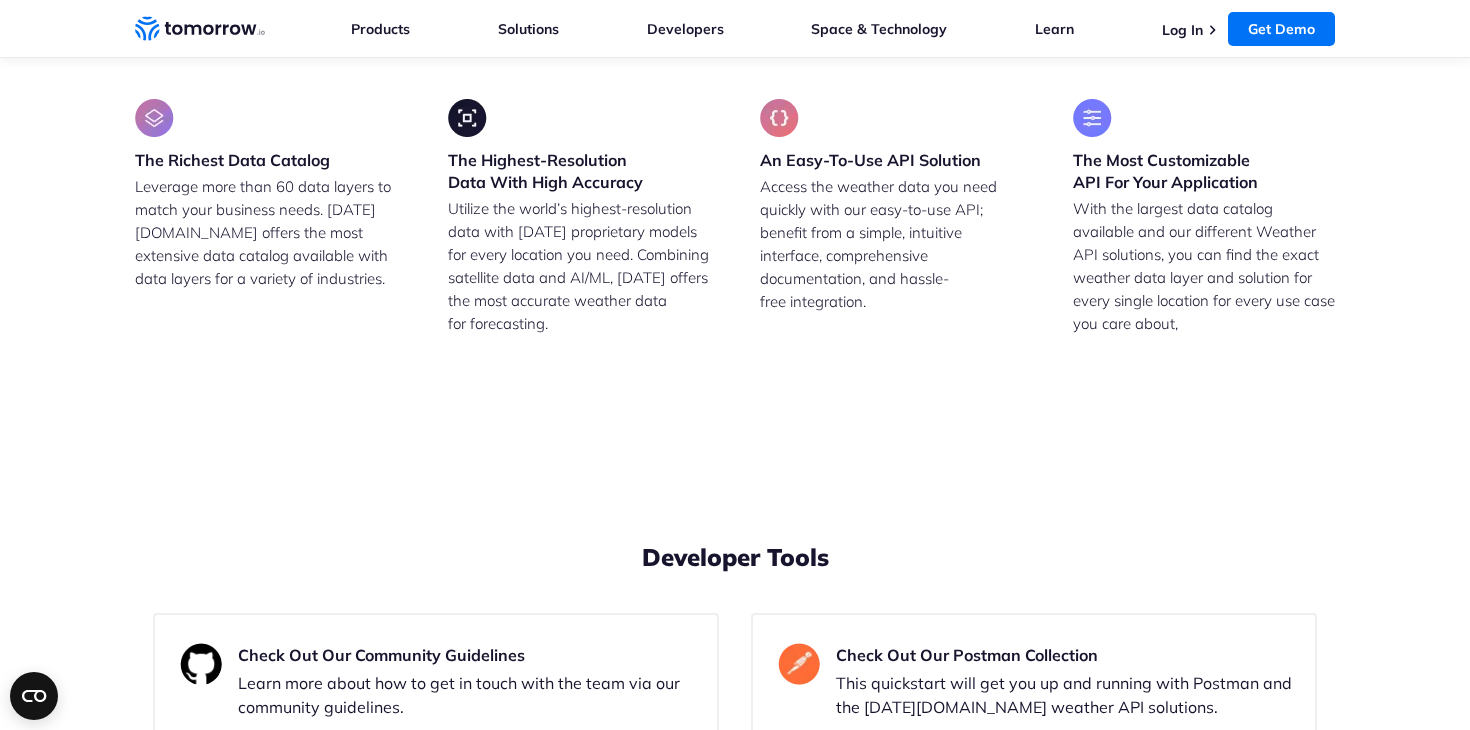 click on "Utilize the world’s highest-resolution data with [DATE] proprietary models for every location you need. Combining satellite data and AI/ML, [DATE] offers the most accurate weather data for forecasting." at bounding box center [579, 289] 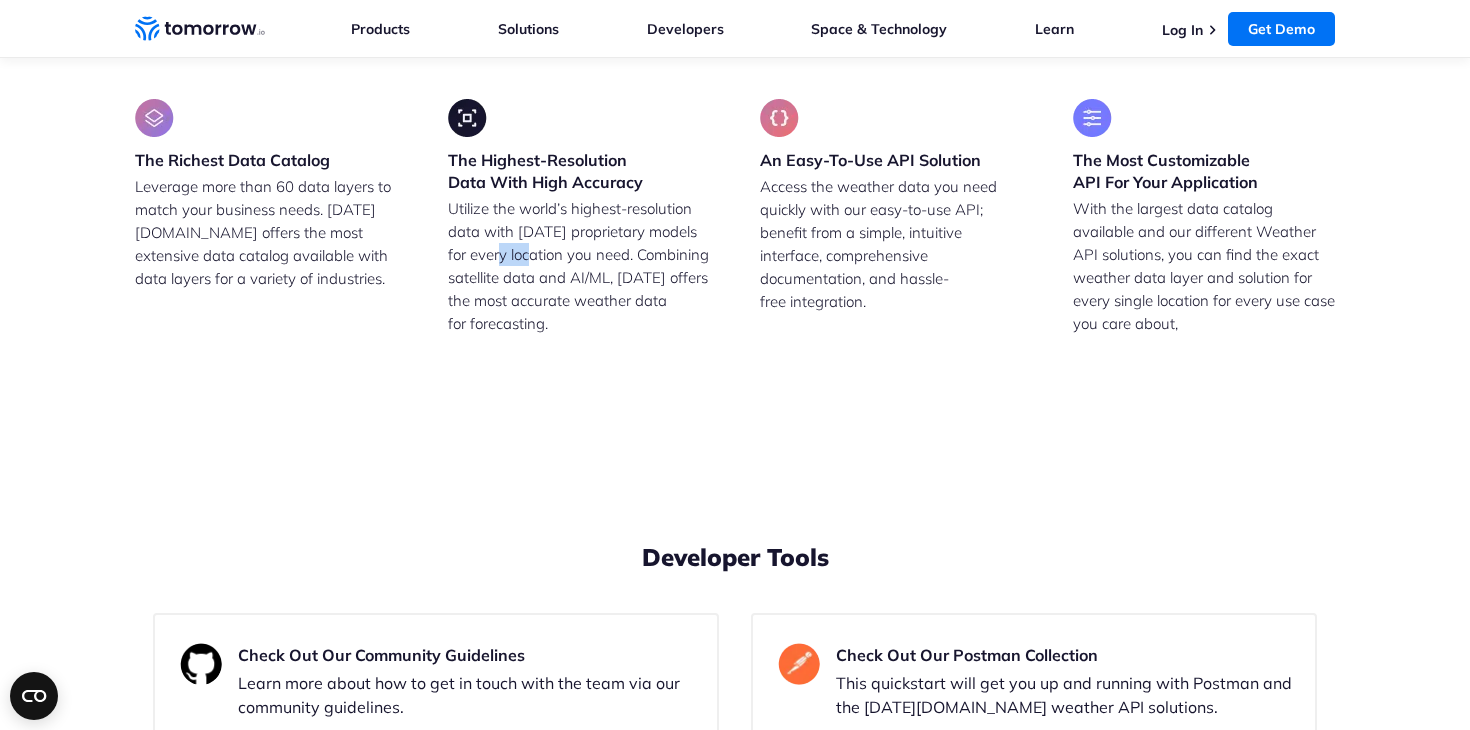click on "Utilize the world’s highest-resolution data with [DATE] proprietary models for every location you need. Combining satellite data and AI/ML, [DATE] offers the most accurate weather data for forecasting." at bounding box center [579, 289] 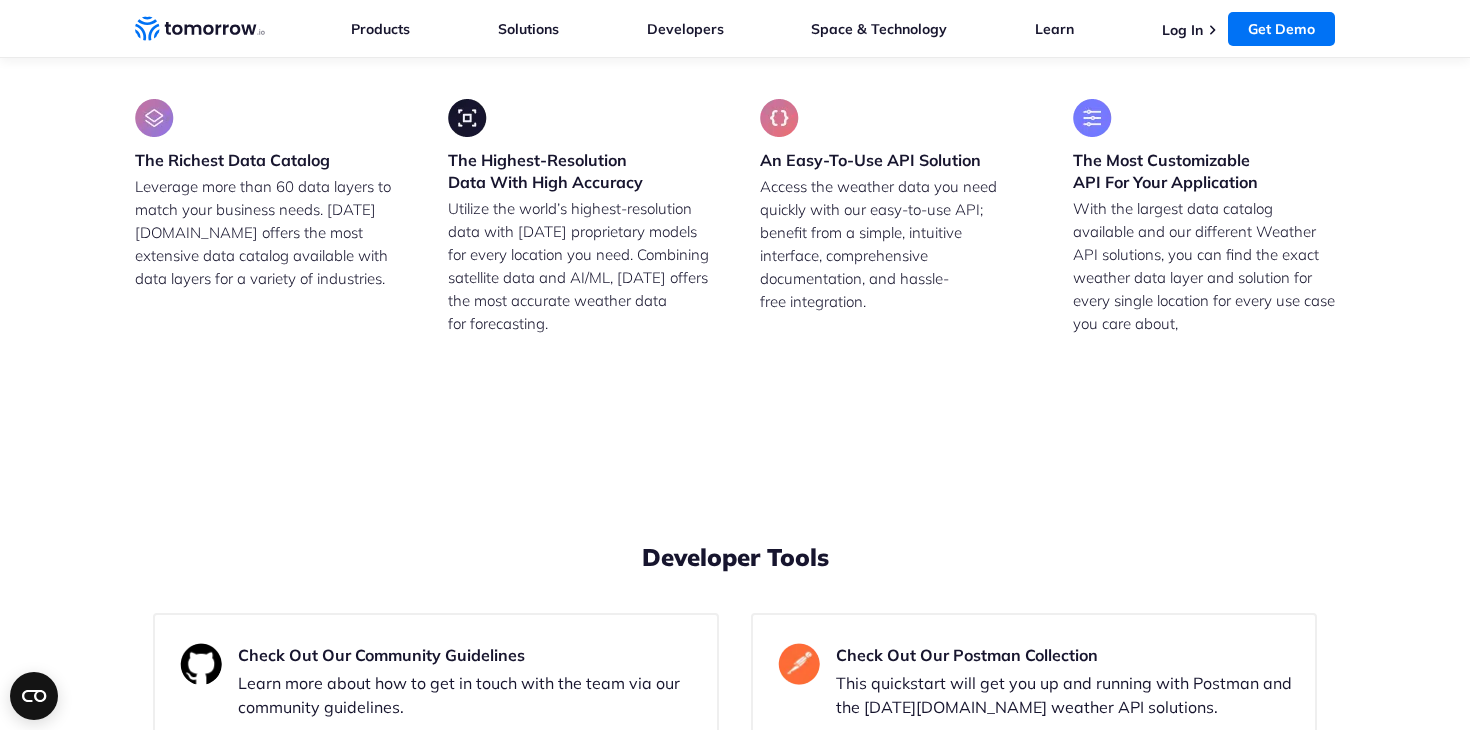 click on "Utilize the world’s highest-resolution data with [DATE] proprietary models for every location you need. Combining satellite data and AI/ML, [DATE] offers the most accurate weather data for forecasting." at bounding box center (579, 289) 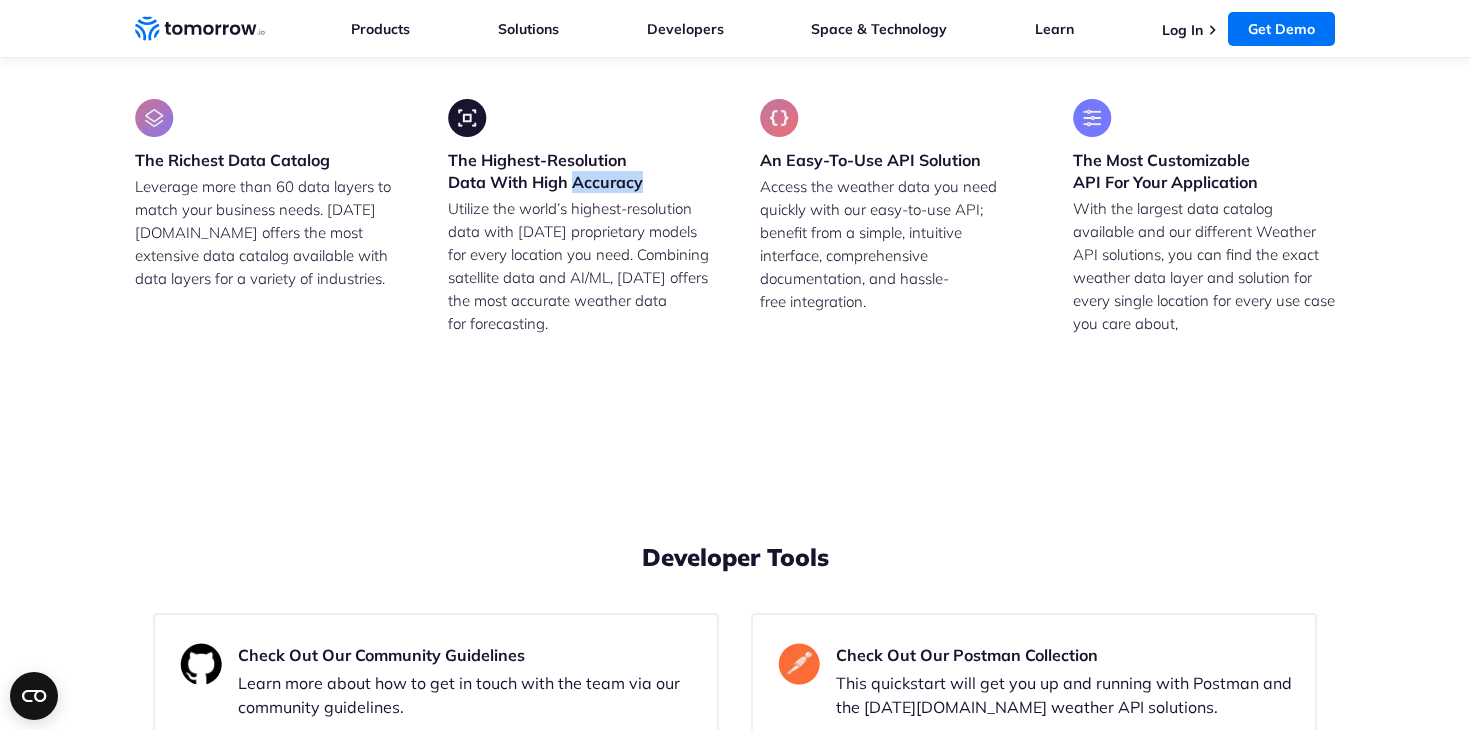click on "The Highest-Resolution Data With High Accuracy" at bounding box center (579, 171) 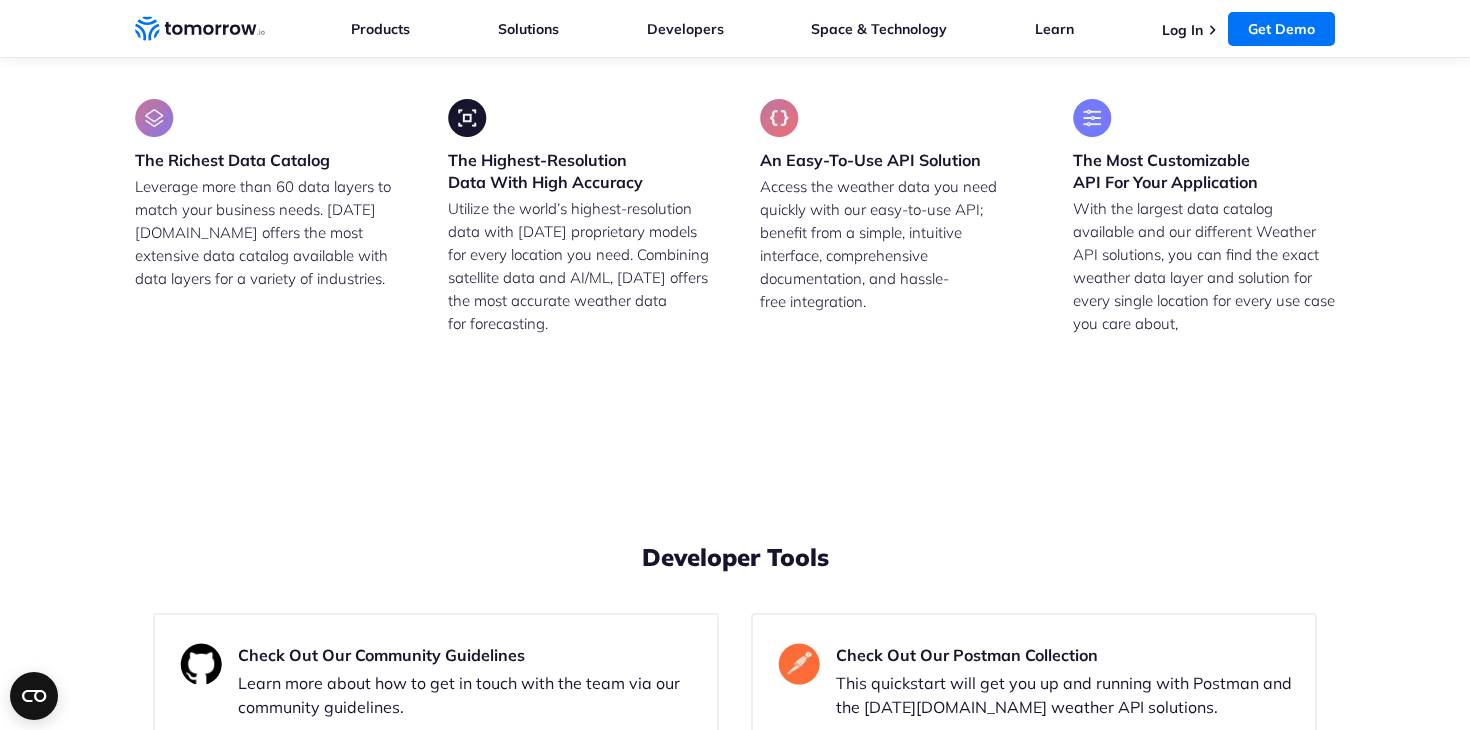 click on "The Richest Data Catalog Leverage more than 60 data layers to match your business needs. [DATE][DOMAIN_NAME] offers the most extensive data catalog available with data layers for a variety of industries." at bounding box center [266, 240] 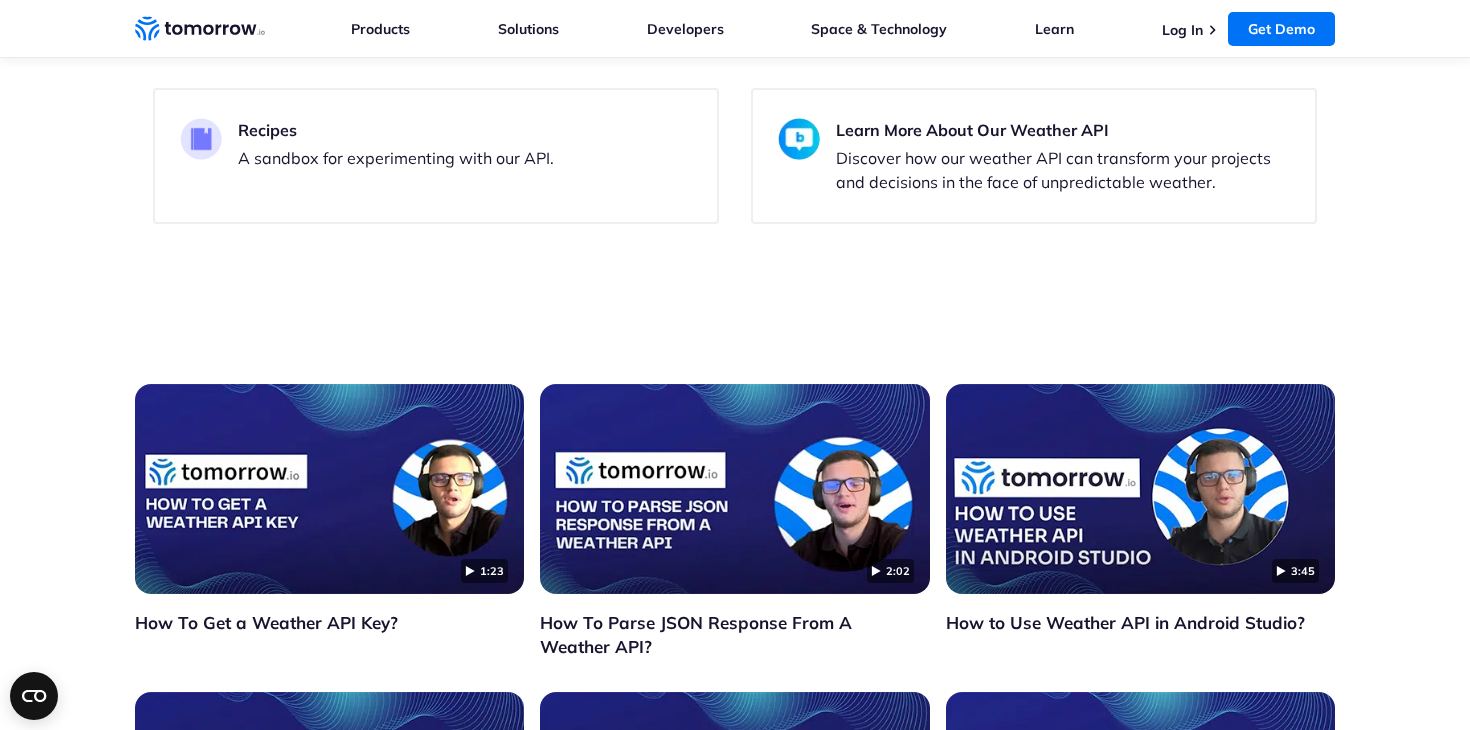 click on "Developer Tools
Check Out Our Community Guidelines
Learn more about how to get in touch with the team via our community guidelines.
Check Out Our Postman Collection
This quickstart will get you up and running with Postman and the [DATE][DOMAIN_NAME] weather API solutions.
Recipes
A sandbox for experimenting with our API.
Learn More About Our Weather API
Discover how our weather API can transform your projects and decisions in the face of unpredictable weather." at bounding box center (735, 36) 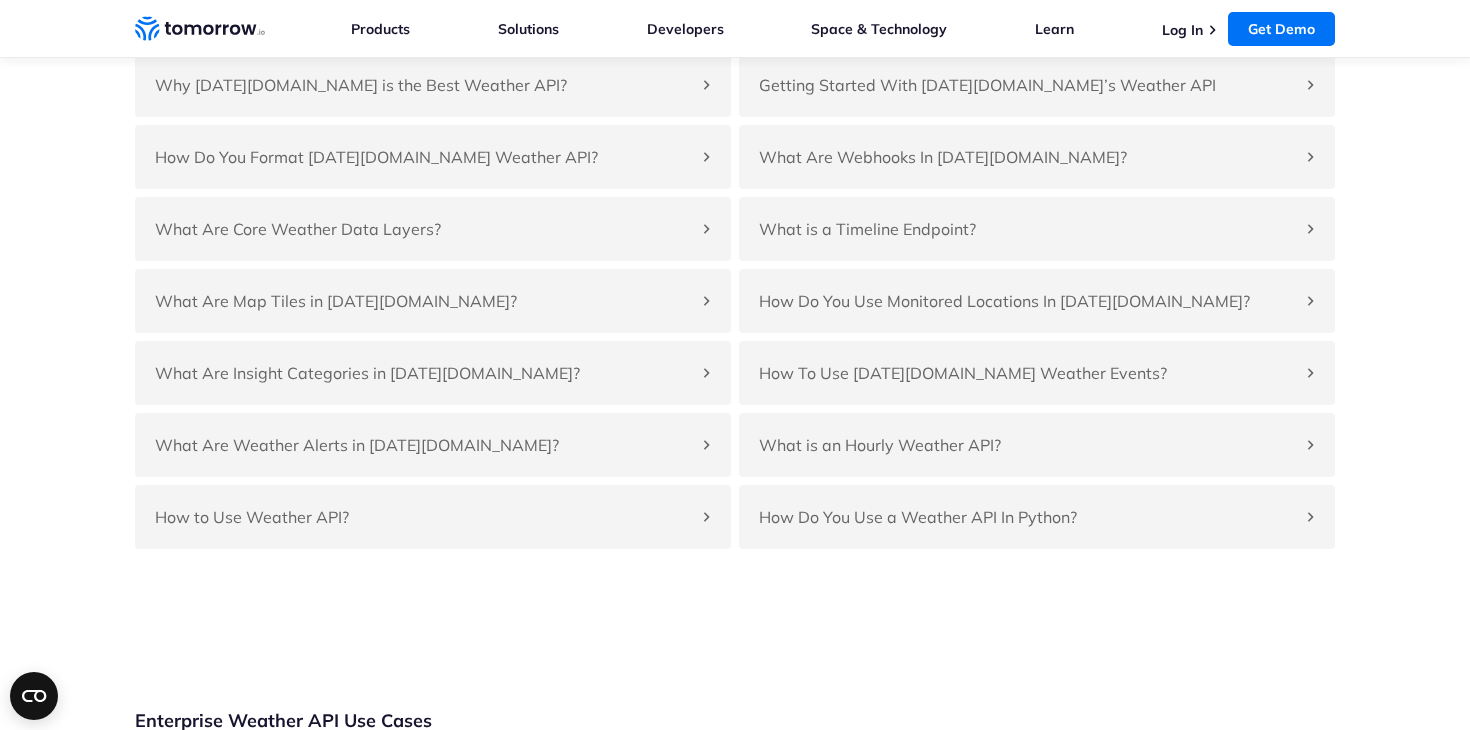 scroll, scrollTop: 6901, scrollLeft: 0, axis: vertical 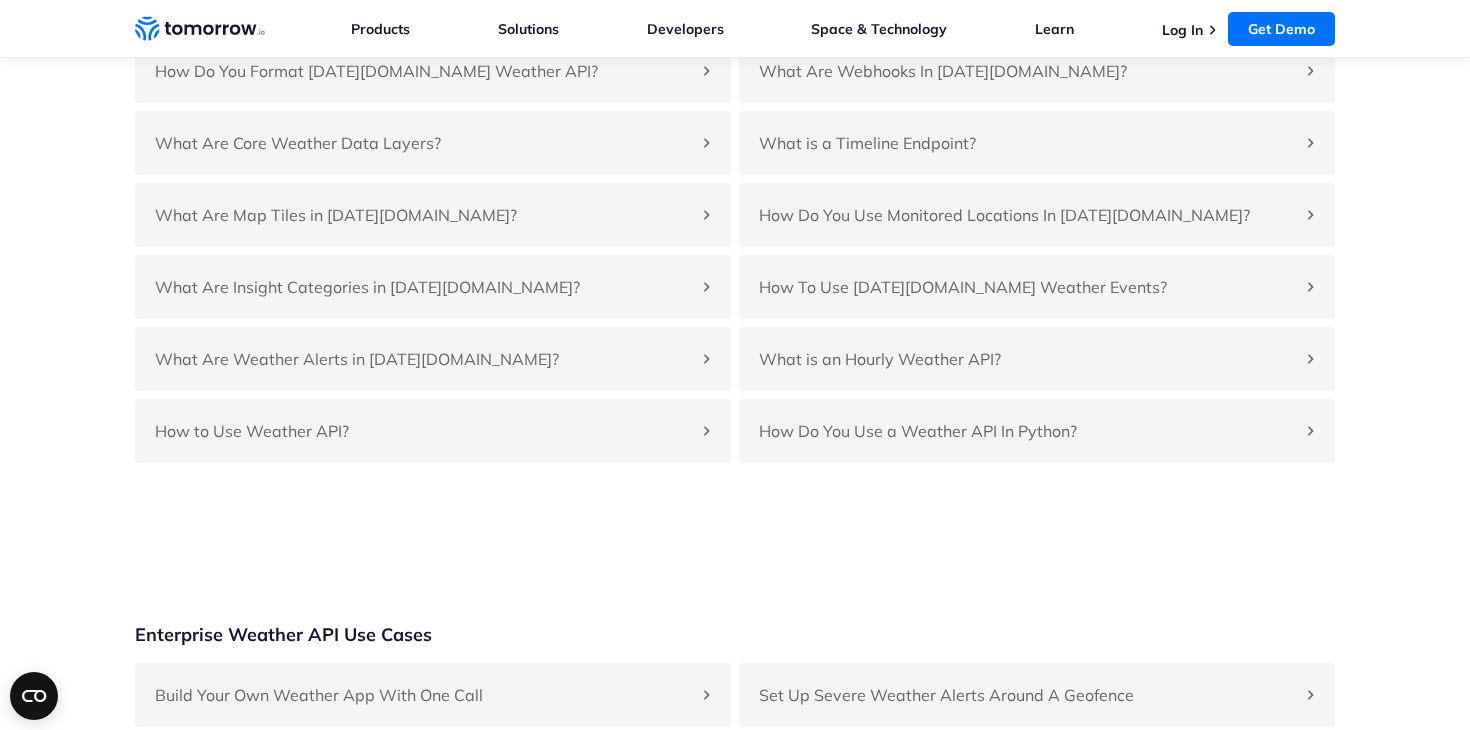 click on "How To Use [DATE][DOMAIN_NAME] Weather Events?" at bounding box center [1037, 287] 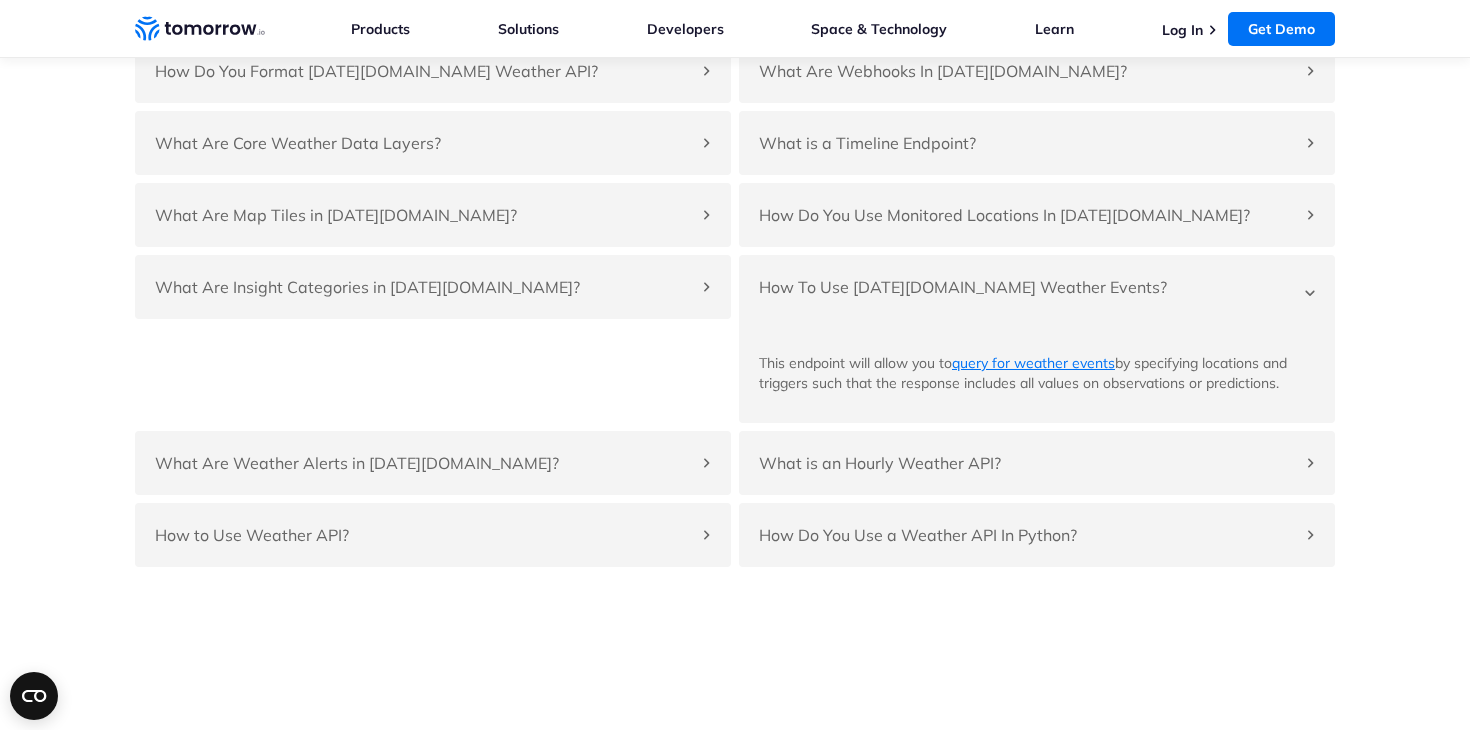 click on "Why [DATE][DOMAIN_NAME] is the Best Weather API? [DATE][DOMAIN_NAME]’s free Weather API combines traditional weather data sources with new sensing technologies and proprietary modeling to deliver best-in-class weather data, with hyperlocal observations, ground-level tracking, up-to-date data delivery, and by-minute forecasting. Getting Started With [DATE][DOMAIN_NAME]’s Weather API With [DATE][DOMAIN_NAME]’s free weather API, you can get up and running immediately!  Grab your private API key  to start querying parameters. Your key carries full privileges so make sure to keep it secure. Learn more about  how can you get started using a eeather API? How Do You Format [DATE][DOMAIN_NAME] Weather API? Information on formatting  can be found within our API documentation. There you’ll see information on how to format your Locations (geometry, latlong), Date and Time, Unit System, and Timezones for all queries within the [DATE][DOMAIN_NAME] weather API. What Are Webhooks In [DATE][DOMAIN_NAME]? Configure your webhooks to integrate [DATE][DOMAIN_NAME]’s weather API A" at bounding box center [735, 267] 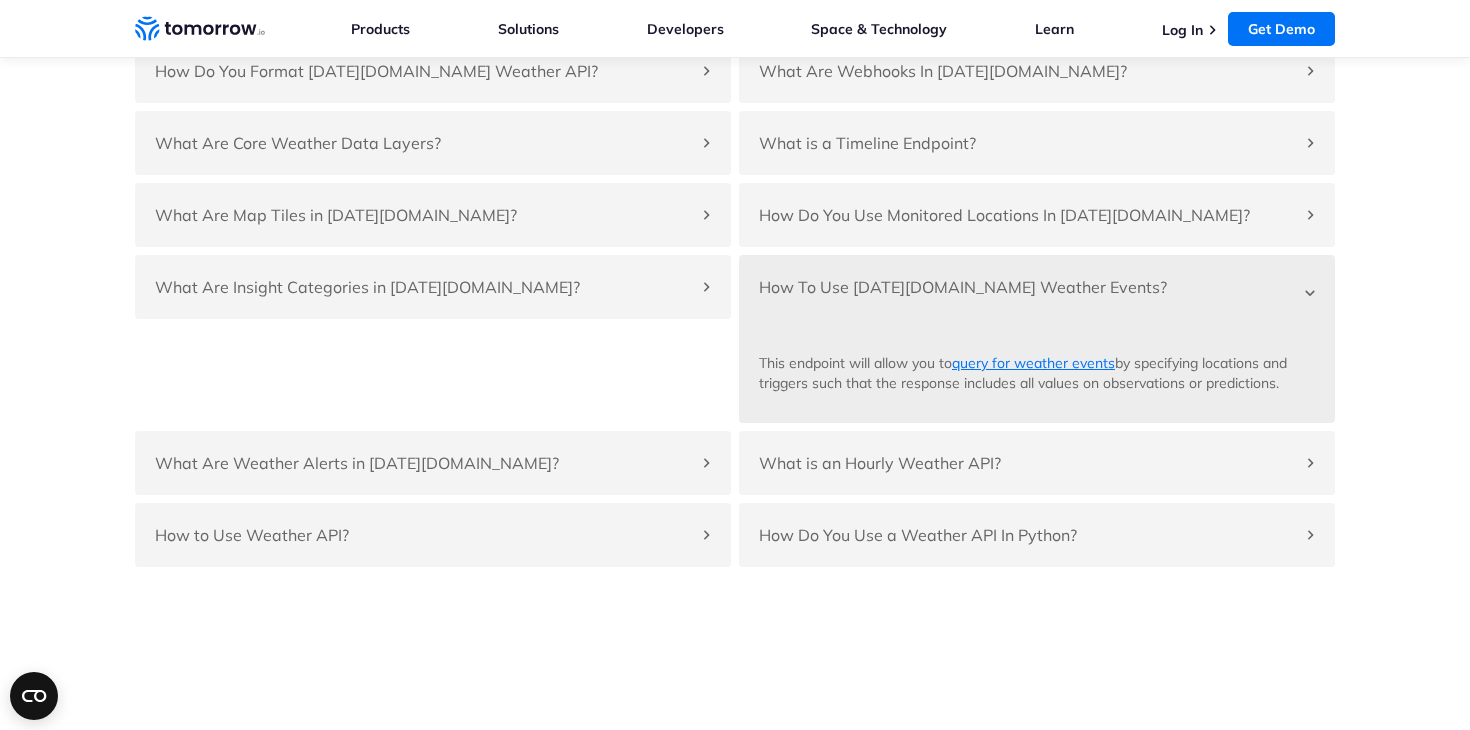 click on "How To Use [DATE][DOMAIN_NAME] Weather Events?" at bounding box center [1027, 287] 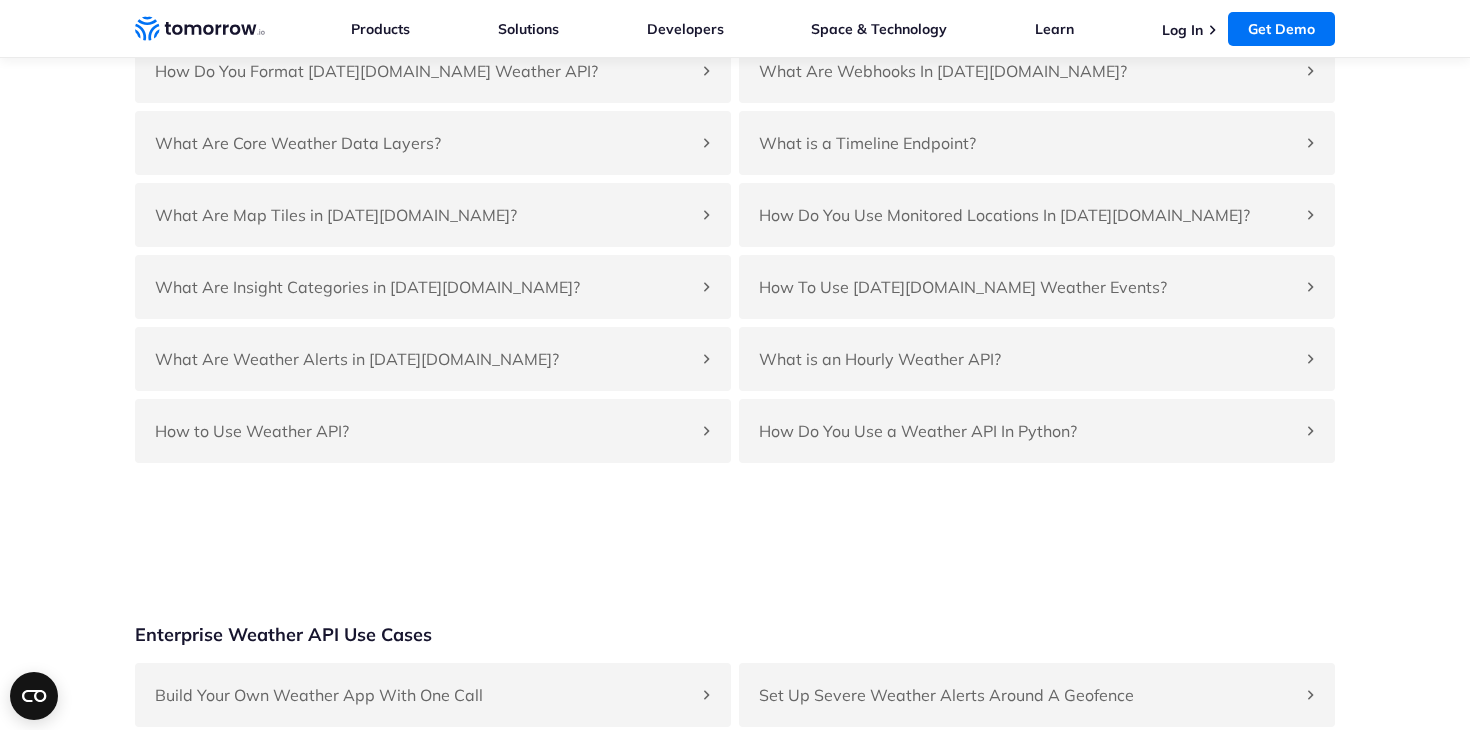 click on "Get Up and Running Quickly in Any Industry [DATE][DOMAIN_NAME] Weather API Documentation Why [DATE][DOMAIN_NAME] is the Best Weather API? [DATE][DOMAIN_NAME]’s free Weather API combines traditional weather data sources with new sensing technologies and proprietary modeling to deliver best-in-class weather data, with hyperlocal observations, ground-level tracking, up-to-date data delivery, and by-minute forecasting. Getting Started With [DATE][DOMAIN_NAME]’s Weather API With [DATE][DOMAIN_NAME]’s free weather API, you can get up and running immediately!  Grab your private API key  to start querying parameters. Your key carries full privileges so make sure to keep it secure. Learn more about  how can you get started using a eeather API? How Do You Format [DATE][DOMAIN_NAME] Weather API? Information on formatting  can be found within our API documentation. There you’ll see information on how to format your Locations (geometry, latlong), Date and Time, Unit System, and Timezones for all queries within the [DATE][DOMAIN_NAME] weather API. A  Setting  An" at bounding box center [735, 136] 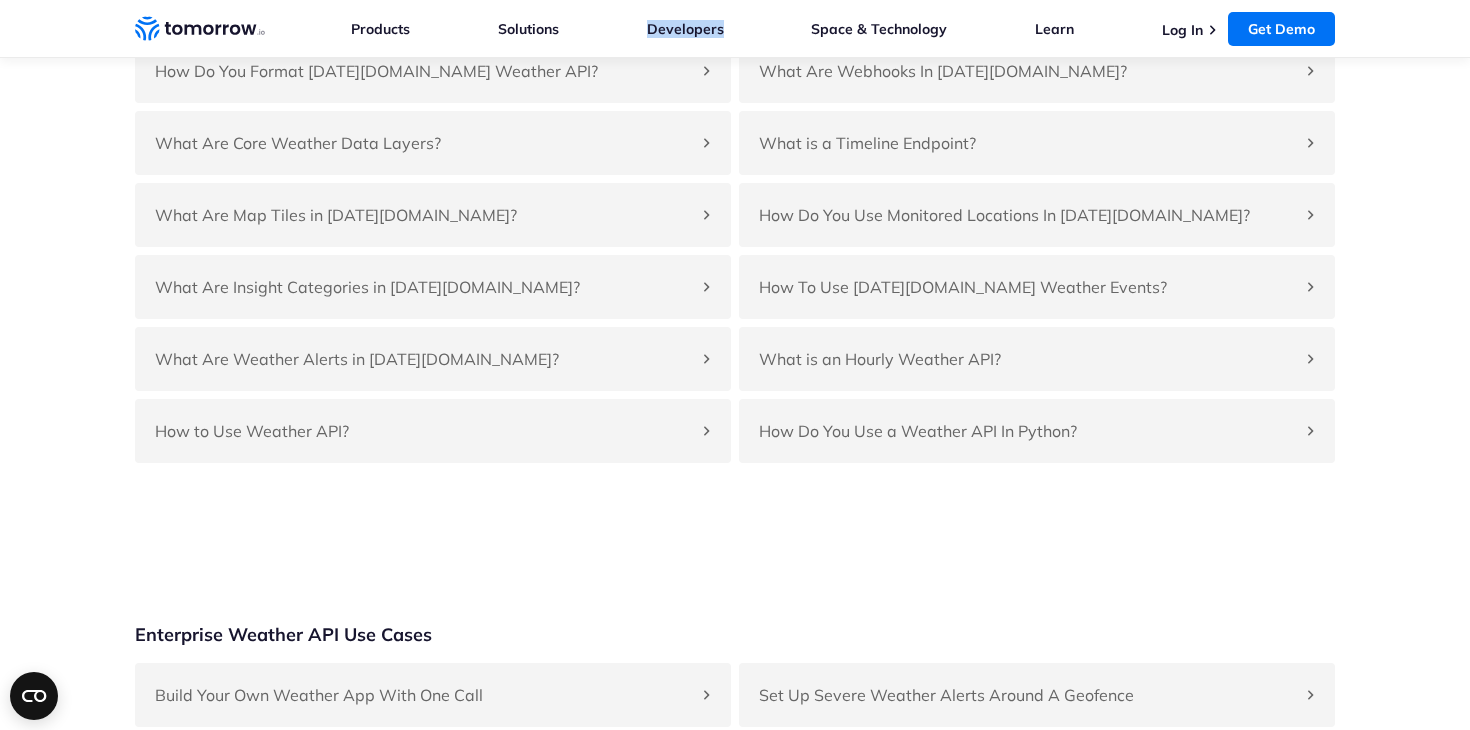 click on "Products Products
For Organizations
Resilience Platform Your single source of weather truth & decisioning.
Weather API Hyper-accurate weather data with 80+ layers and insights.
See Documentation
Satellite Data Exclusive data products direct from our first-of-its-kind constellation
For Consumers
Consumer App Take cutting-edge weather with you on the go.
Weather Forecast Your hyperlocal personal weather forecast.
Widgets The most reliable forecast embedded  directly into your app or website.
Solutions Solutions
Enterprise
Aviation
Rail/Transportation
Pharmaceuticals/Healthcare
Insurance
Government & Defense
Overview
Civilian-Federal
Aerospace & Defense
State & Local
See All Solutions & Industry Templates
Developers Developers
Documentation
Weather Forecast
Real-Time Weather
Historical Weather API
Map Visualization
Localized Severe Weather Alerts" at bounding box center [843, 28] 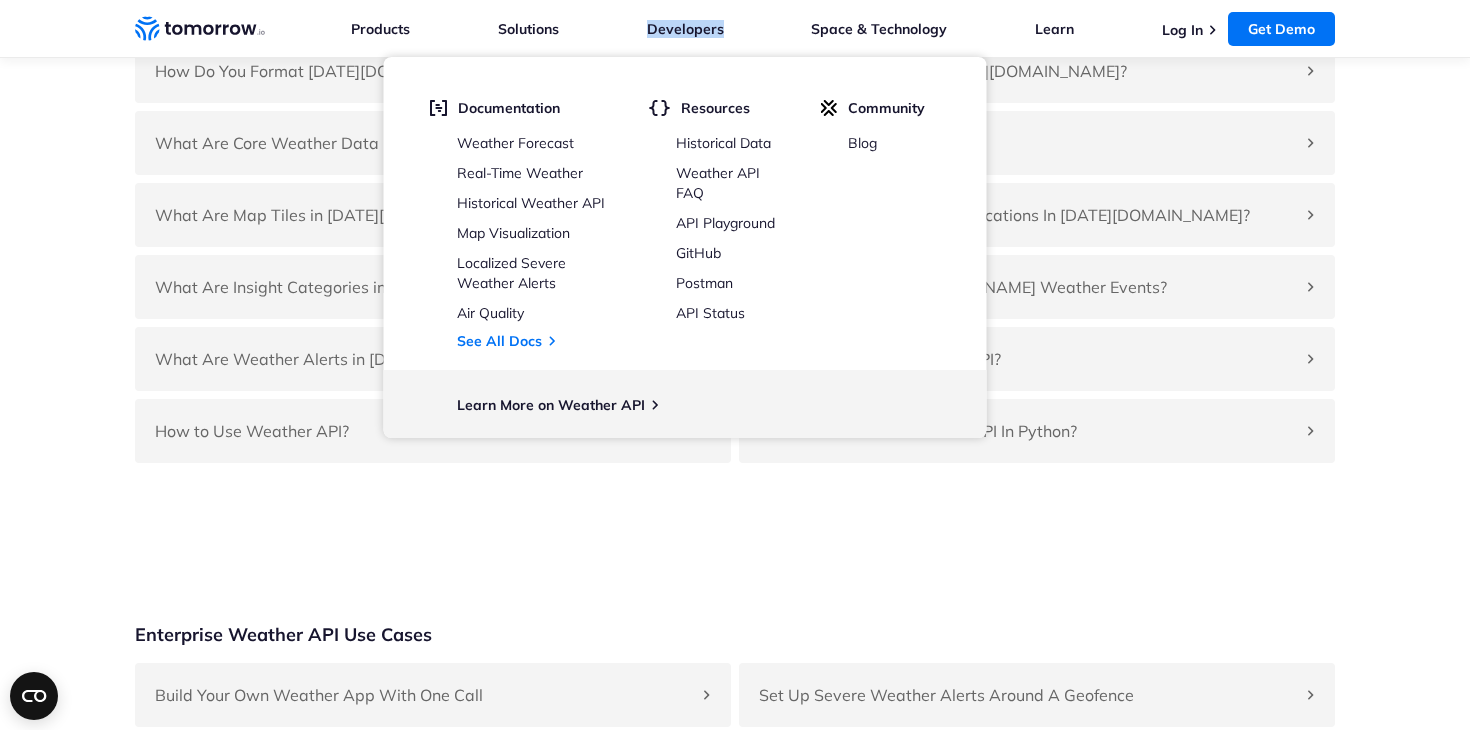 click on "Products Products
For Organizations
Resilience Platform Your single source of weather truth & decisioning.
Weather API Hyper-accurate weather data with 80+ layers and insights.
See Documentation
Satellite Data Exclusive data products direct from our first-of-its-kind constellation
For Consumers
Consumer App Take cutting-edge weather with you on the go.
Weather Forecast Your hyperlocal personal weather forecast.
Widgets The most reliable forecast embedded  directly into your app or website.
Solutions Solutions
Enterprise
Aviation
Rail/Transportation
Pharmaceuticals/Healthcare
Insurance
Government & Defense
Overview
Civilian-Federal
Aerospace & Defense
State & Local
See All Solutions & Industry Templates
Developers Developers
Documentation
Weather Forecast
Real-Time Weather
Historical Weather API
Map Visualization
Localized Severe Weather Alerts" at bounding box center [843, 28] 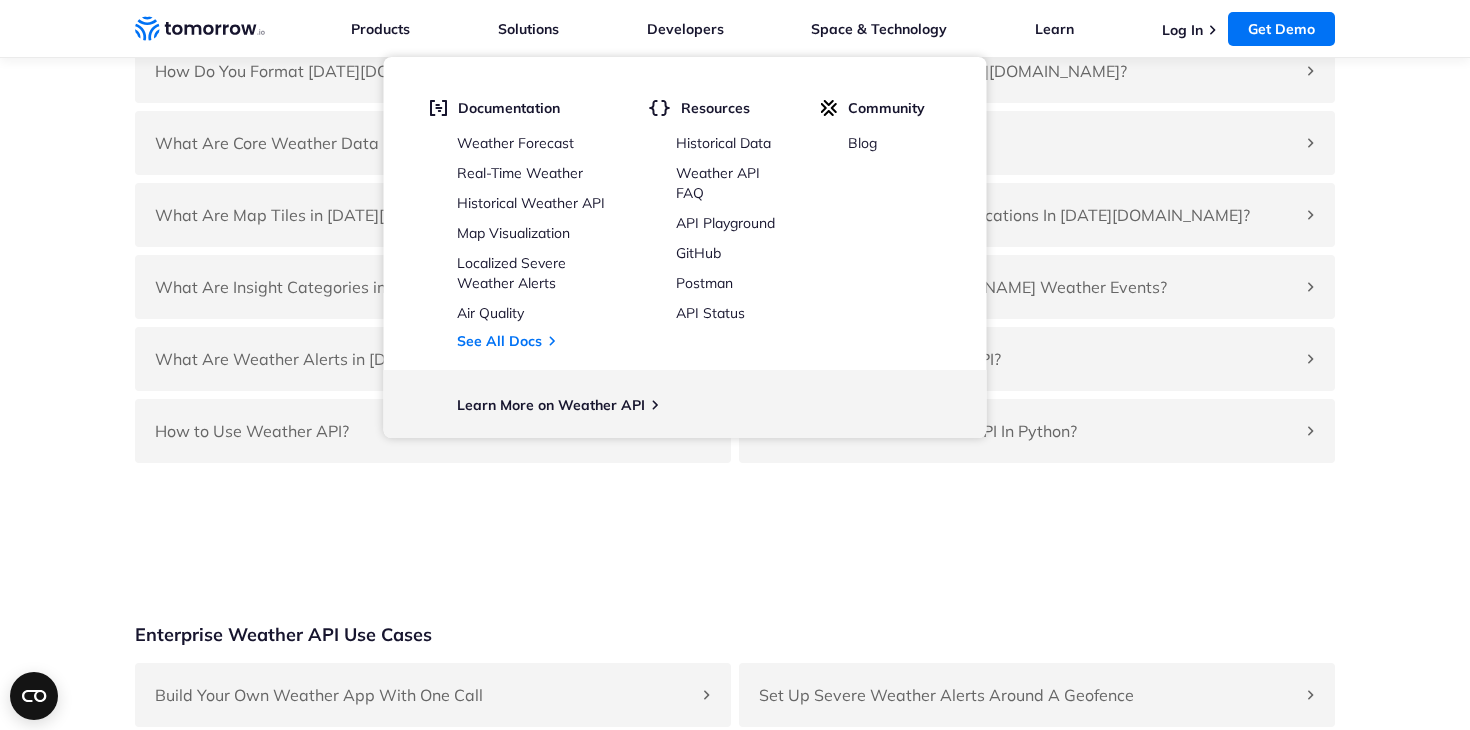 click on "Products Products
For Organizations
Resilience Platform Your single source of weather truth & decisioning.
Weather API Hyper-accurate weather data with 80+ layers and insights.
See Documentation
Satellite Data Exclusive data products direct from our first-of-its-kind constellation
For Consumers
Consumer App Take cutting-edge weather with you on the go.
Weather Forecast Your hyperlocal personal weather forecast.
Widgets The most reliable forecast embedded  directly into your app or website.
Solutions Solutions
Enterprise
Aviation
Rail/Transportation
Pharmaceuticals/Healthcare
Insurance
Government & Defense
Overview
Civilian-Federal
Aerospace & Defense
State & Local
See All Solutions & Industry Templates
Developers Developers
Documentation
Weather Forecast
Real-Time Weather
Historical Weather API
Map Visualization
Localized Severe Weather Alerts" at bounding box center [843, 28] 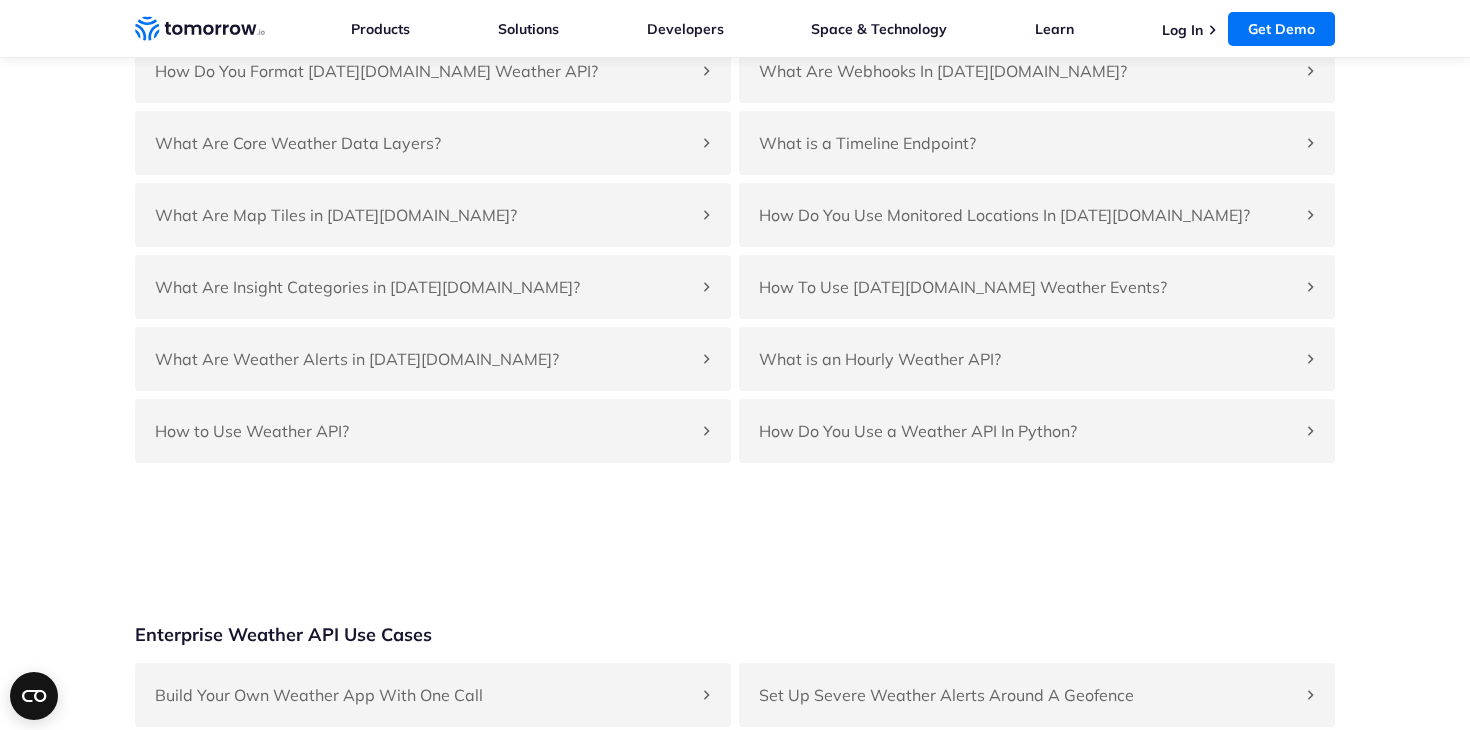 click on "Products Products
For Organizations
Resilience Platform Your single source of weather truth & decisioning.
Weather API Hyper-accurate weather data with 80+ layers and insights.
See Documentation
Satellite Data Exclusive data products direct from our first-of-its-kind constellation
For Consumers
Consumer App Take cutting-edge weather with you on the go.
Weather Forecast Your hyperlocal personal weather forecast.
Widgets The most reliable forecast embedded  directly into your app or website.
Solutions Solutions
Enterprise
Aviation
Rail/Transportation
Pharmaceuticals/Healthcare
Insurance
Government & Defense
Overview
Civilian-Federal
Aerospace & Defense
State & Local
See All Solutions & Industry Templates
Developers Developers
Documentation
Weather Forecast
Real-Time Weather
Historical Weather API
Map Visualization
Localized Severe Weather Alerts" at bounding box center (843, 28) 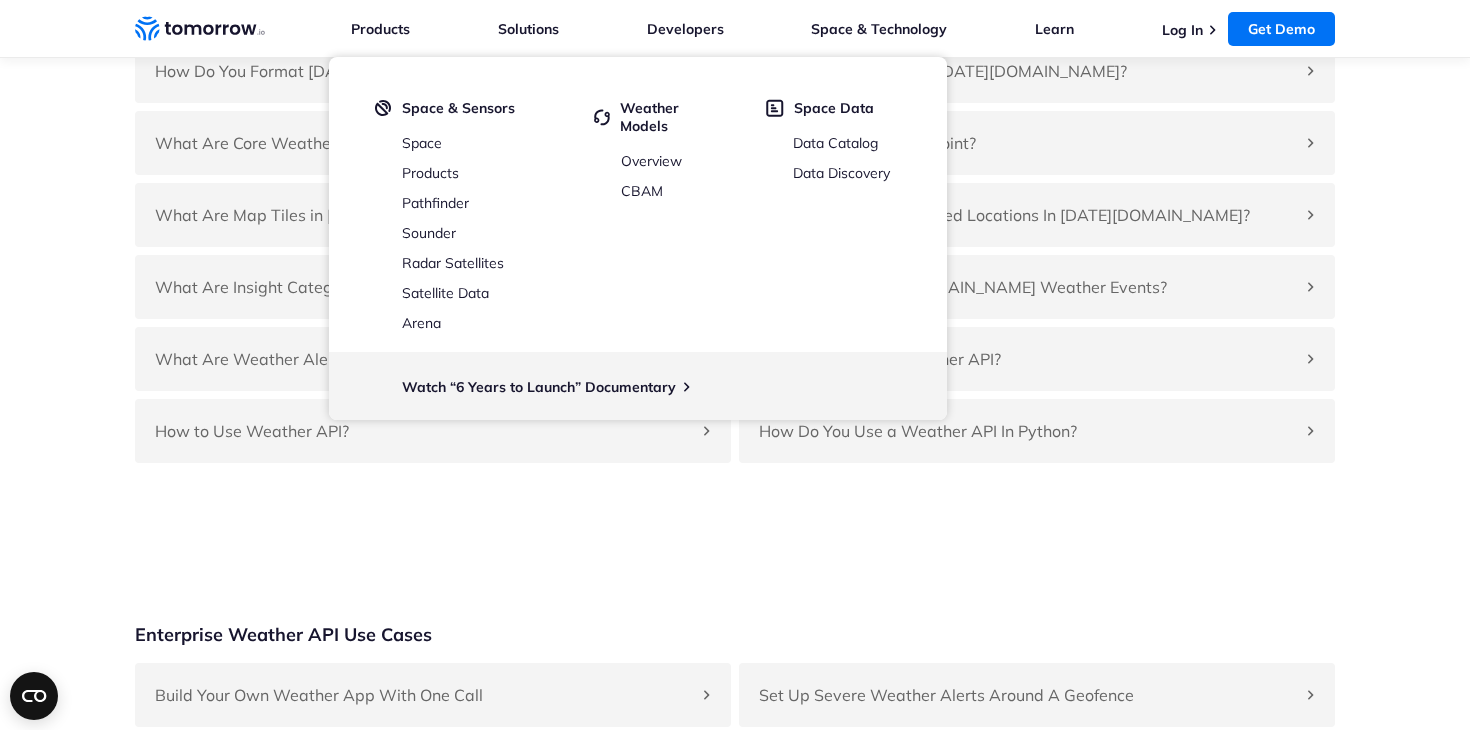 click on "Get Up and Running Quickly in Any Industry [DATE][DOMAIN_NAME] Weather API Documentation Why [DATE][DOMAIN_NAME] is the Best Weather API? [DATE][DOMAIN_NAME]’s free Weather API combines traditional weather data sources with new sensing technologies and proprietary modeling to deliver best-in-class weather data, with hyperlocal observations, ground-level tracking, up-to-date data delivery, and by-minute forecasting. Getting Started With [DATE][DOMAIN_NAME]’s Weather API With [DATE][DOMAIN_NAME]’s free weather API, you can get up and running immediately!  Grab your private API key  to start querying parameters. Your key carries full privileges so make sure to keep it secure. Learn more about  how can you get started using a eeather API? How Do You Format [DATE][DOMAIN_NAME] Weather API? Information on formatting  can be found within our API documentation. There you’ll see information on how to format your Locations (geometry, latlong), Date and Time, Unit System, and Timezones for all queries within the [DATE][DOMAIN_NAME] weather API. A  Setting  An" at bounding box center [735, 136] 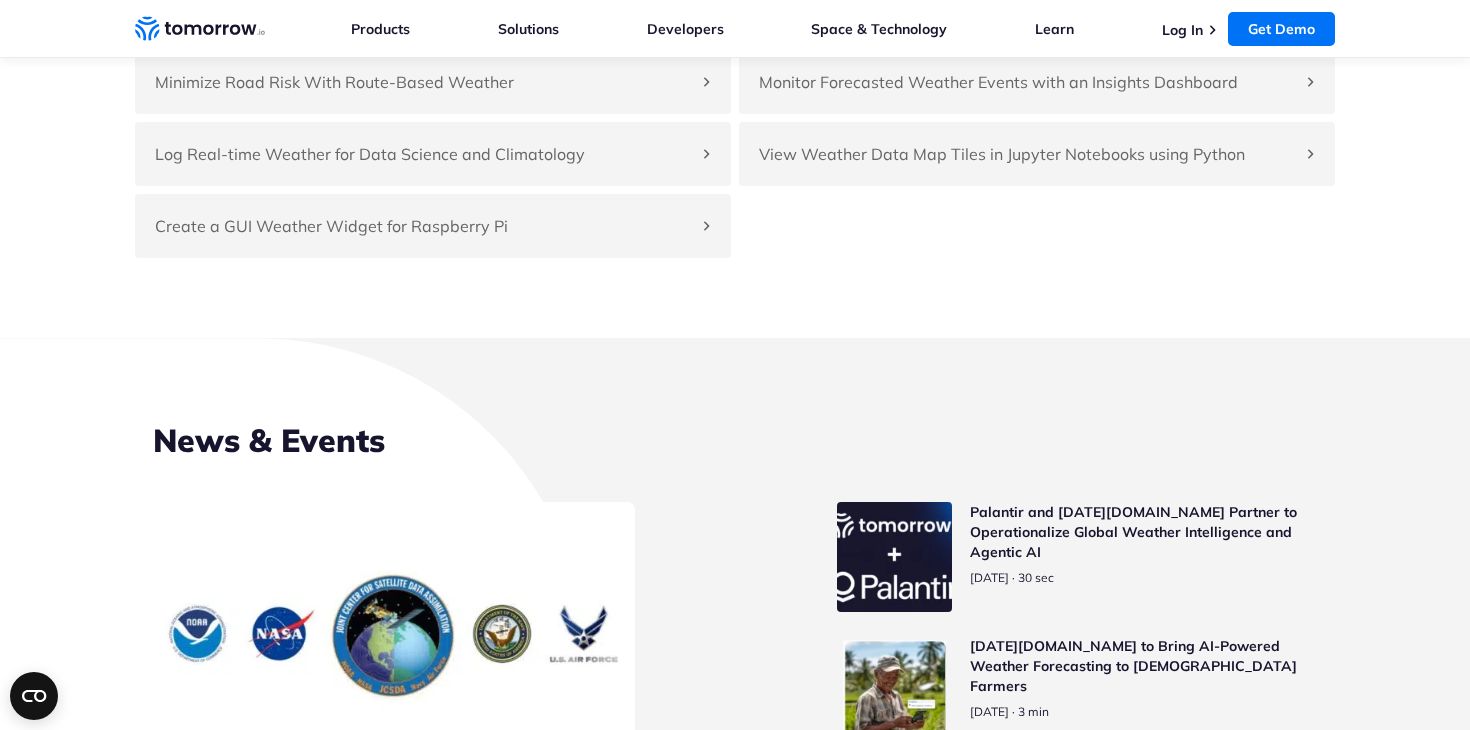 click on "Enterprise Weather API Use Cases Build Your Own Weather App With One Call Use  Timelines Endpoint  to query any data points to any location with just a single call. Set Up Severe Weather Alerts Around A Geofence With our  advanced alerting system  allows you to subscribe locations you care about to national weather advisories in just a few simple steps. Minimize Road Risk With Route-Based Weather Boost your navigation experience by  calling the Route endpoint  to accurately calculate ETAs and dodge weather risks, all while seamlessly integrating with popular services like Google and Mapbox. Monitor Forecasted Weather Events with an Insights Dashboard With the events endpoints, you can  easily gather a collection of all forecasted weather events  by using custom conditions or insight categories. Log Real-time Weather for Data Science and Climatology Log real-time weather by calling our API and  logging resolved weather data in a spreadsheet , for data science or climatology use cases. Visualize weather data" at bounding box center [735, 98] 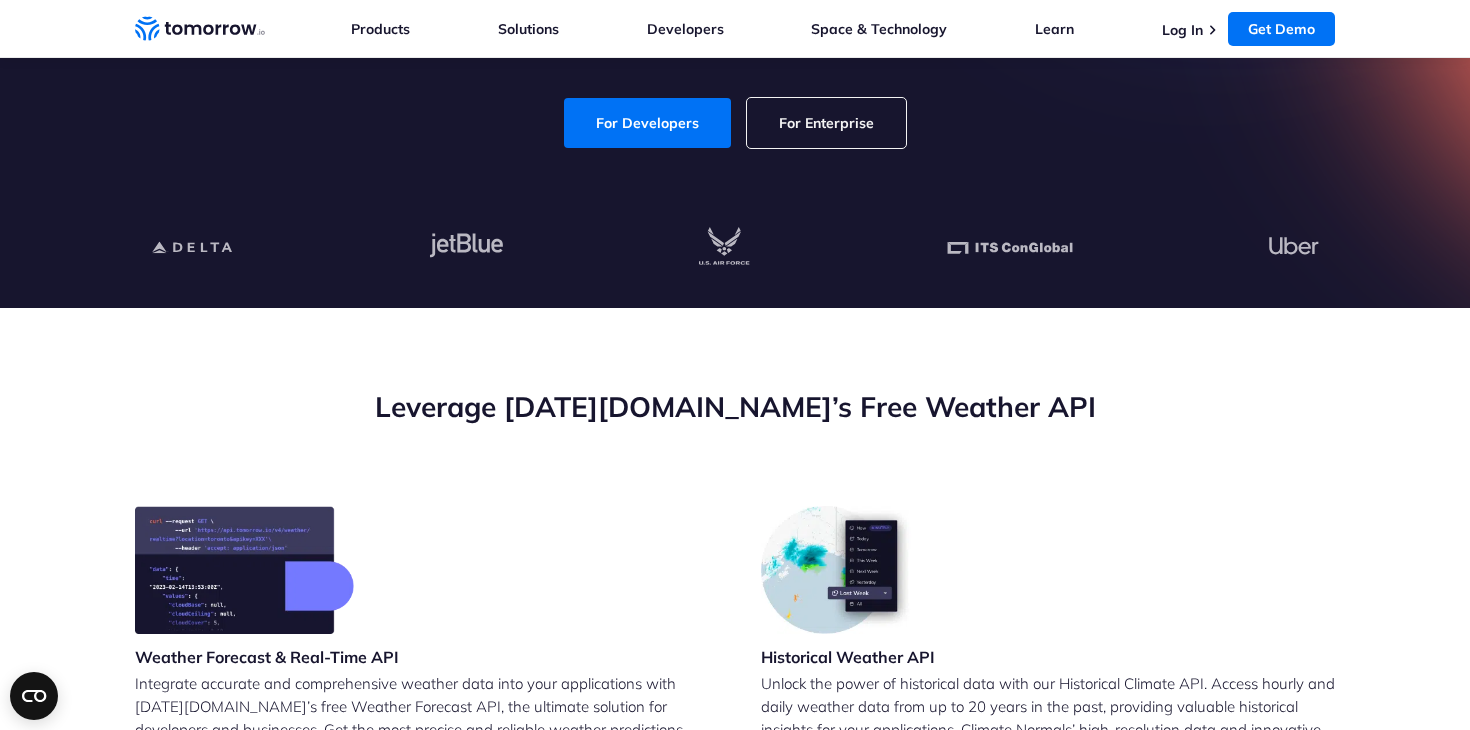 scroll, scrollTop: 0, scrollLeft: 0, axis: both 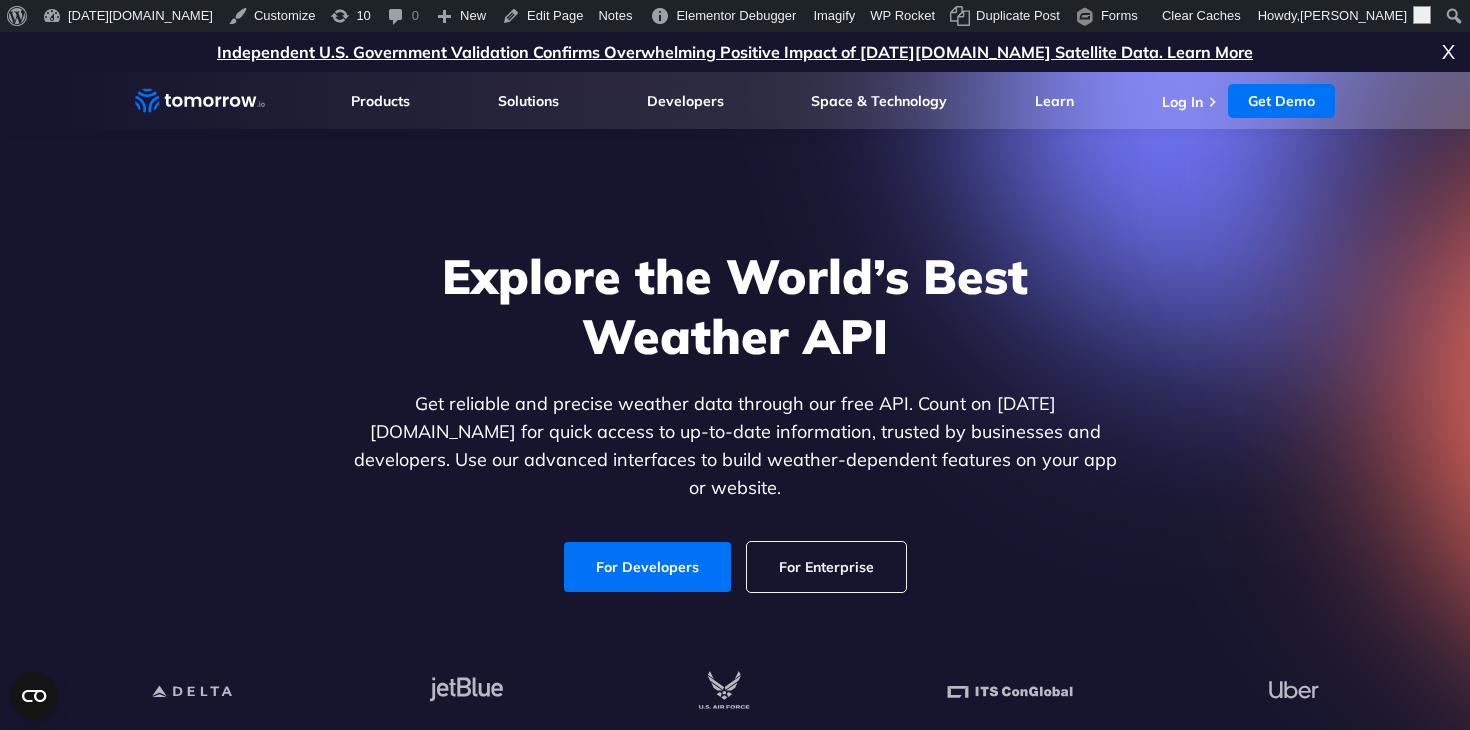 click on "Explore the World’s Best Weather API" at bounding box center (735, 306) 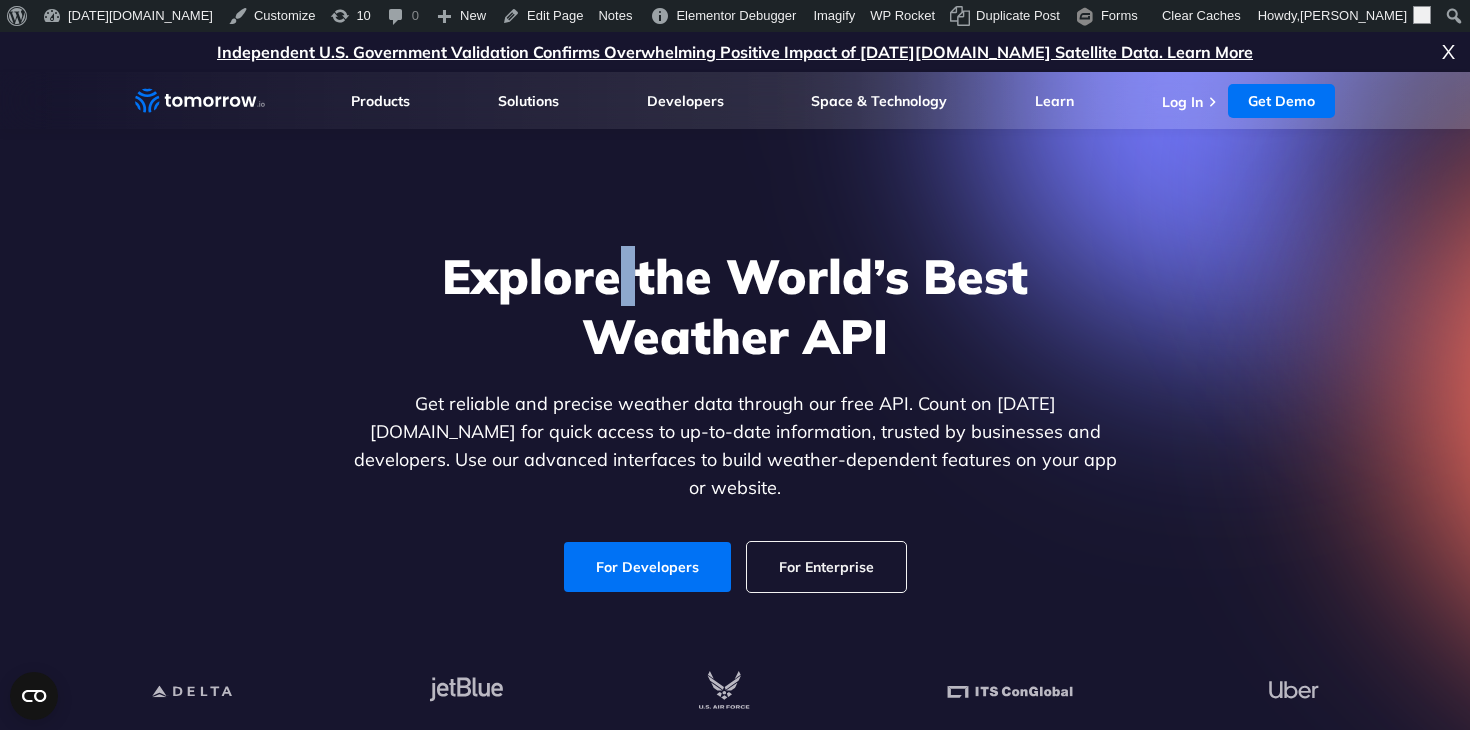 click on "Explore the World’s Best Weather API" at bounding box center [735, 306] 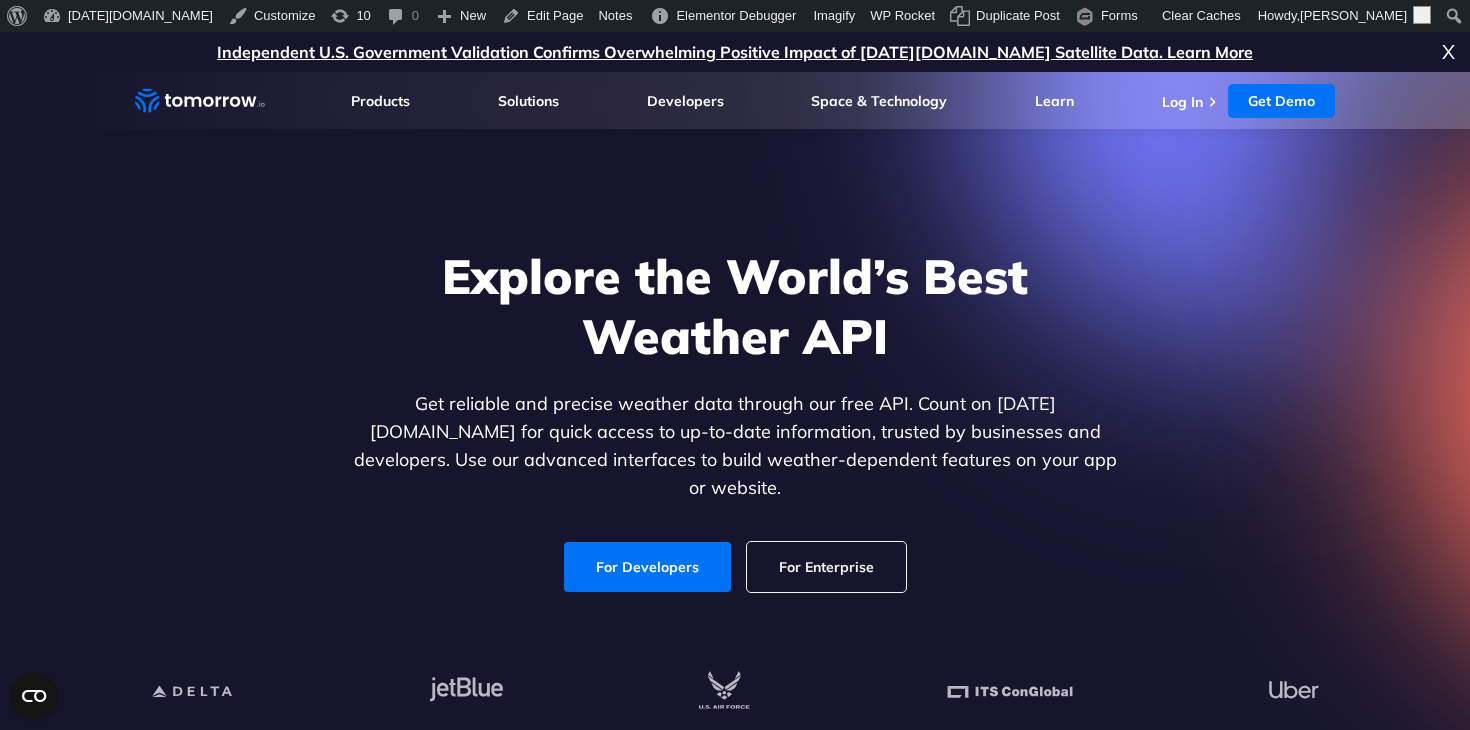 click on "Explore the World’s Best Weather API" at bounding box center (735, 306) 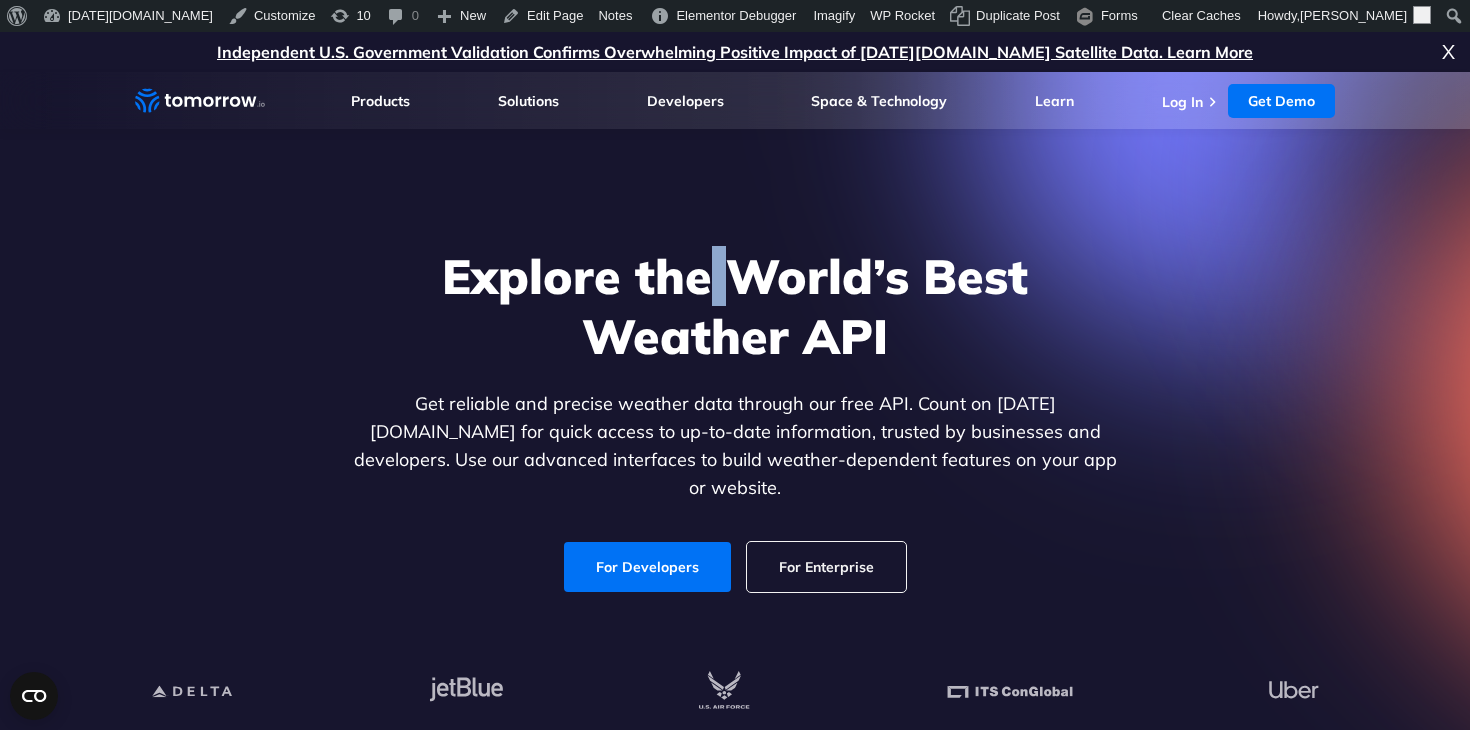 click on "Explore the World’s Best Weather API" at bounding box center (735, 306) 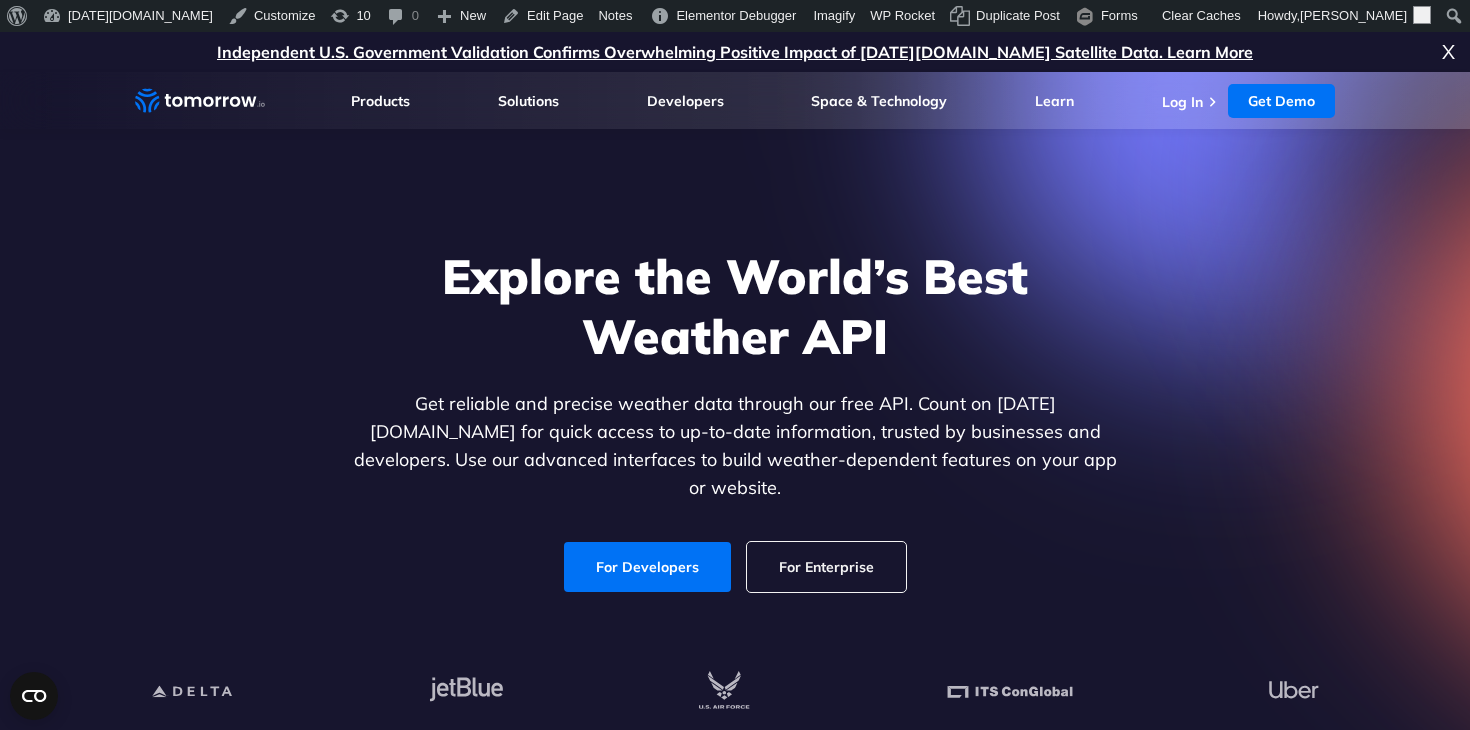 click on "Explore the World’s Best Weather API" at bounding box center [735, 306] 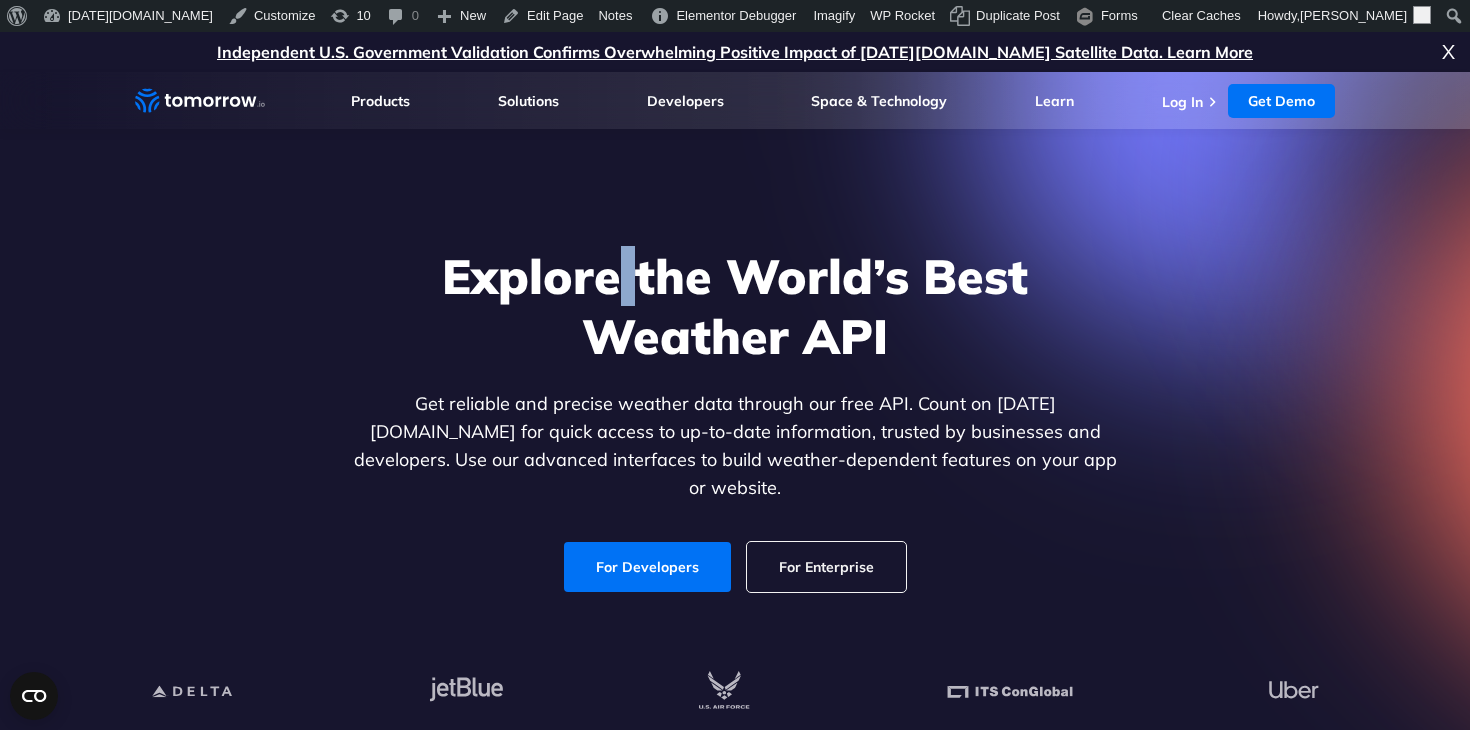 click on "Explore the World’s Best Weather API" at bounding box center [735, 306] 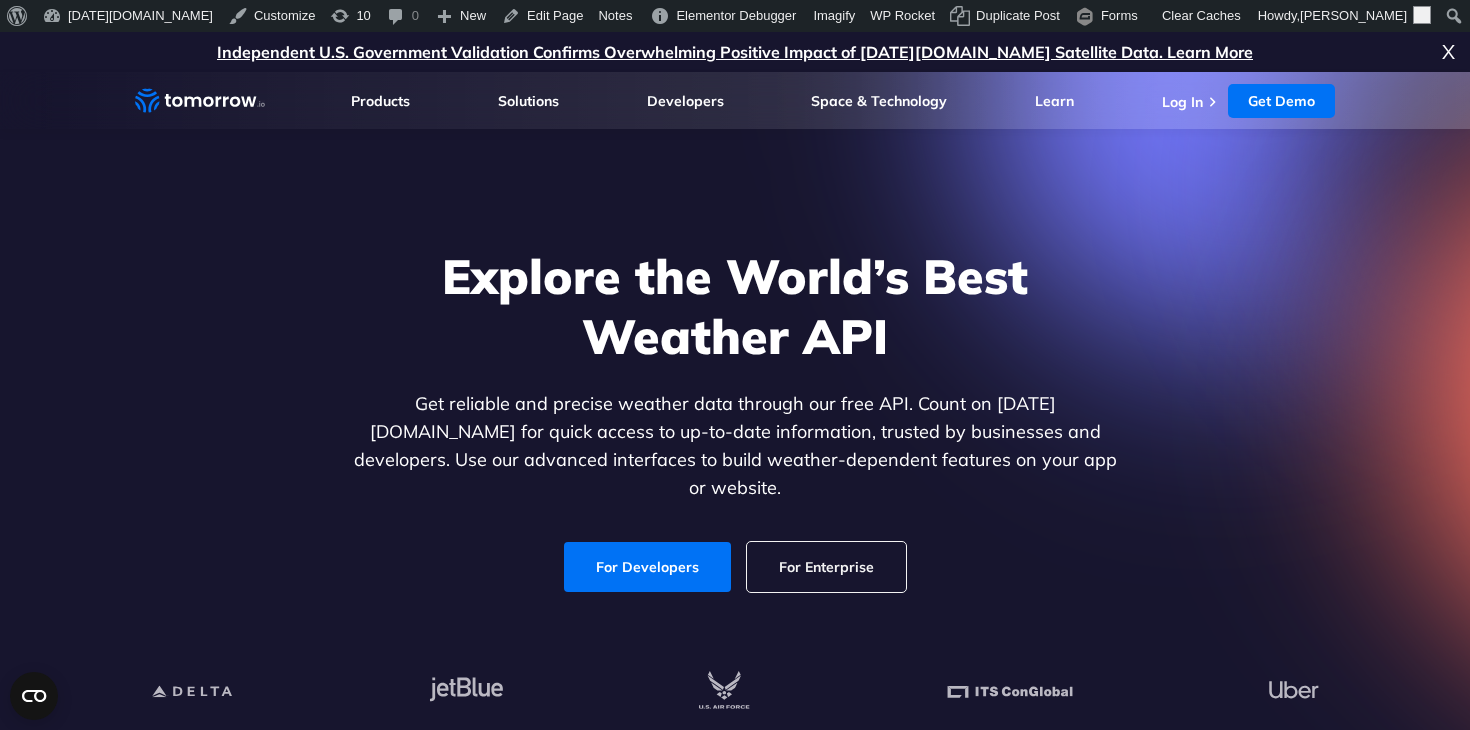 click on "Explore the World’s Best Weather API" at bounding box center (735, 306) 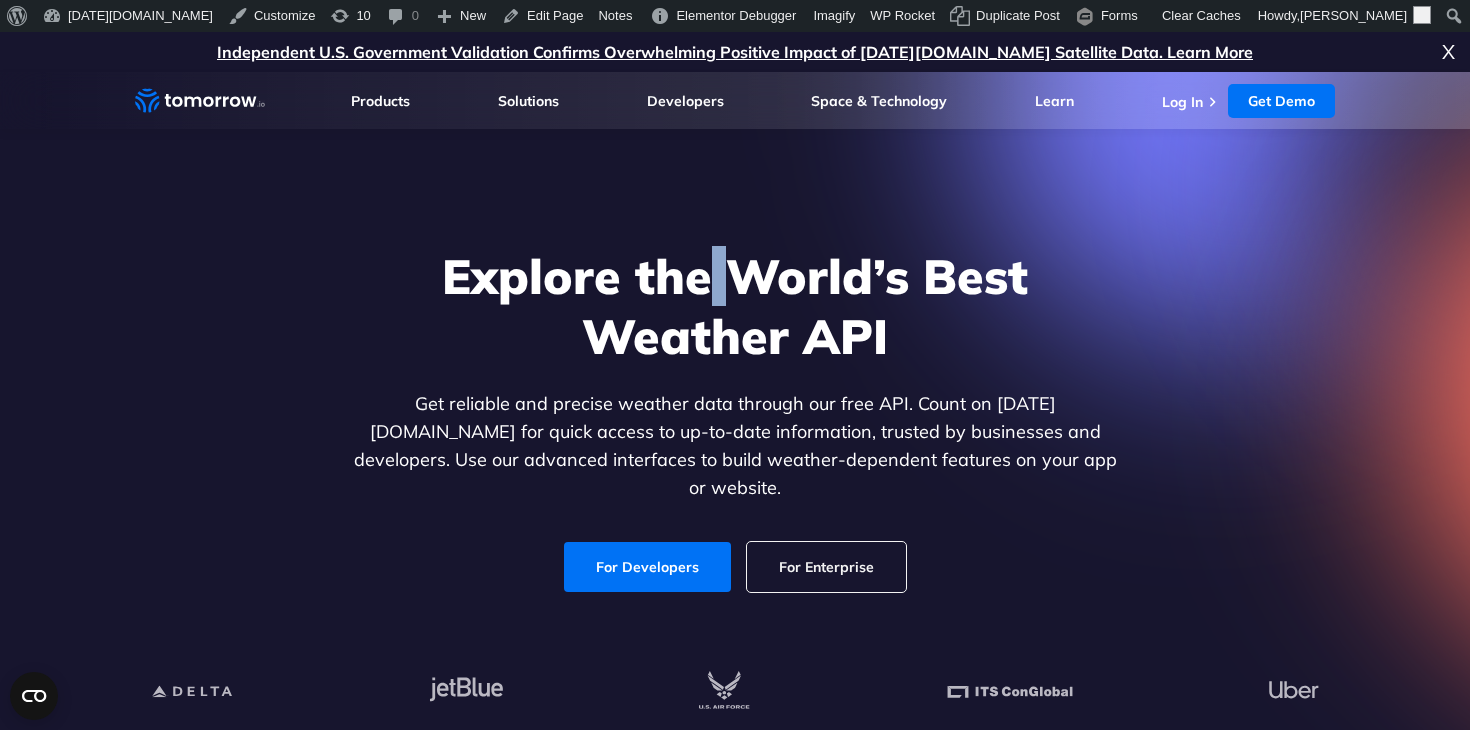 click on "Explore the World’s Best Weather API" at bounding box center [735, 306] 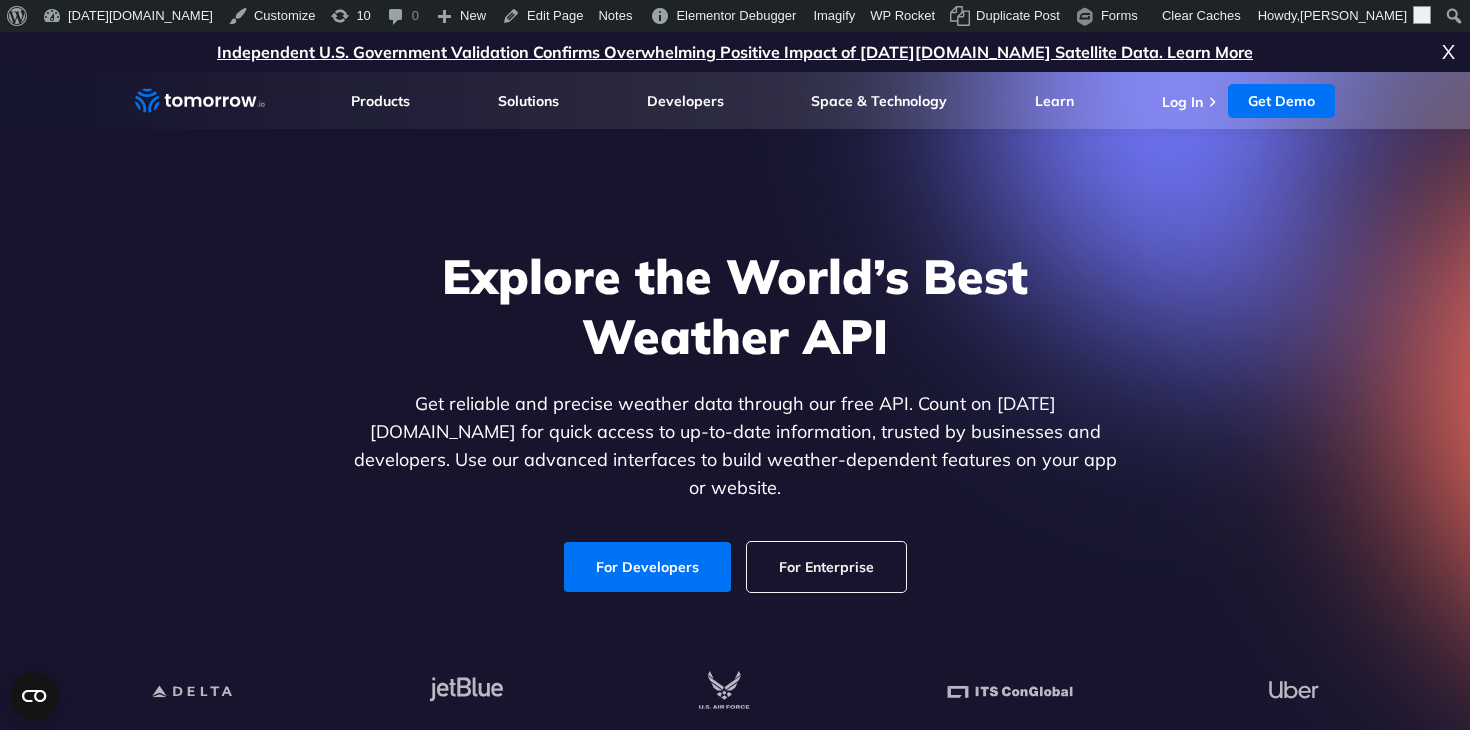 click on "Explore the World’s Best Weather API" at bounding box center (735, 306) 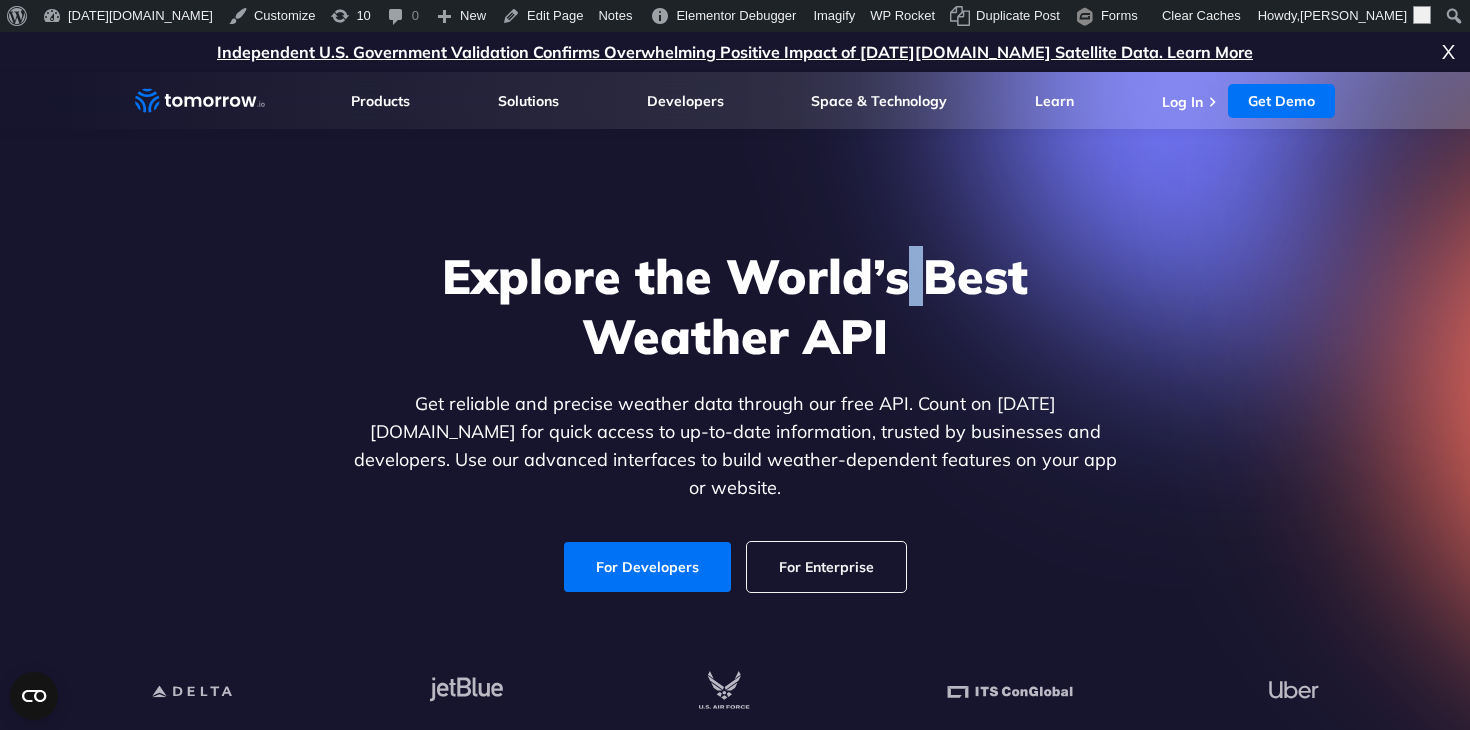 click on "Explore the World’s Best Weather API" at bounding box center (735, 306) 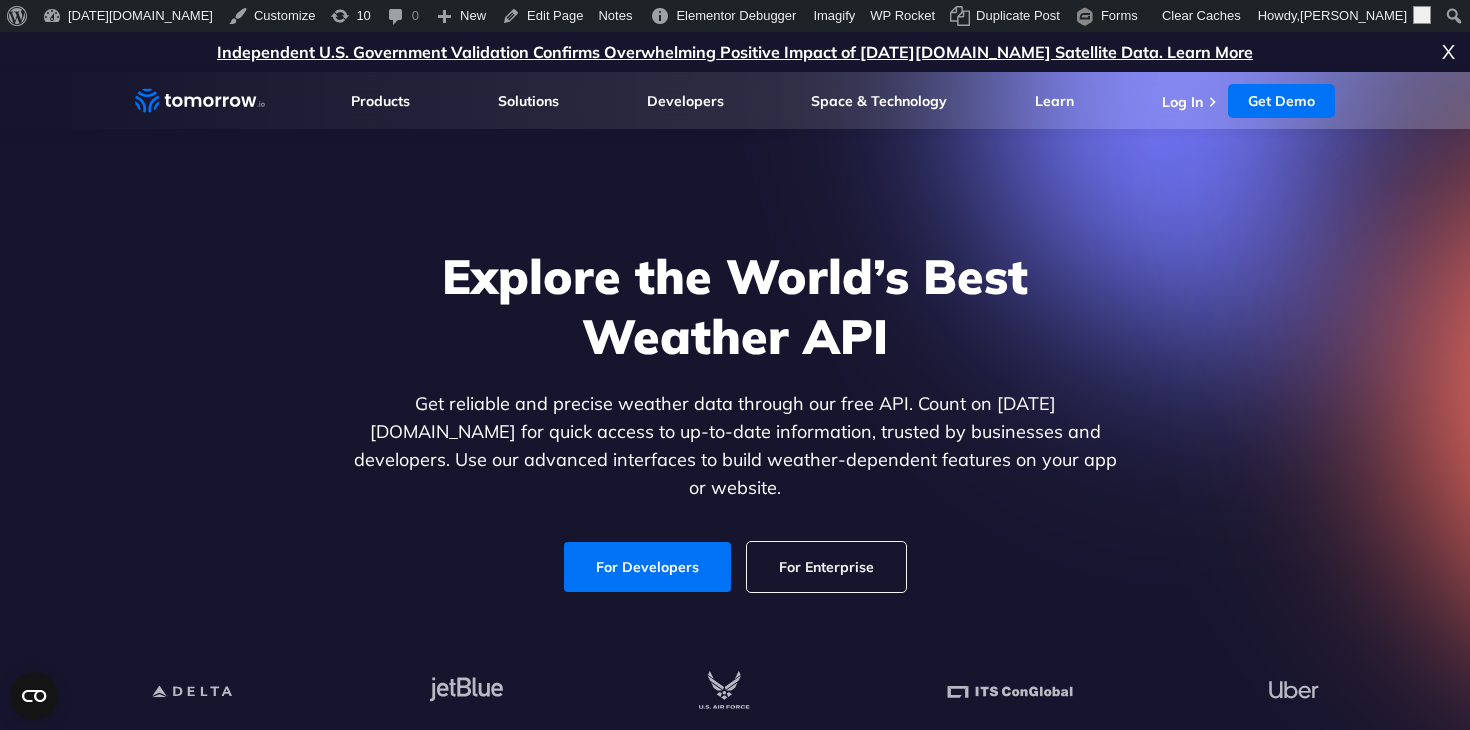 click on "Explore the World’s Best Weather API" at bounding box center [735, 306] 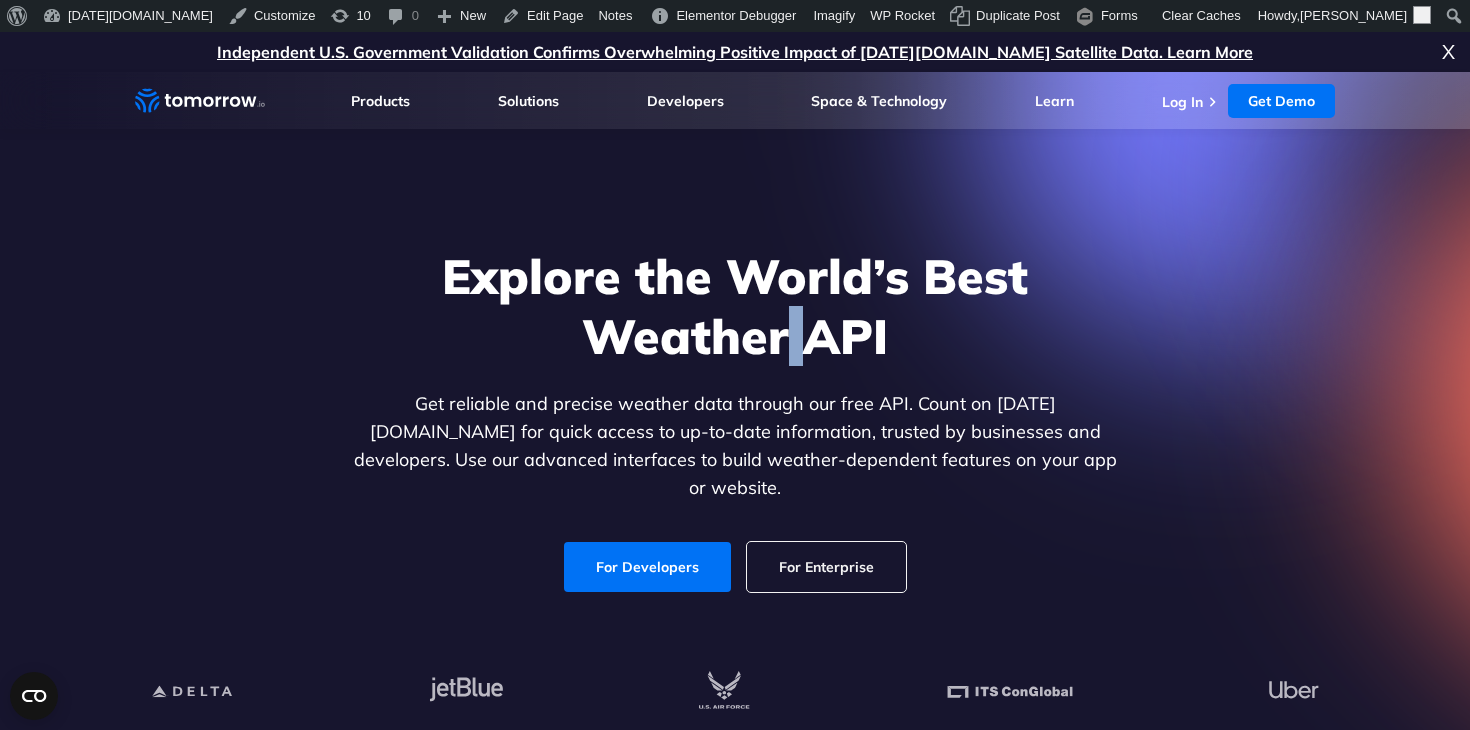 click on "Explore the World’s Best Weather API" at bounding box center (735, 306) 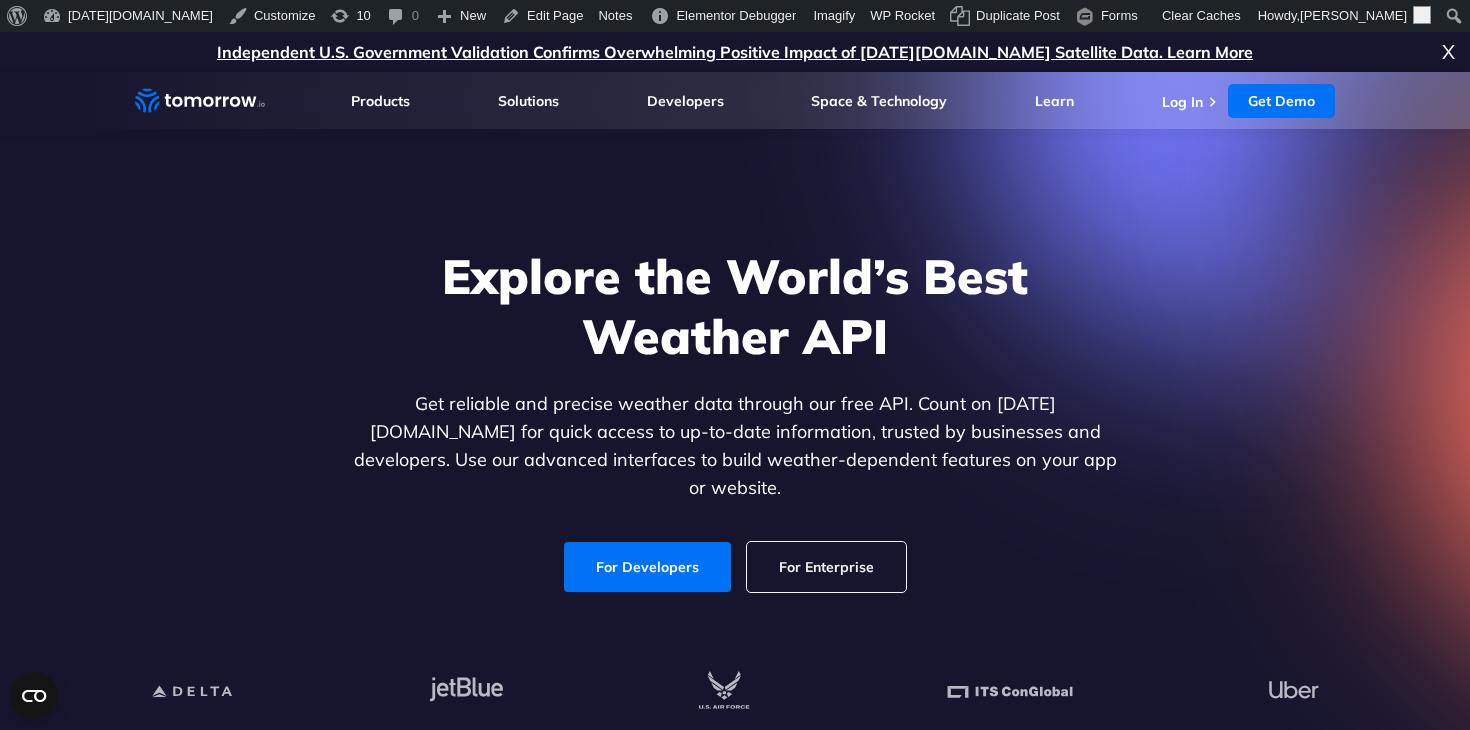 click on "Explore the World’s Best Weather API
Get reliable and precise weather data through our free API. Count on [DATE][DOMAIN_NAME] for quick access to up-to-date information, trusted by businesses and developers. Use our advanced interfaces to build weather-dependent features on your app or website.
For Developers
For Enterprise" at bounding box center [735, 412] 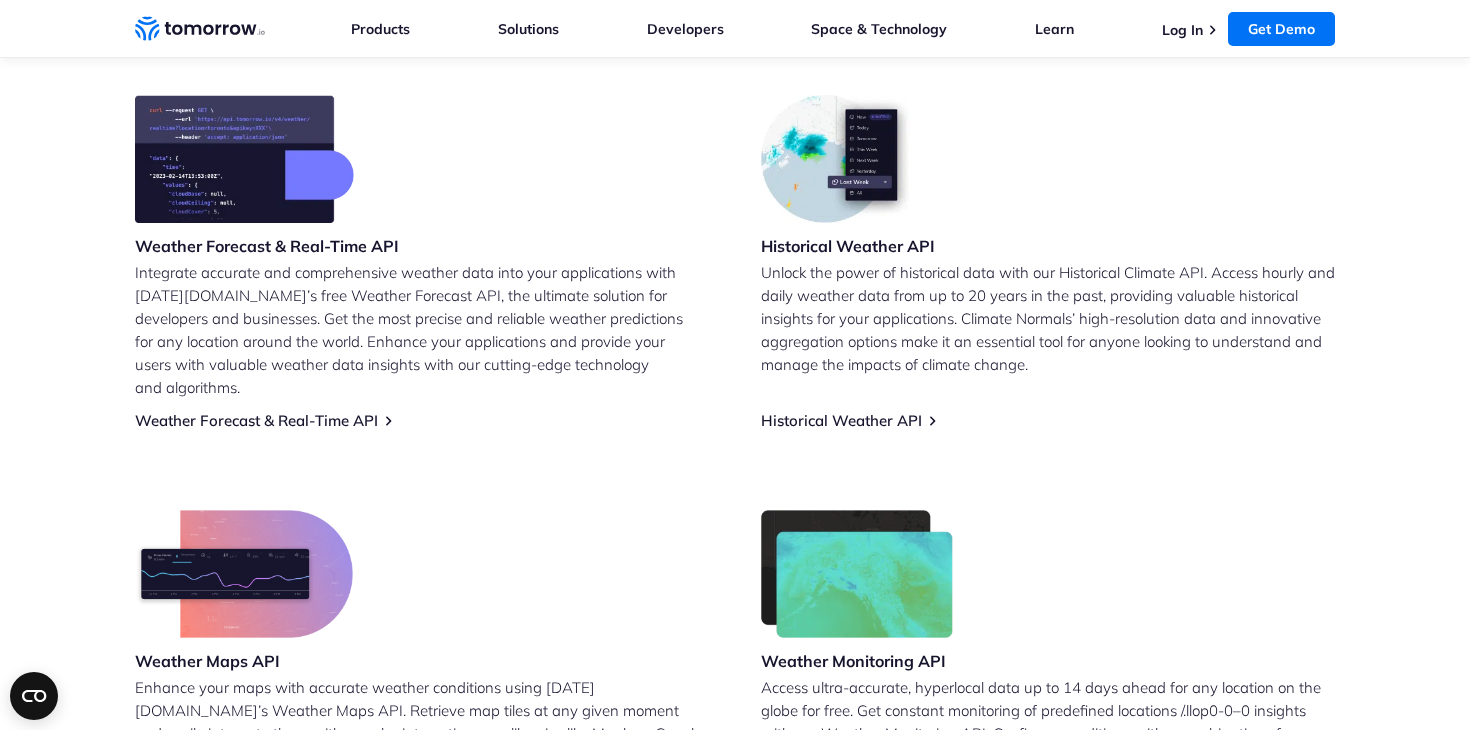 scroll, scrollTop: 976, scrollLeft: 0, axis: vertical 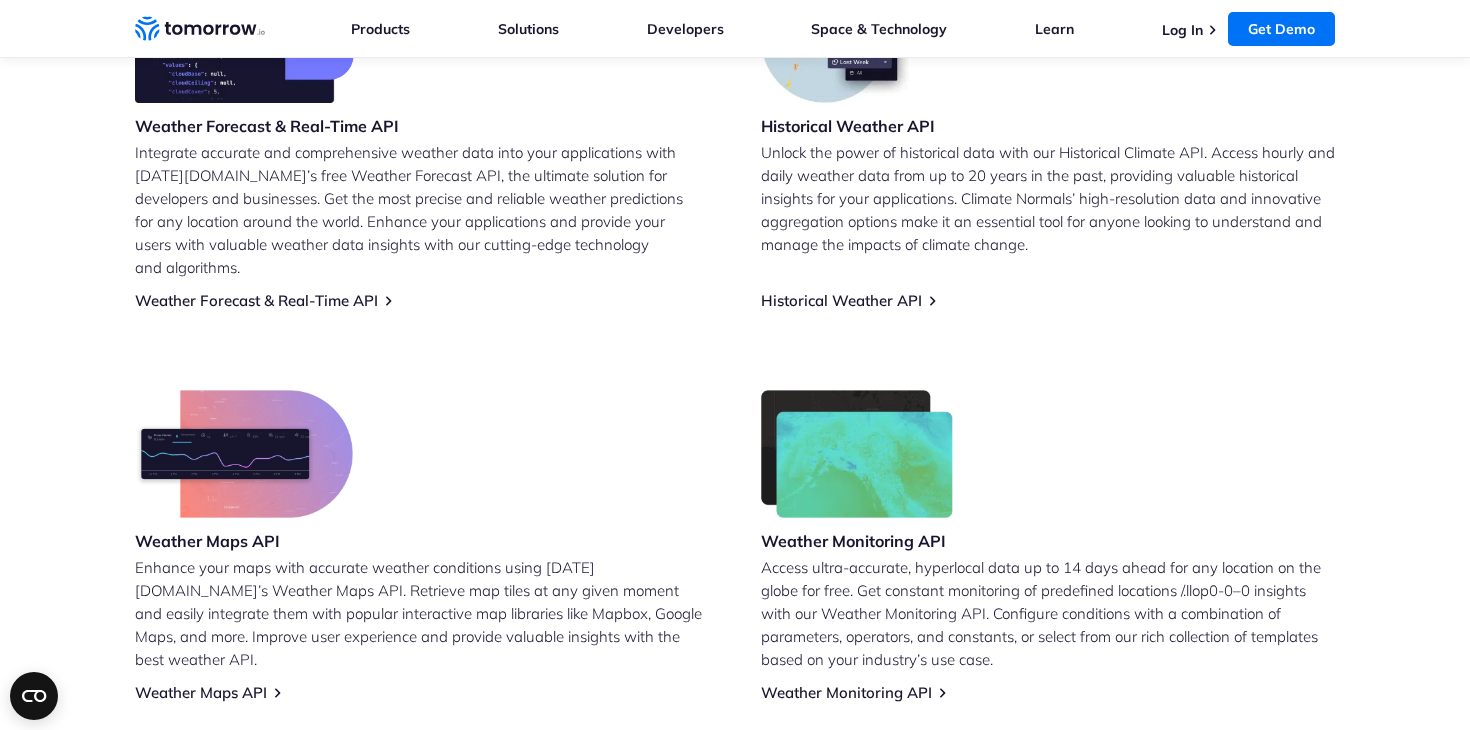 click on "Integrate accurate and comprehensive weather data into your applications with [DATE][DOMAIN_NAME]’s free Weather Forecast API, the ultimate solution for developers and businesses. Get the most precise and reliable weather predictions for any location around the world. Enhance your applications and provide your users with valuable weather data insights with our cutting-edge technology and algorithms." at bounding box center [422, 210] 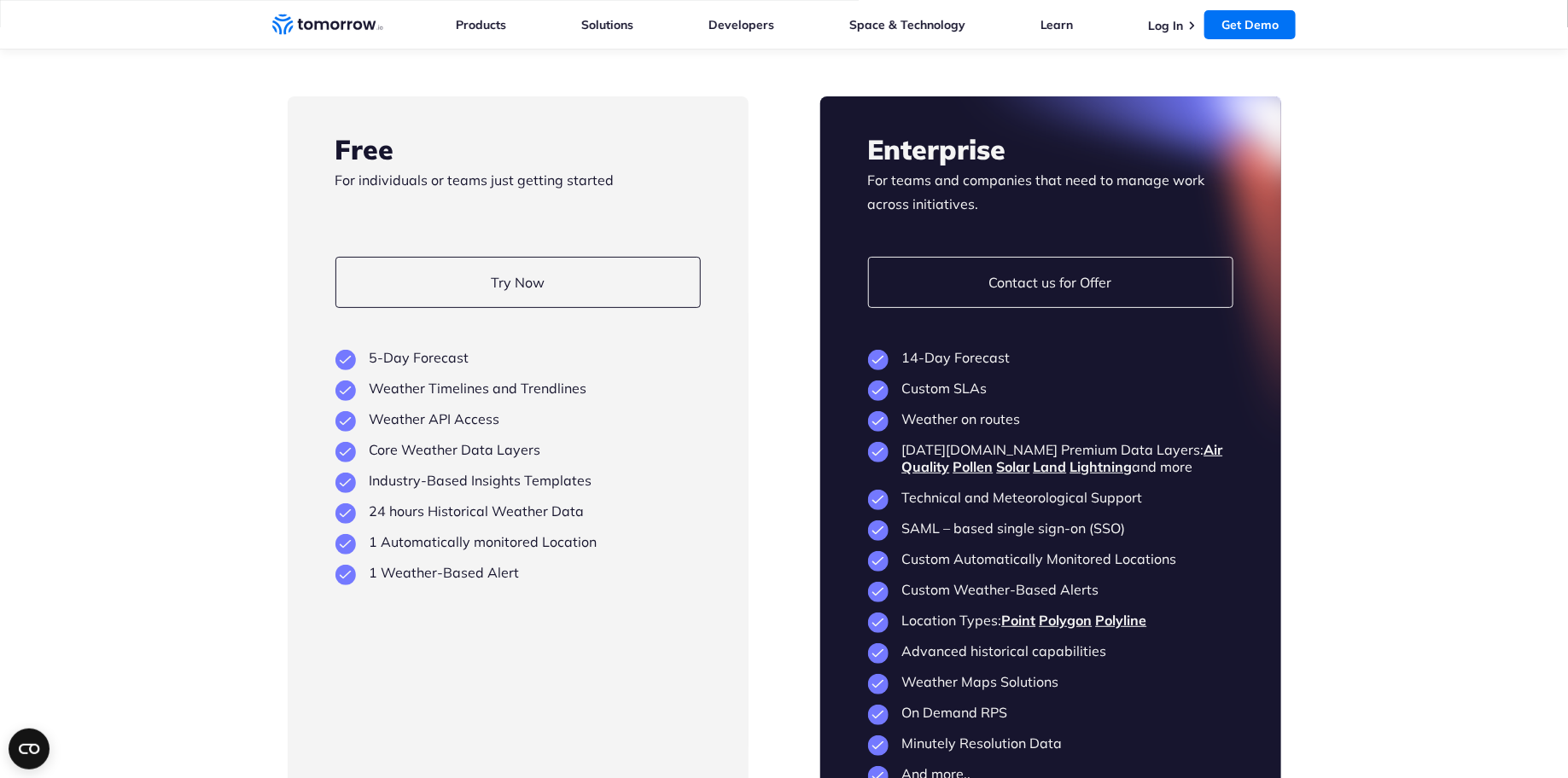 scroll, scrollTop: 3170, scrollLeft: 0, axis: vertical 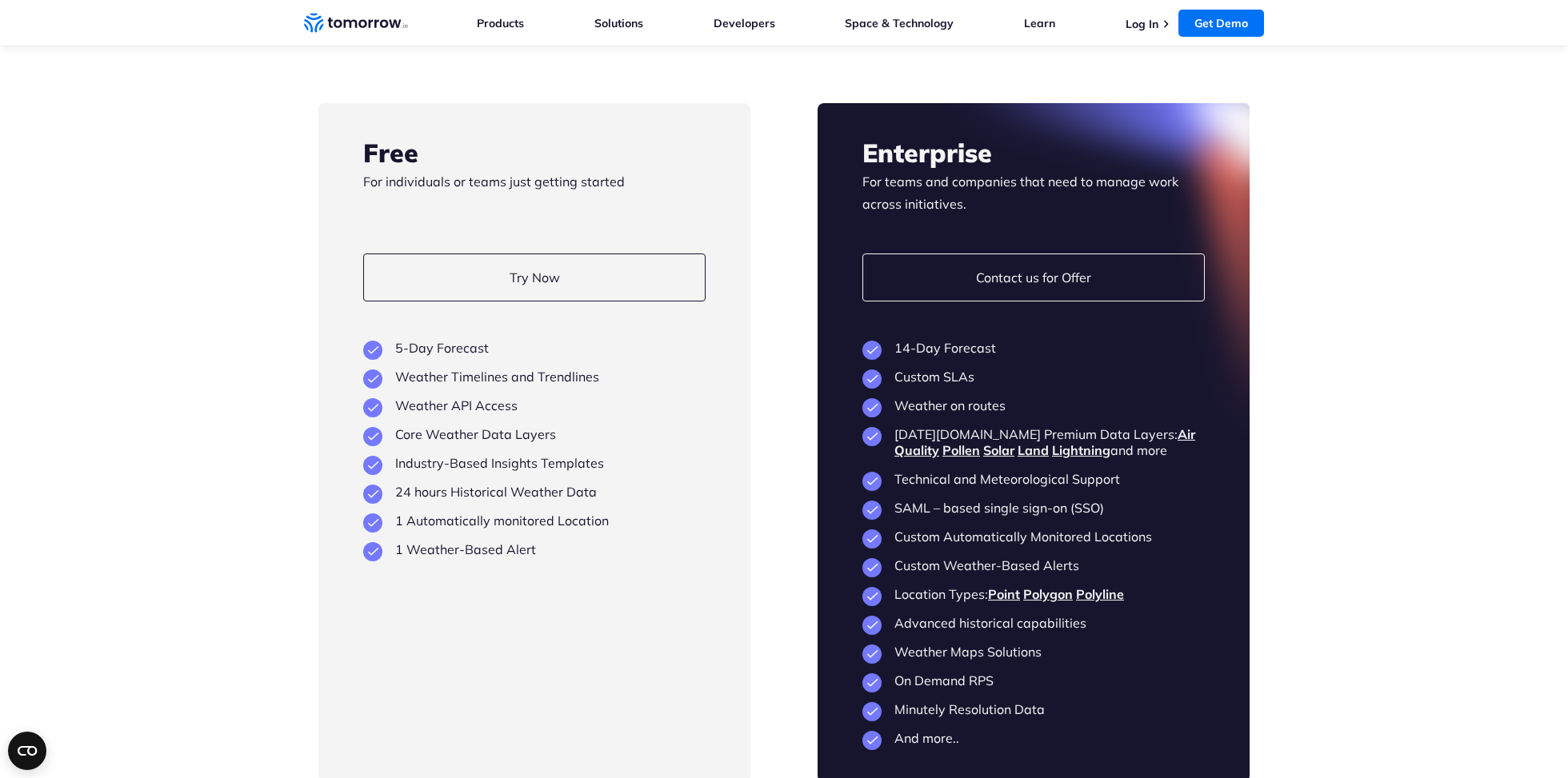 click on "Free
For individuals or teams just getting started
Try Now
View Key Features
5-Day Forecast
Weather Timelines and Trendlines
Weather API Access
Core Weather Data Layers
Industry-Based Insights Templates
24 hours Historical Weather Data
1 Automatically monitored Location
1 Weather-Based Alert
Enterprise
For teams and companies that need to manage work across initiatives.
Contact us for Offer
View Key Features
14-Day Forecast
Custom SLAs Weather on routes" at bounding box center (784, 442) 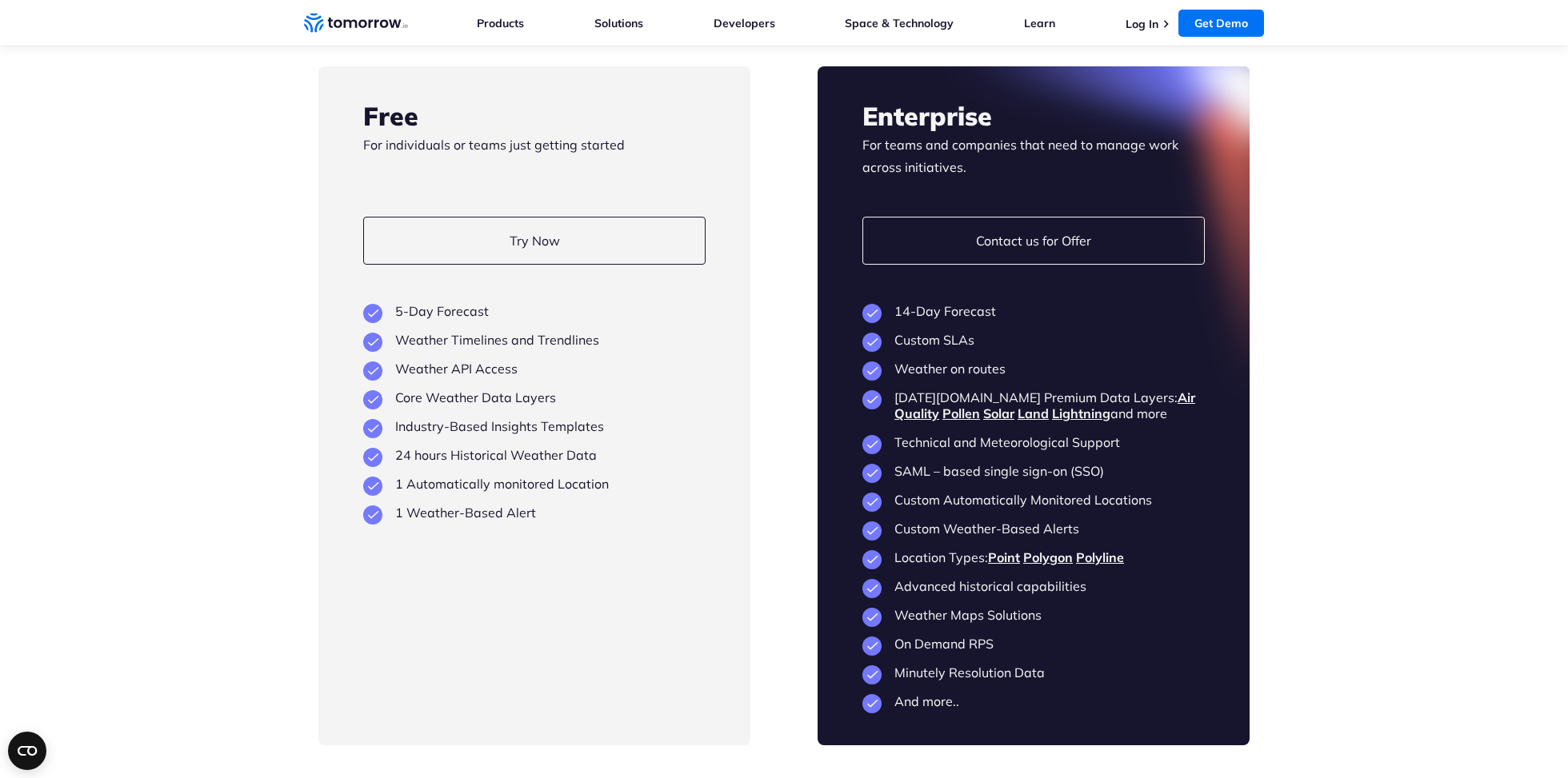 scroll, scrollTop: 3007, scrollLeft: 0, axis: vertical 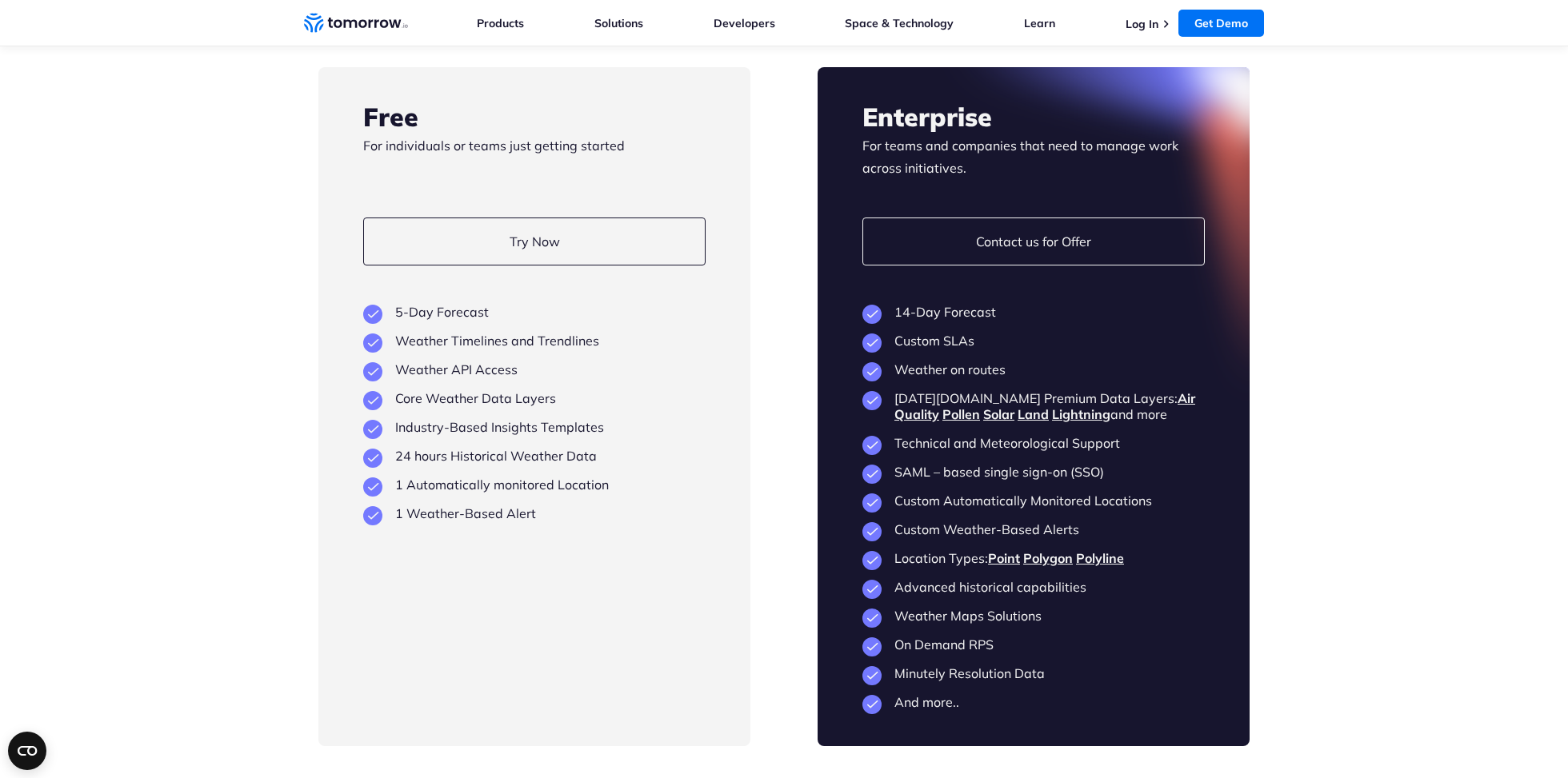 click on "Free
For individuals or teams just getting started
Try Now
View Key Features
5-Day Forecast
Weather Timelines and Trendlines
Weather API Access
Core Weather Data Layers
Industry-Based Insights Templates
24 hours Historical Weather Data
1 Automatically monitored Location
1 Weather-Based Alert
Enterprise
For teams and companies that need to manage work across initiatives.
Contact us for Offer
View Key Features
14-Day Forecast
Custom SLAs Weather on routes" at bounding box center (784, 406) 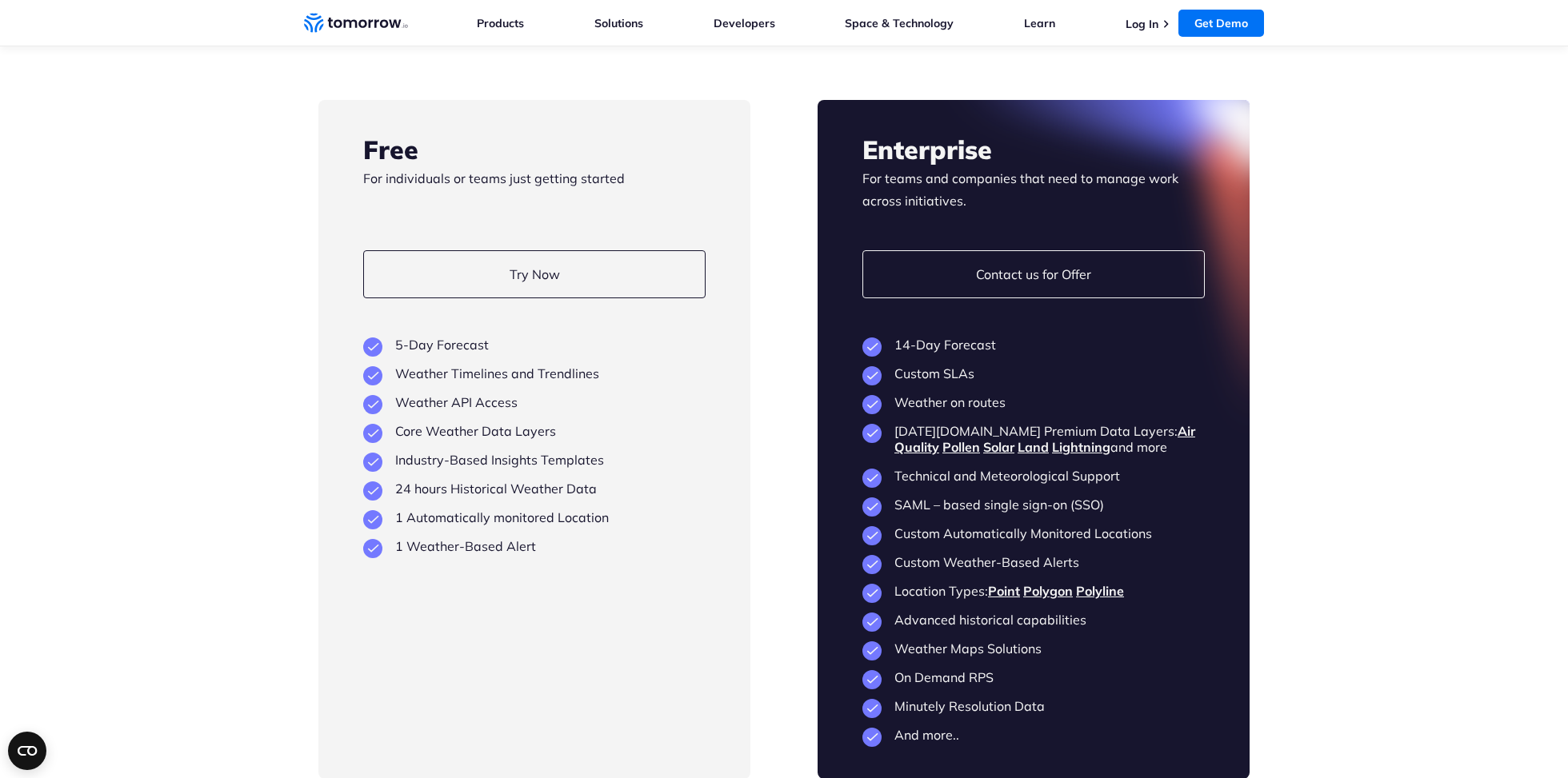 scroll, scrollTop: 2969, scrollLeft: 0, axis: vertical 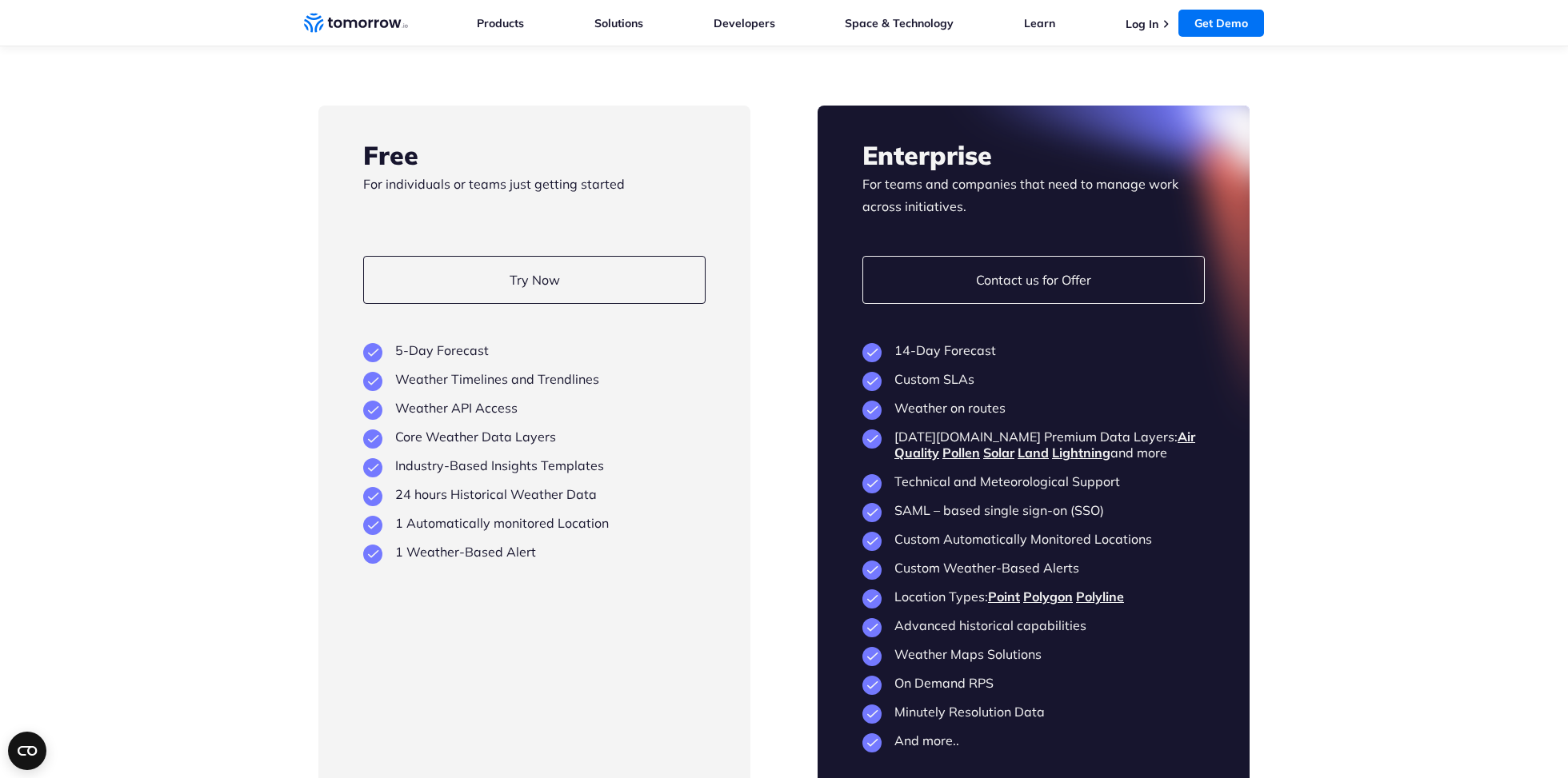 click on "Free
For individuals or teams just getting started
Try Now
View Key Features
5-Day Forecast
Weather Timelines and Trendlines
Weather API Access
Core Weather Data Layers
Industry-Based Insights Templates
24 hours Historical Weather Data
1 Automatically monitored Location
1 Weather-Based Alert
Enterprise
For teams and companies that need to manage work across initiatives.
Contact us for Offer
View Key Features
14-Day Forecast
Custom SLAs Weather on routes" at bounding box center [784, 445] 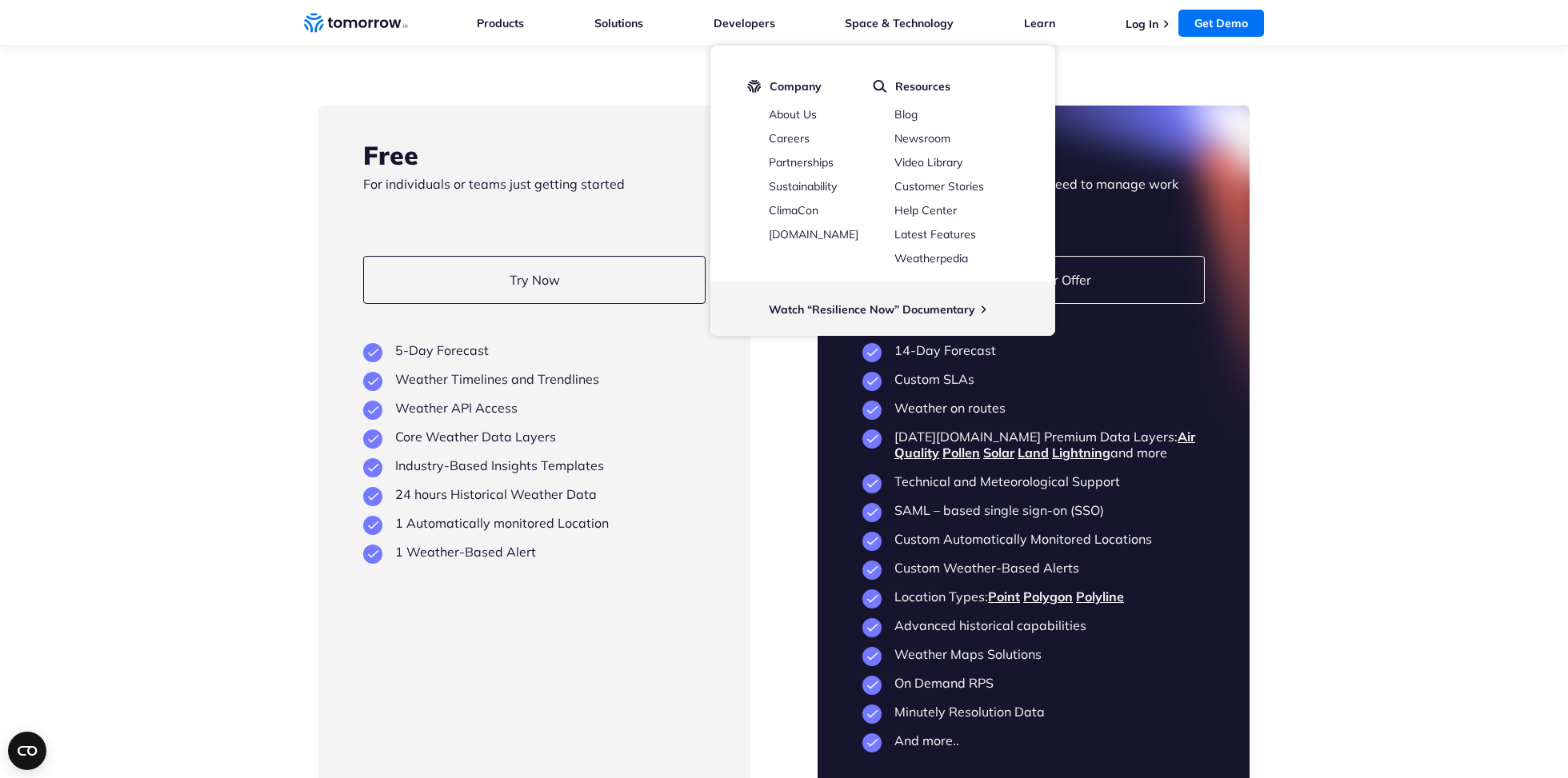 click on "Flexible Plans Built to Scale as You Grow
Free
For individuals or teams just getting started
Try Now
View Key Features
5-Day Forecast
Weather Timelines and Trendlines
Weather API Access
Core Weather Data Layers
Industry-Based Insights Templates
24 hours Historical Weather Data
1 Automatically monitored Location
1 Weather-Based Alert
Enterprise
For teams and companies that need to manage work across initiatives.
Contact us for Offer
View Key Features 14-Day Forecast" at bounding box center (784, 397) 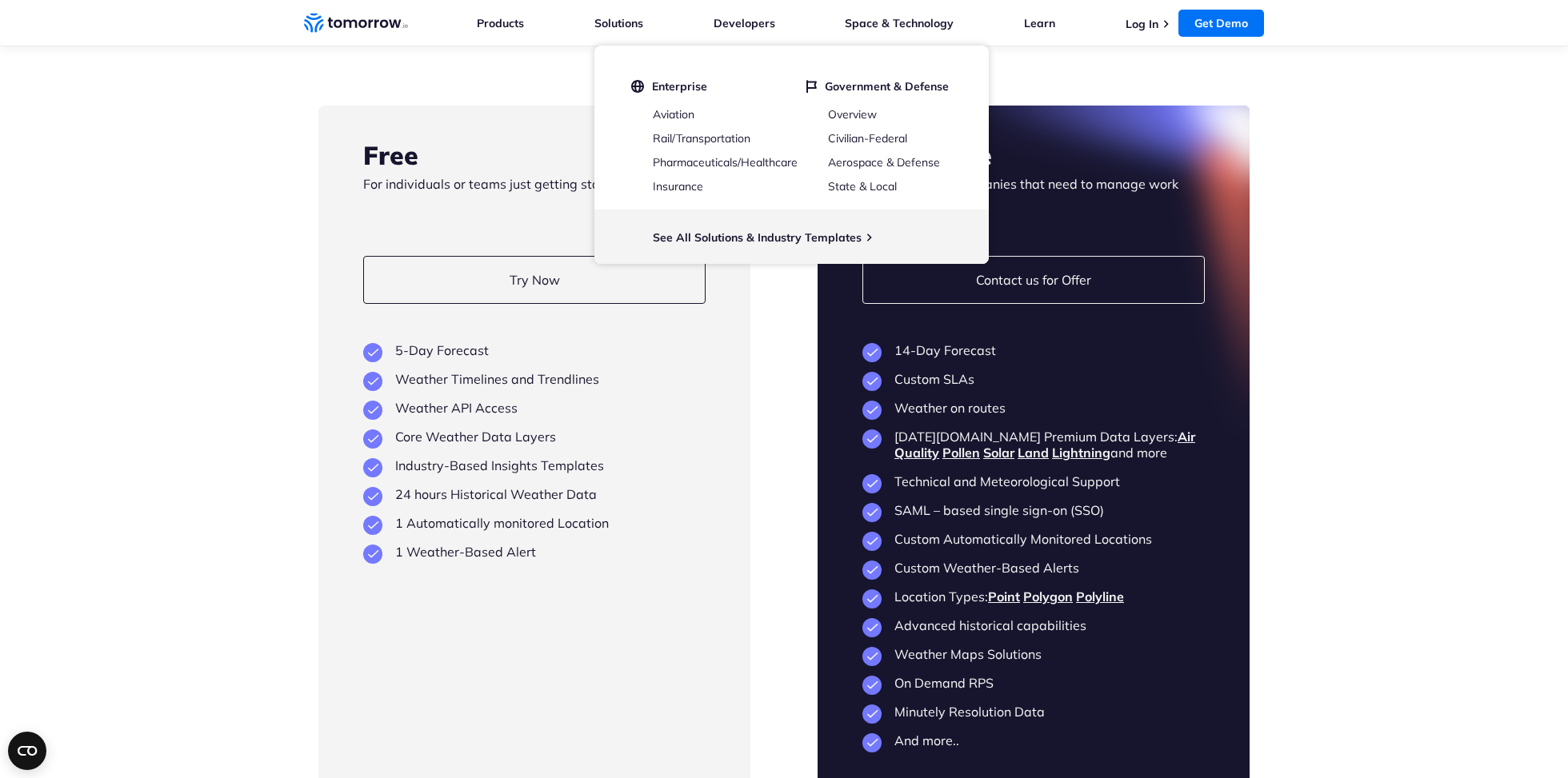 click on "Flexible Plans Built to Scale as You Grow
Free
For individuals or teams just getting started
Try Now
View Key Features
5-Day Forecast
Weather Timelines and Trendlines
Weather API Access
Core Weather Data Layers
Industry-Based Insights Templates
24 hours Historical Weather Data
1 Automatically monitored Location
1 Weather-Based Alert
Enterprise
For teams and companies that need to manage work across initiatives.
Contact us for Offer
View Key Features 14-Day Forecast" at bounding box center [784, 397] 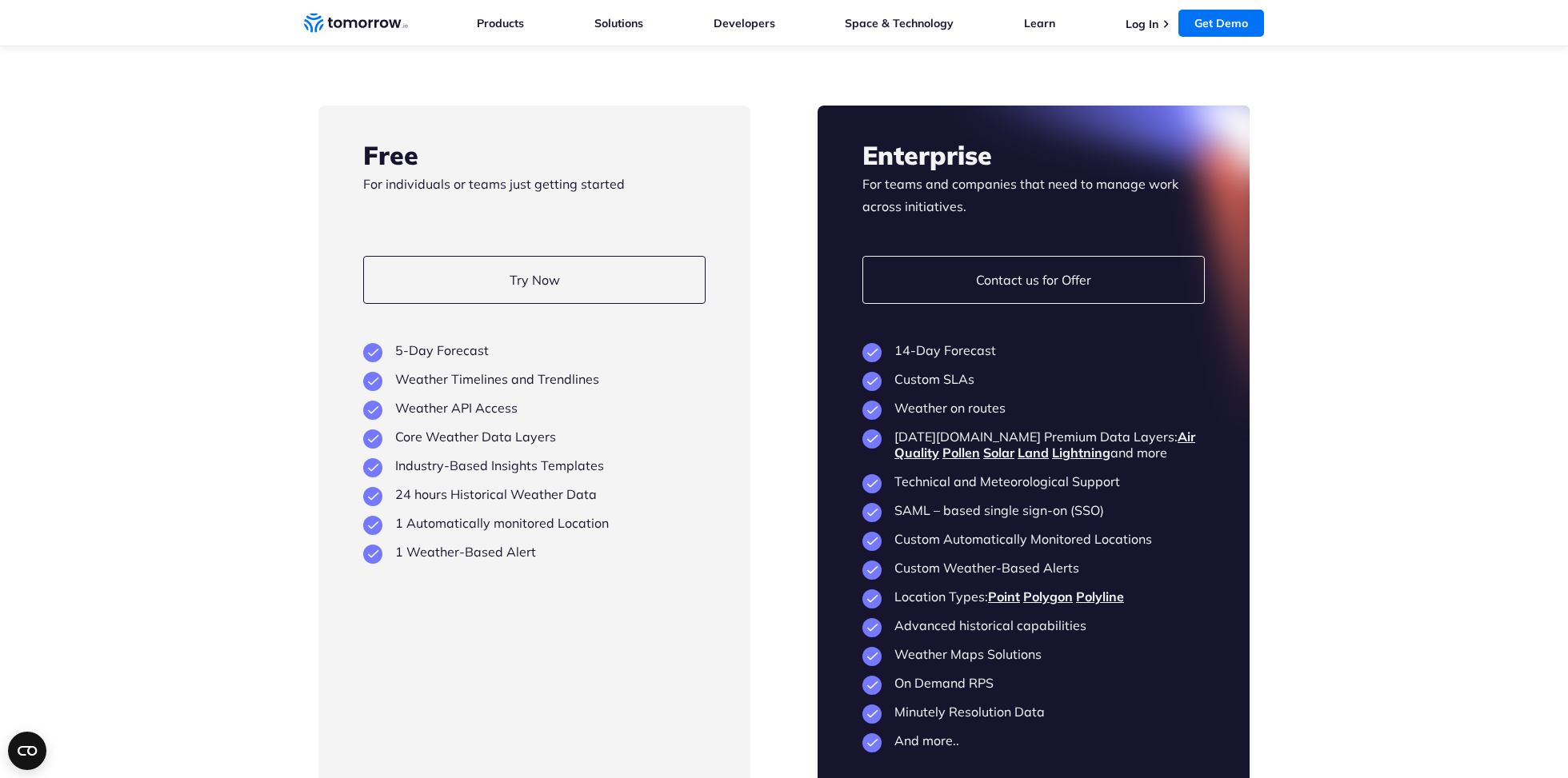 click on "Weather Intelligence Solutions
Products Products
For Organizations
Resilience Platform Your single source of weather truth & decisioning.
Weather API Hyper-accurate weather data with 80+ layers and insights.
See Documentation
Satellite Data" at bounding box center [784, 23] 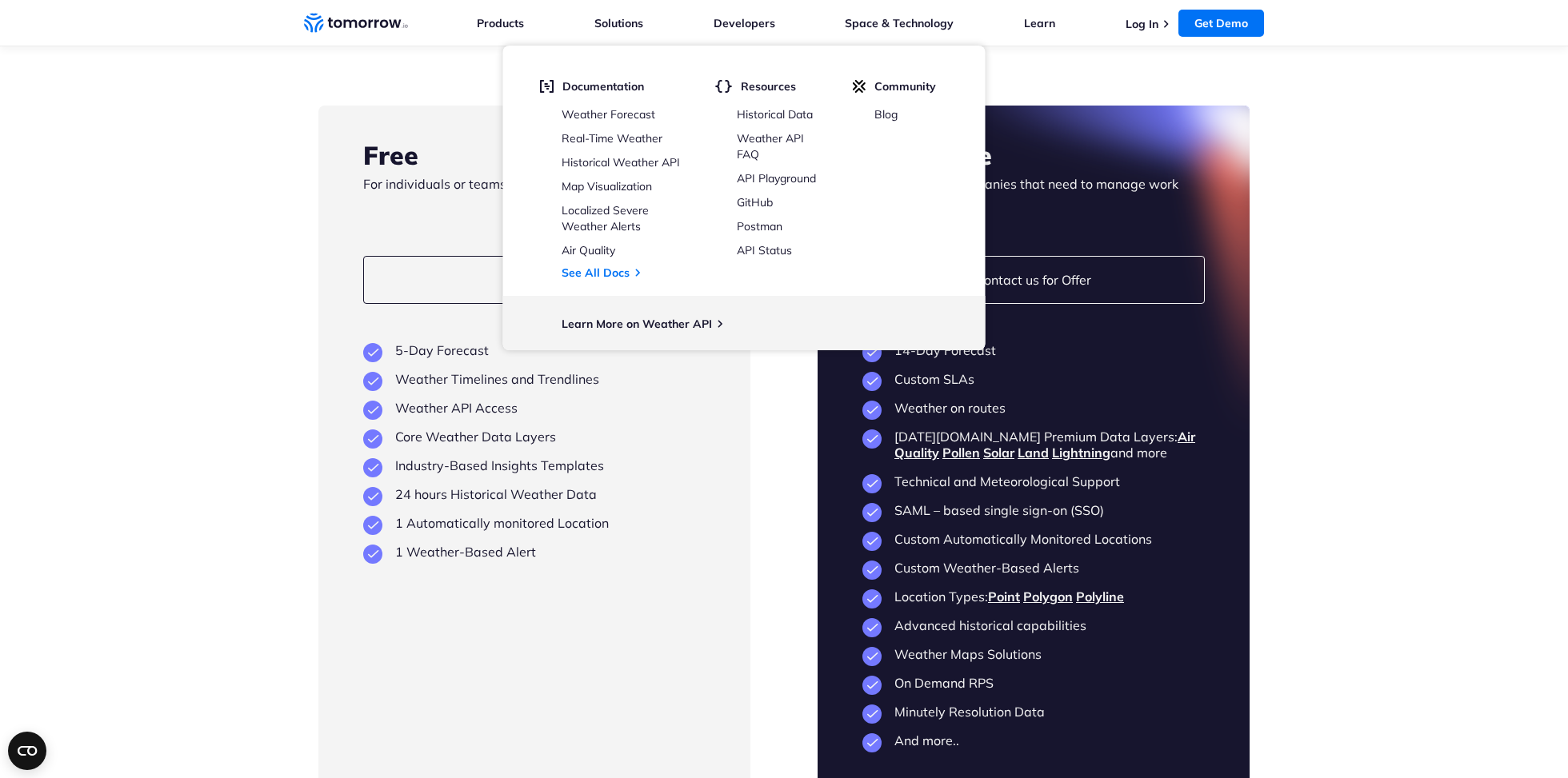 click on "Flexible Plans Built to Scale as You Grow
Free
For individuals or teams just getting started
Try Now
View Key Features
5-Day Forecast
Weather Timelines and Trendlines
Weather API Access
Core Weather Data Layers
Industry-Based Insights Templates
24 hours Historical Weather Data
1 Automatically monitored Location
1 Weather-Based Alert
Enterprise
For teams and companies that need to manage work across initiatives.
Contact us for Offer
View Key Features 14-Day Forecast" at bounding box center (784, 397) 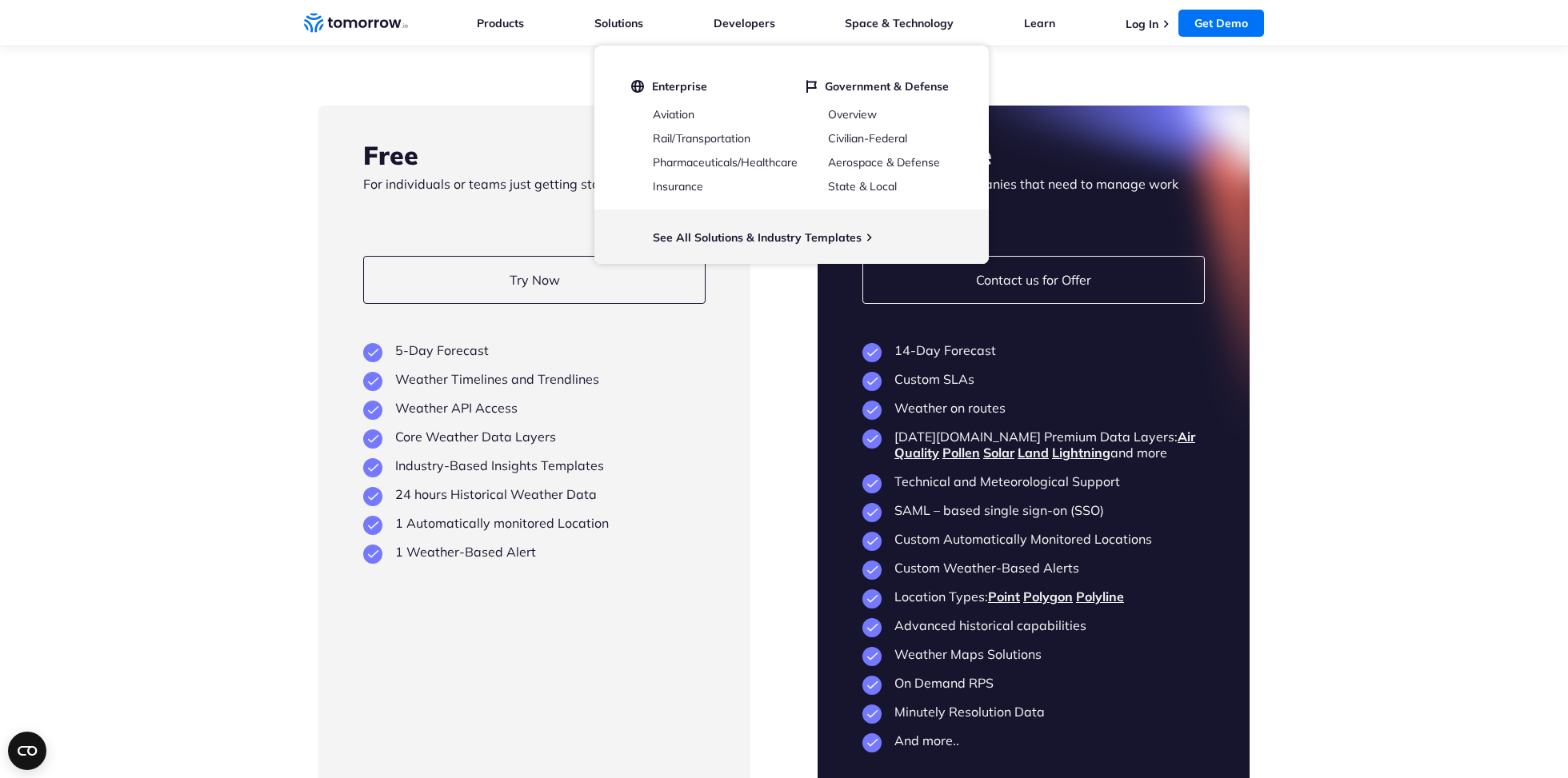 click on "Flexible Plans Built to Scale as You Grow
Free
For individuals or teams just getting started
Try Now
View Key Features
5-Day Forecast
Weather Timelines and Trendlines
Weather API Access
Core Weather Data Layers
Industry-Based Insights Templates
24 hours Historical Weather Data
1 Automatically monitored Location
1 Weather-Based Alert
Enterprise
For teams and companies that need to manage work across initiatives.
Contact us for Offer
View Key Features 14-Day Forecast" at bounding box center (784, 397) 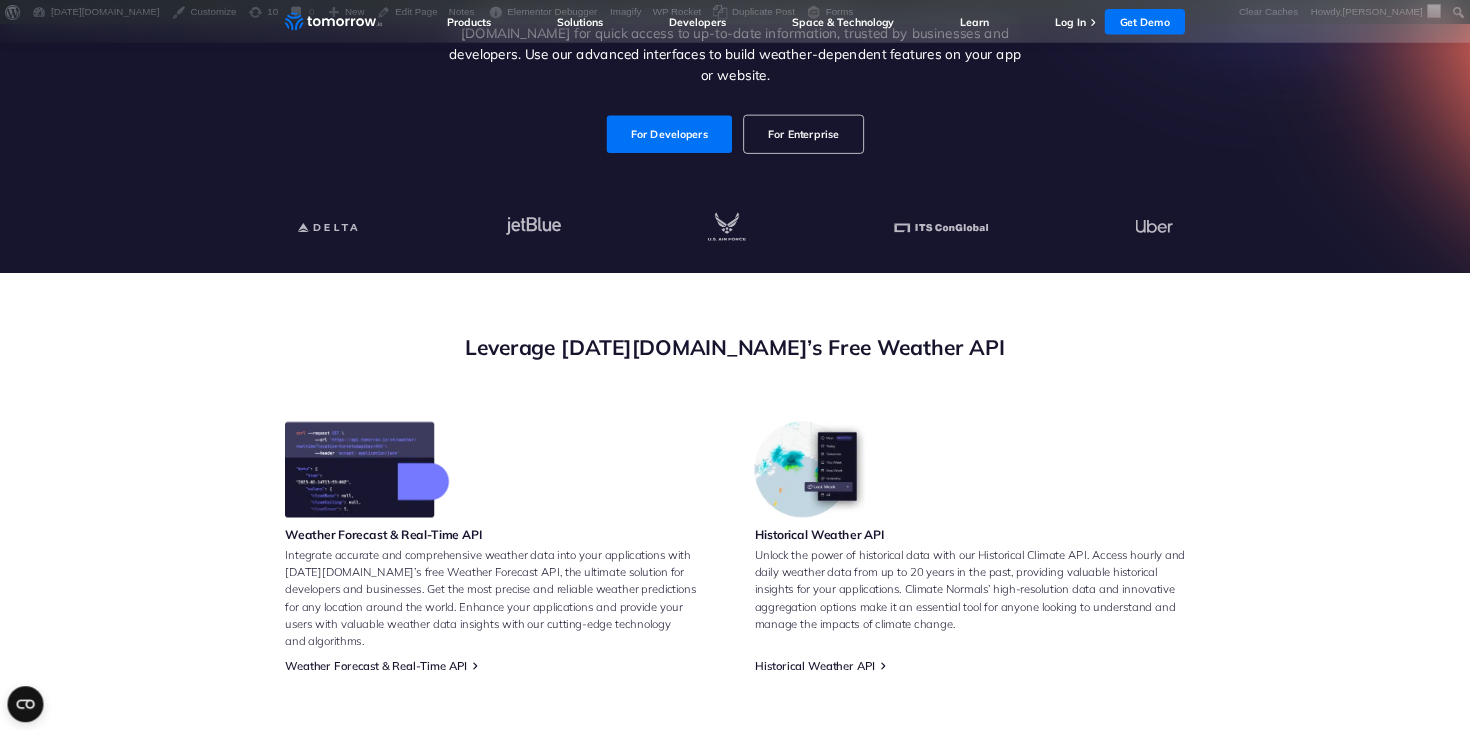 scroll, scrollTop: 0, scrollLeft: 0, axis: both 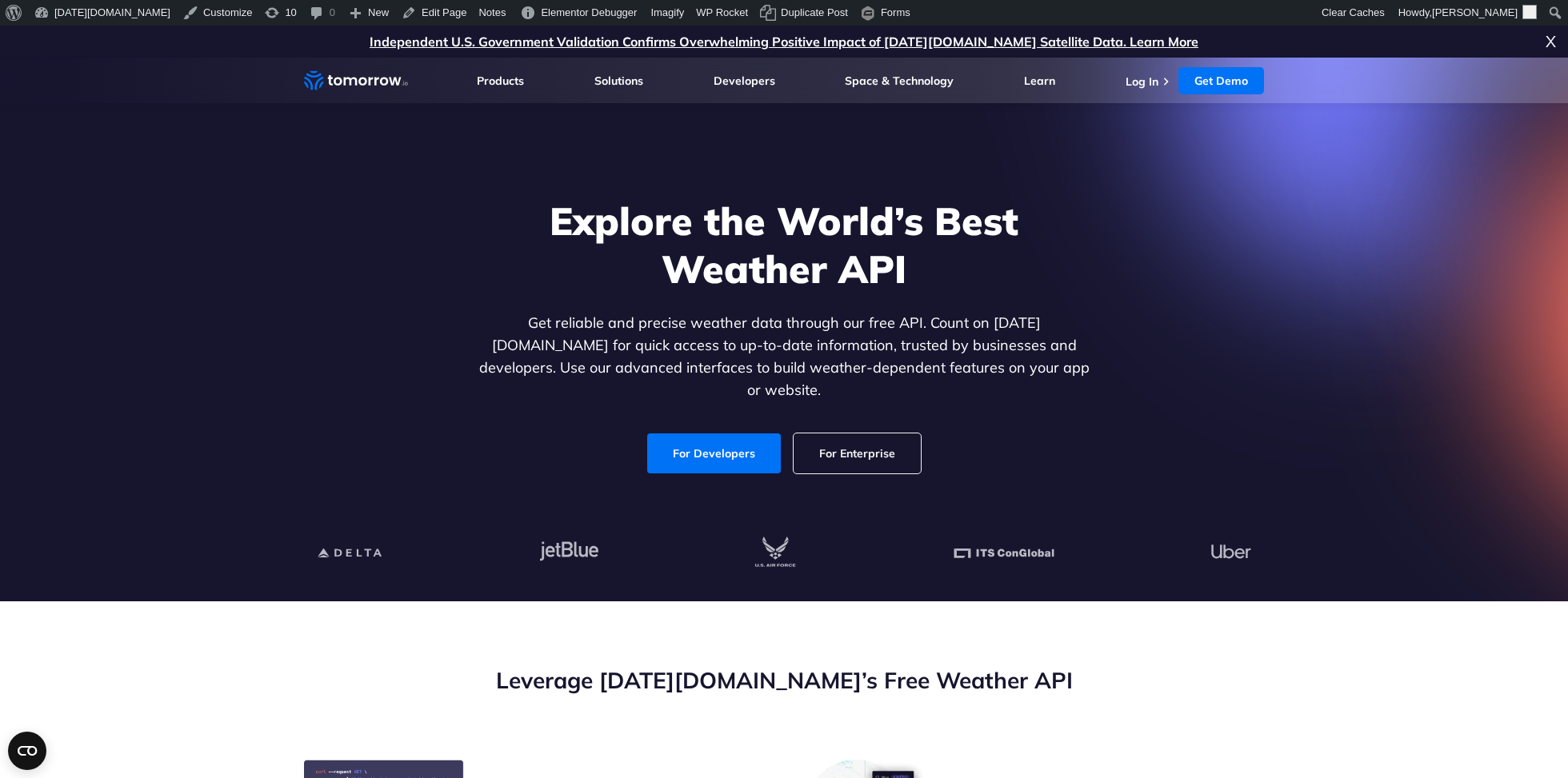 click on "Explore the World’s Best Weather API
Get reliable and precise weather data through our free API. Count on [DATE][DOMAIN_NAME] for quick access to up-to-date information, trusted by businesses and developers. Use our advanced interfaces to build weather-dependent features on your app or website.
For Developers
For Enterprise" at bounding box center (784, 335) 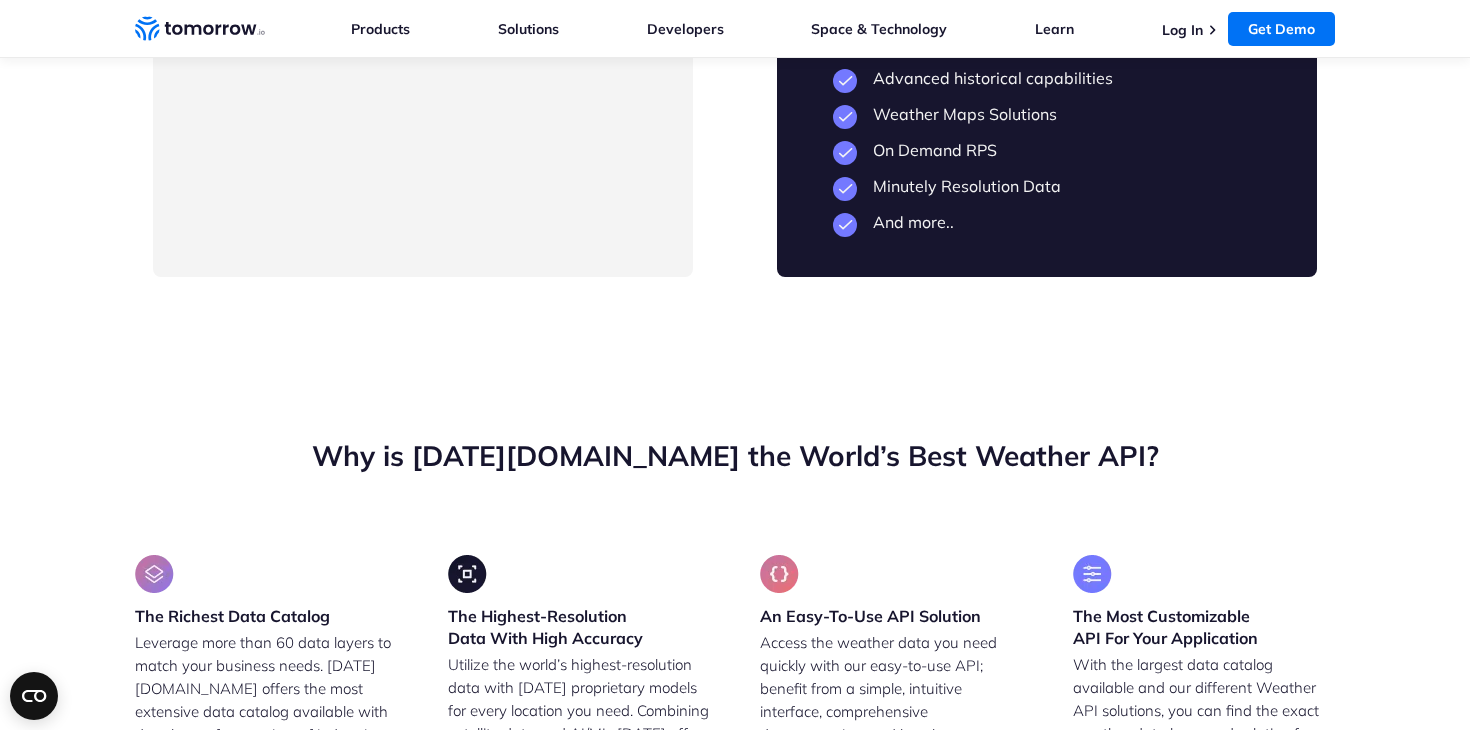 scroll, scrollTop: 4519, scrollLeft: 0, axis: vertical 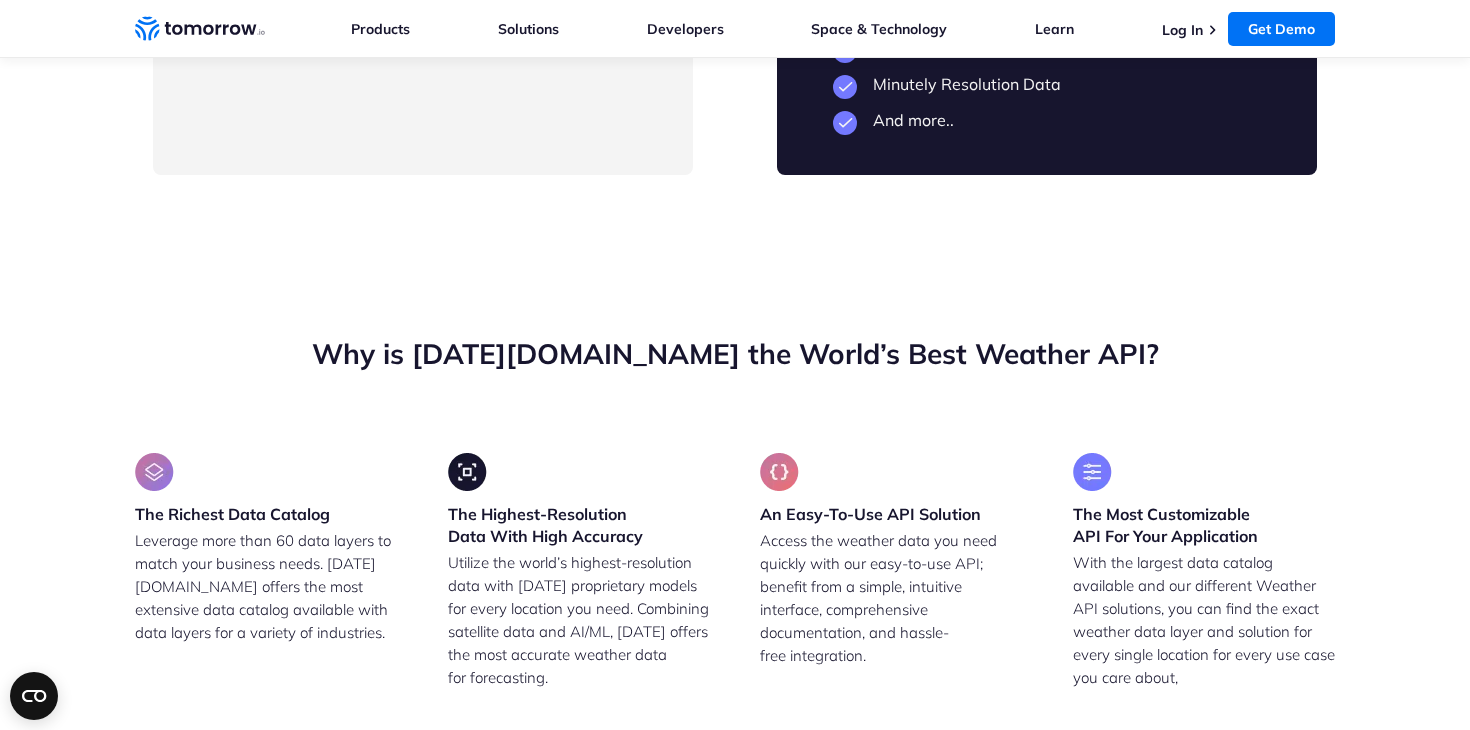 click on "Why is [DATE][DOMAIN_NAME] the World’s Best Weather API?" at bounding box center [735, 354] 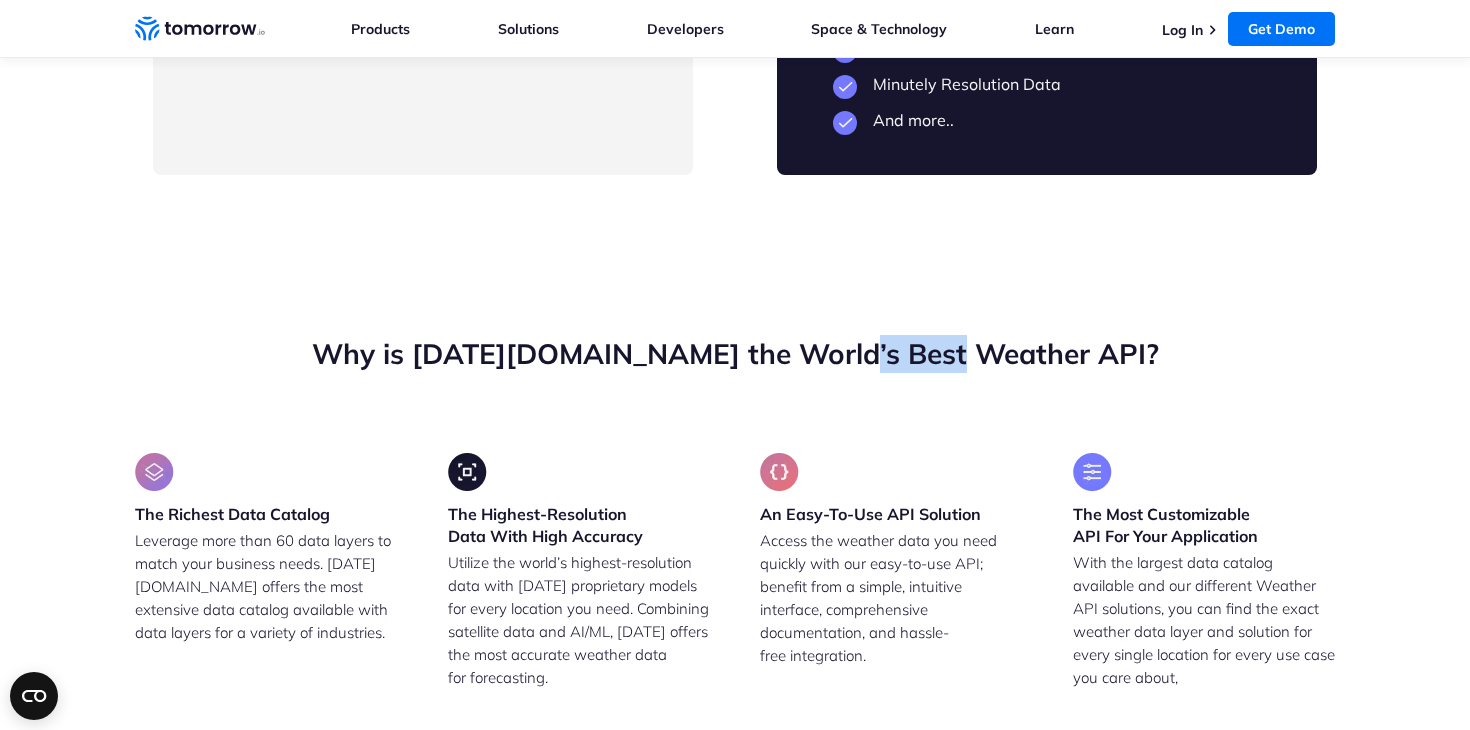click on "Why is [DATE][DOMAIN_NAME] the World’s Best Weather API?" at bounding box center (735, 354) 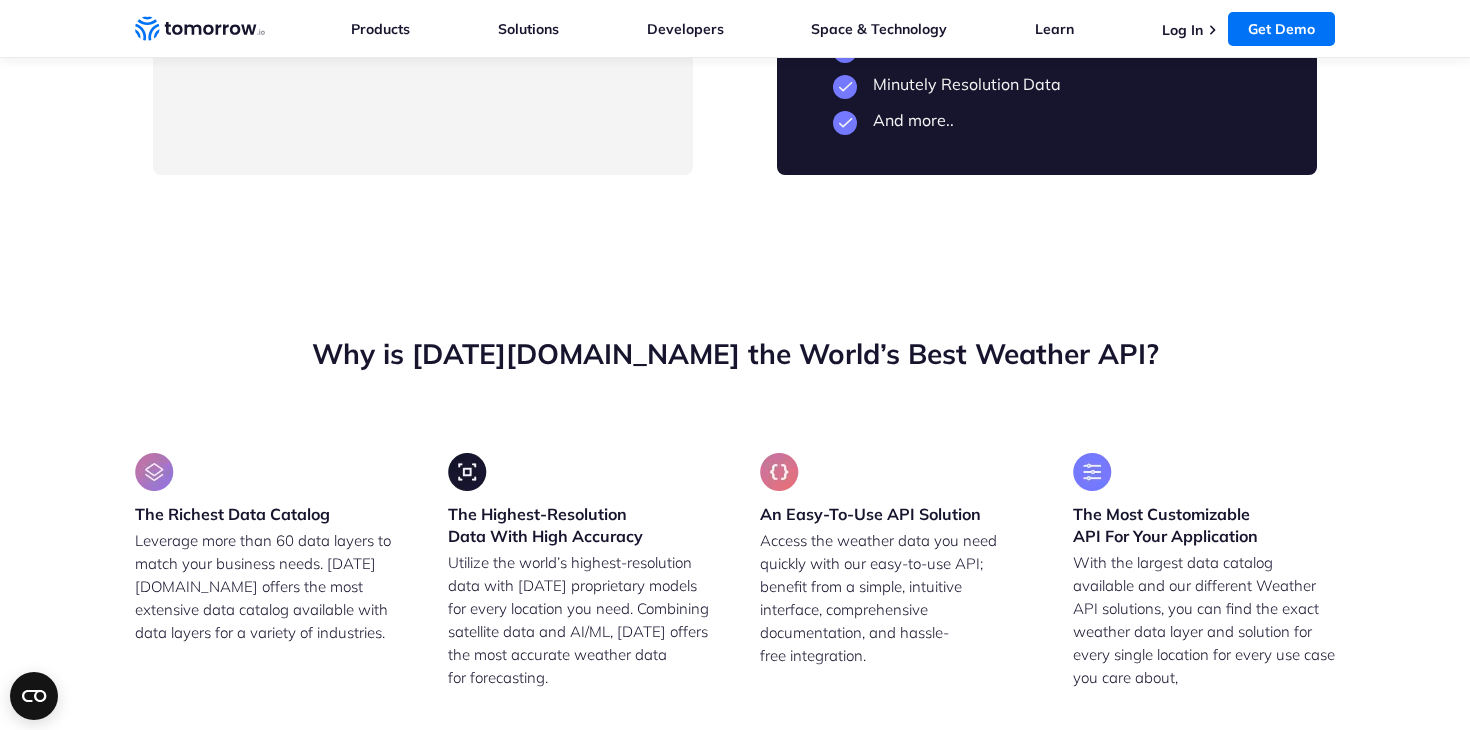 click on "Why is [DATE][DOMAIN_NAME] the World’s Best Weather API?" at bounding box center (735, 354) 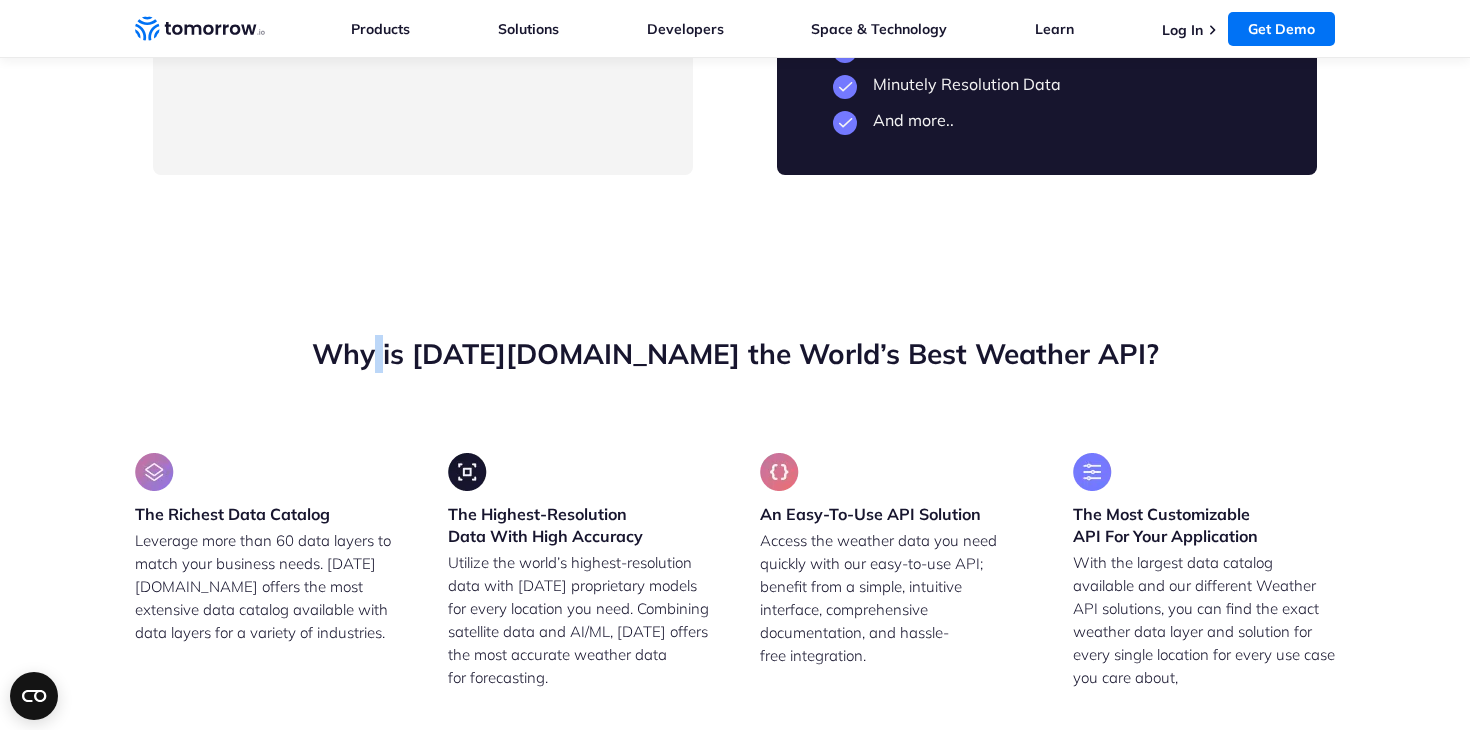 click on "Why is [DATE][DOMAIN_NAME] the World’s Best Weather API?" at bounding box center (735, 354) 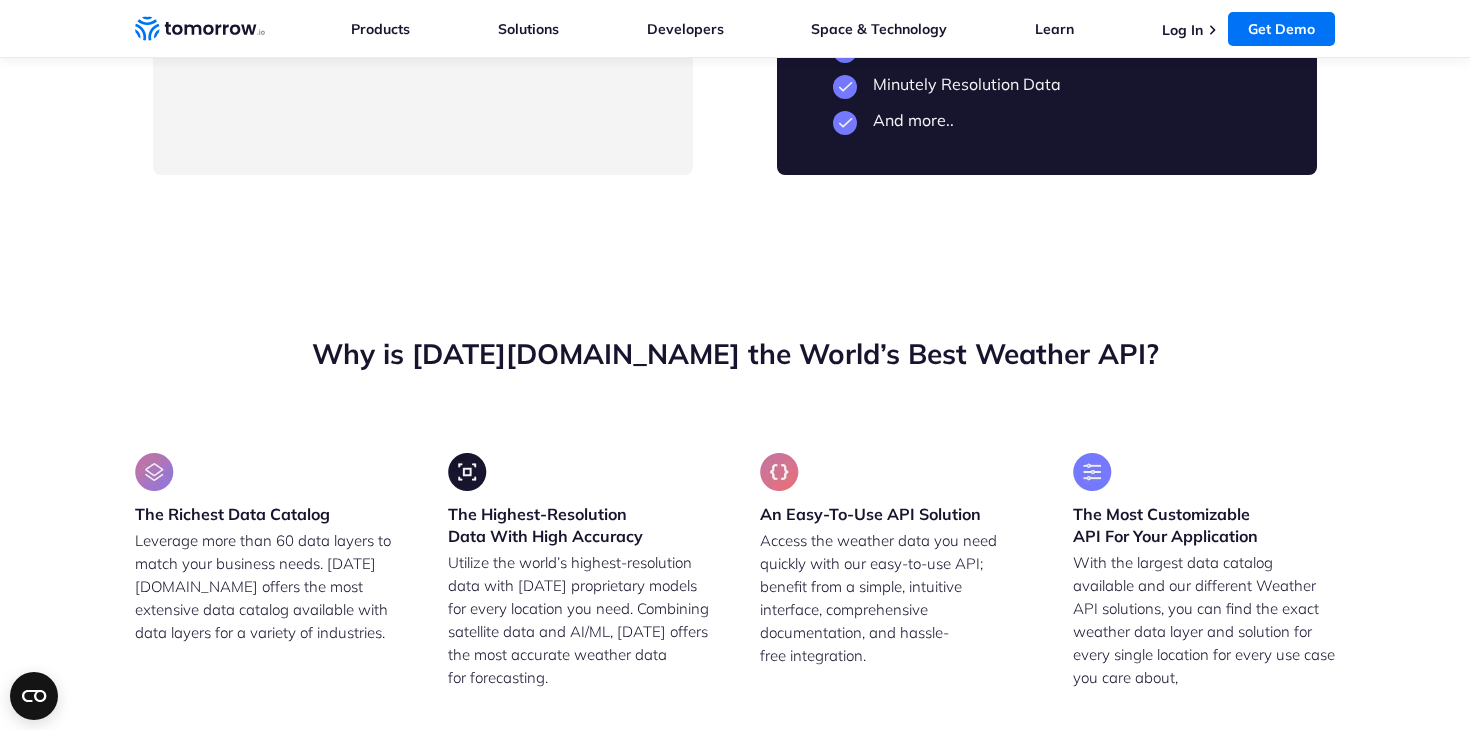 click on "Why is [DATE][DOMAIN_NAME] the World’s Best Weather API?" at bounding box center (735, 354) 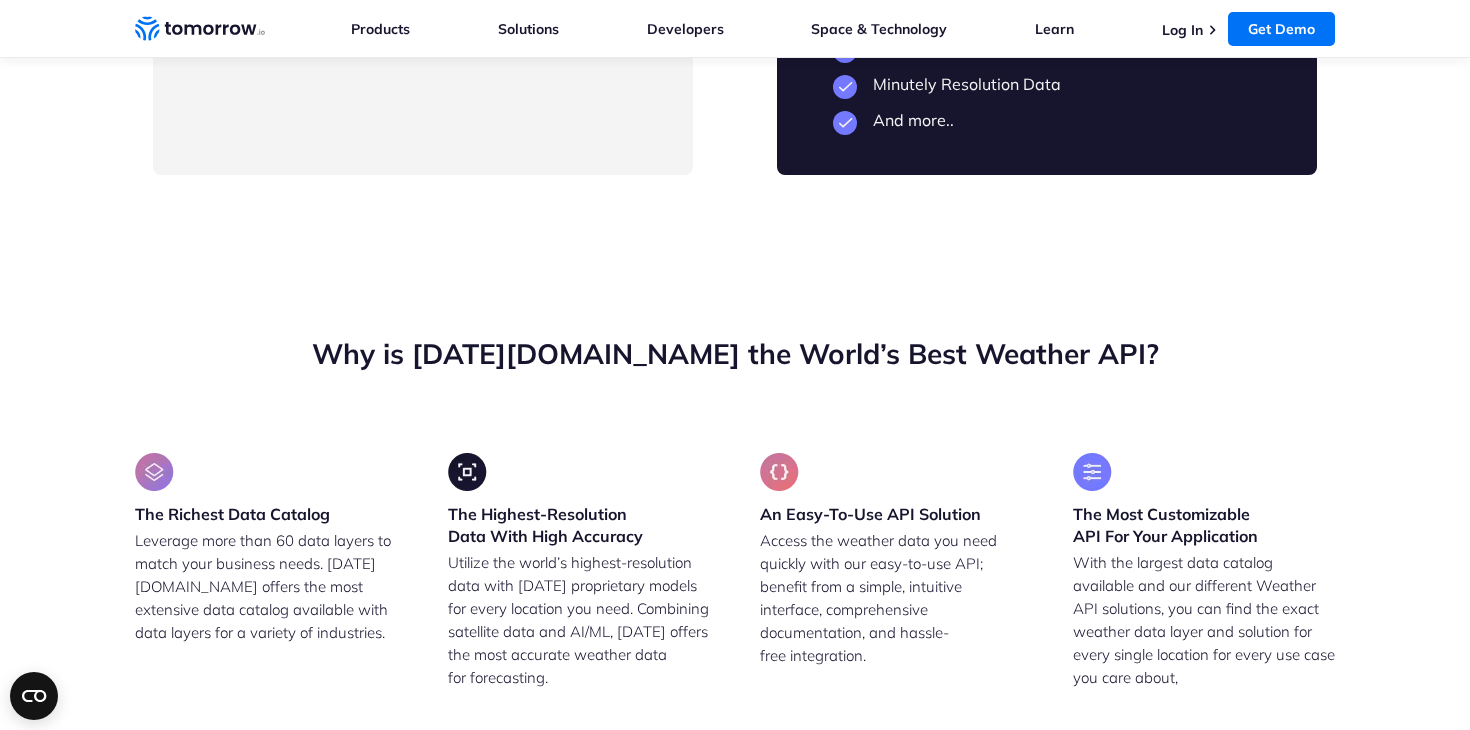 click on "Why is [DATE][DOMAIN_NAME] the World’s Best Weather API?" at bounding box center (735, 354) 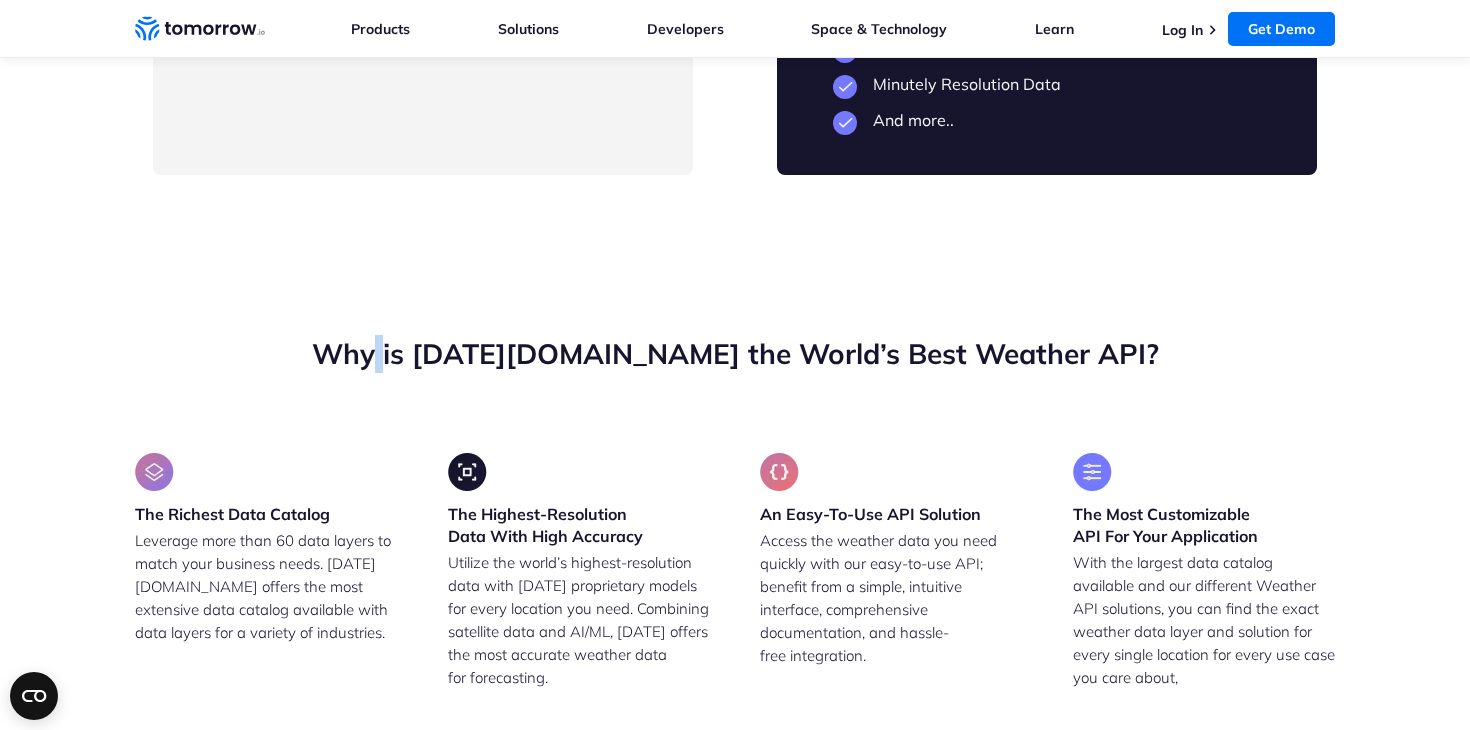 click on "Why is [DATE][DOMAIN_NAME] the World’s Best Weather API?" at bounding box center (735, 354) 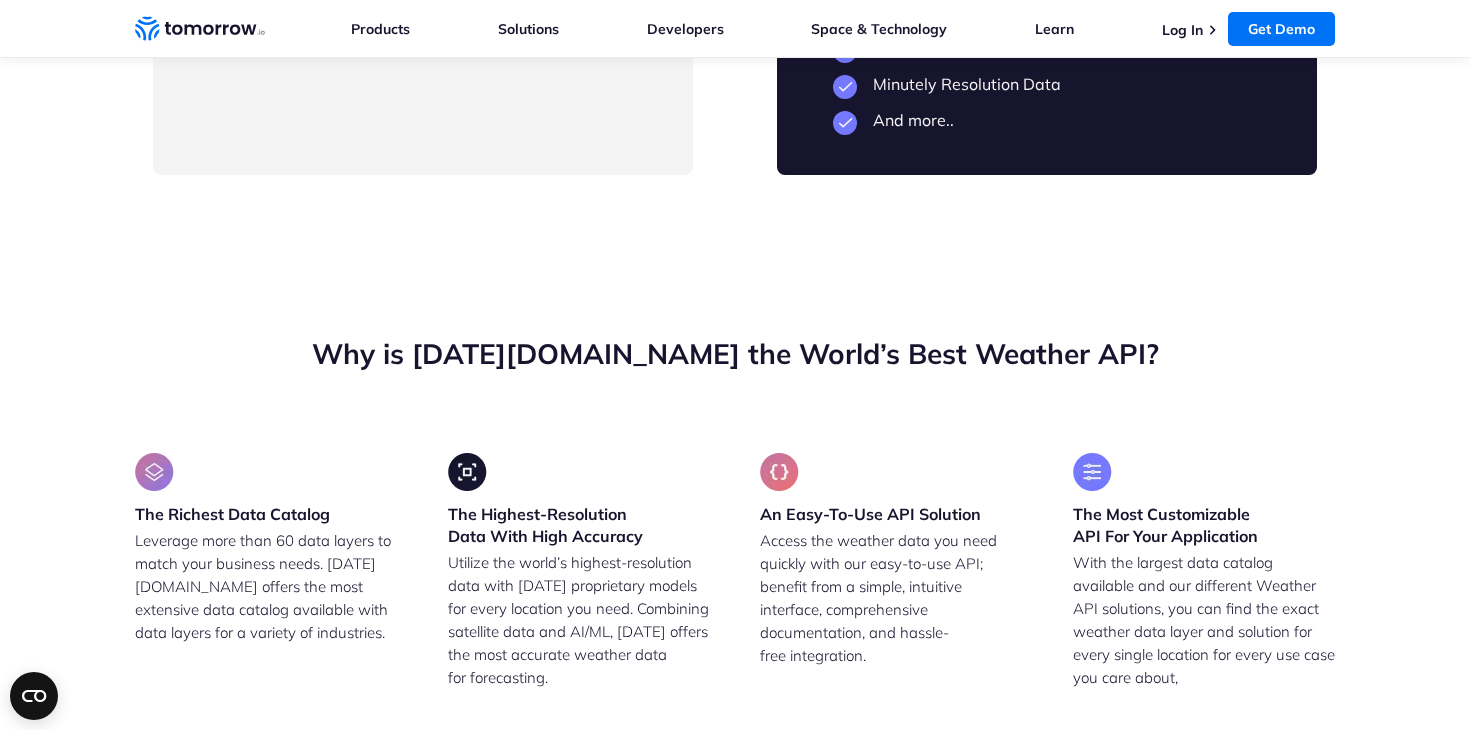 click on "Why is [DATE][DOMAIN_NAME] the World’s Best Weather API?" at bounding box center [735, 354] 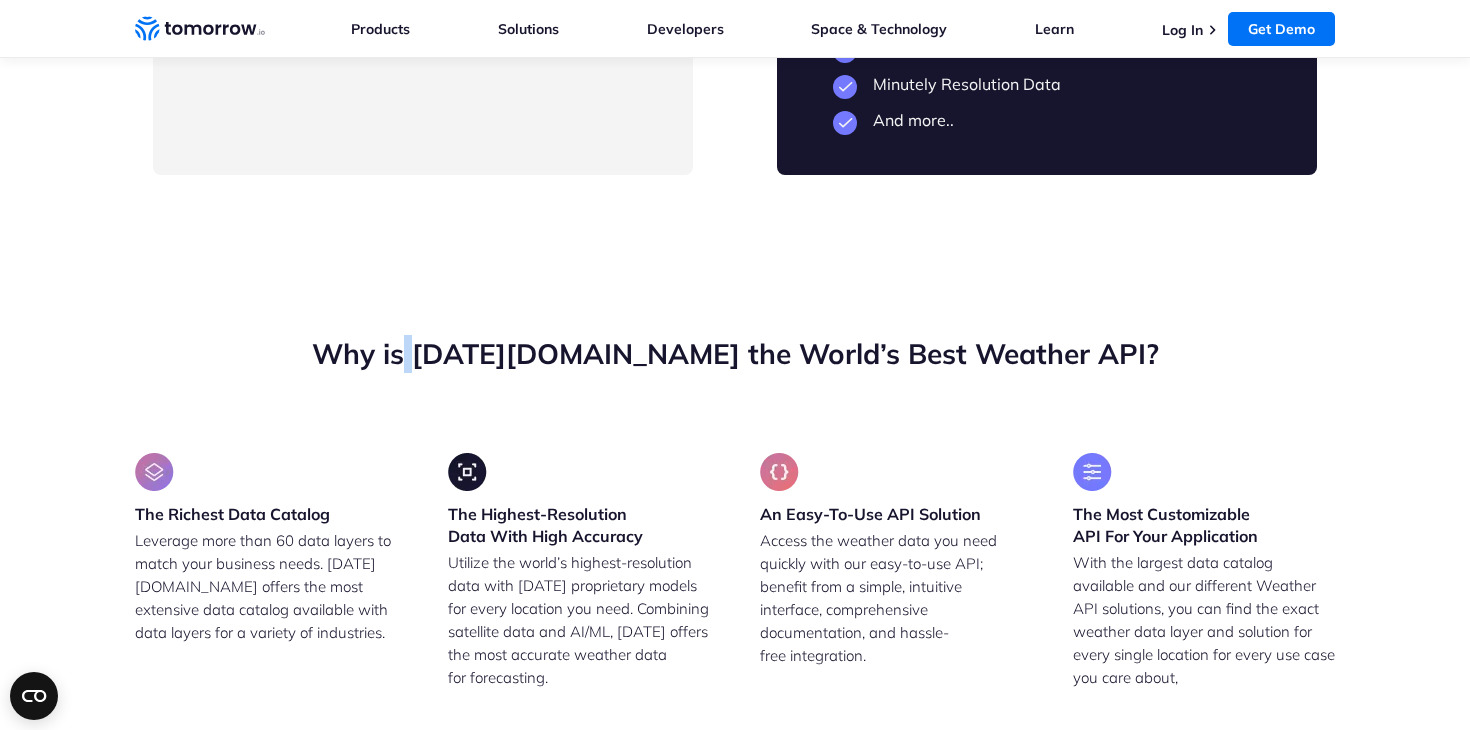 click on "Why is [DATE][DOMAIN_NAME] the World’s Best Weather API?" at bounding box center (735, 354) 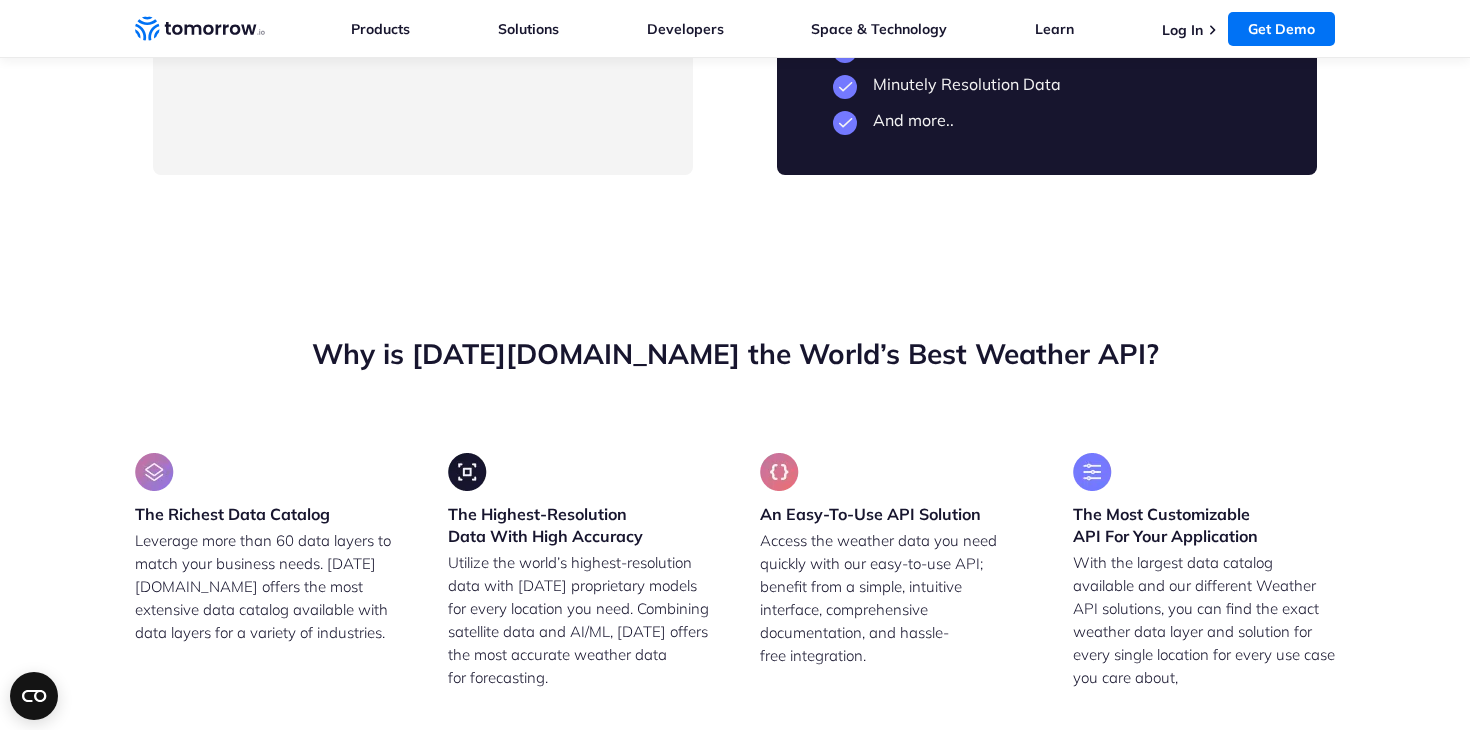 click on "Why is [DATE][DOMAIN_NAME] the World’s Best Weather API?" at bounding box center [735, 354] 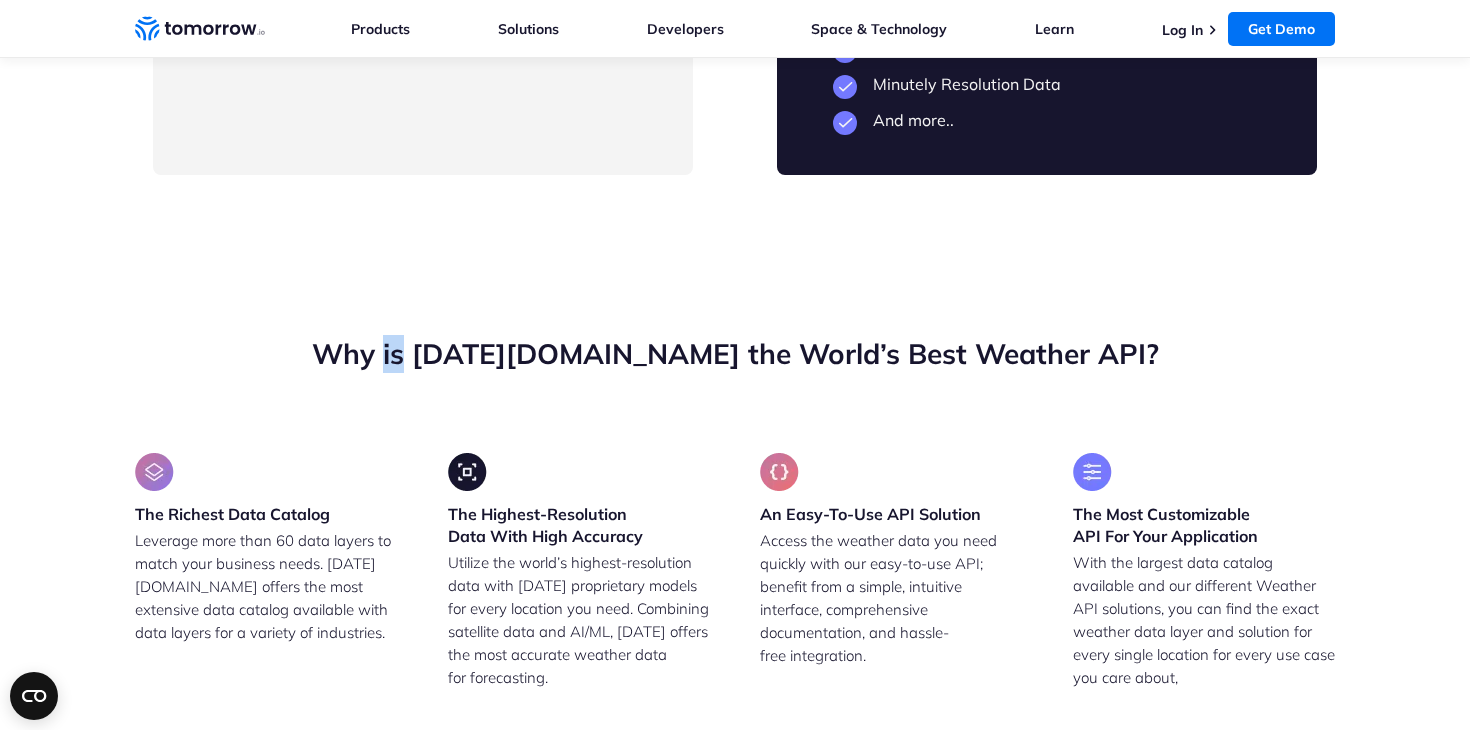 click on "Why is [DATE][DOMAIN_NAME] the World’s Best Weather API?" at bounding box center [735, 354] 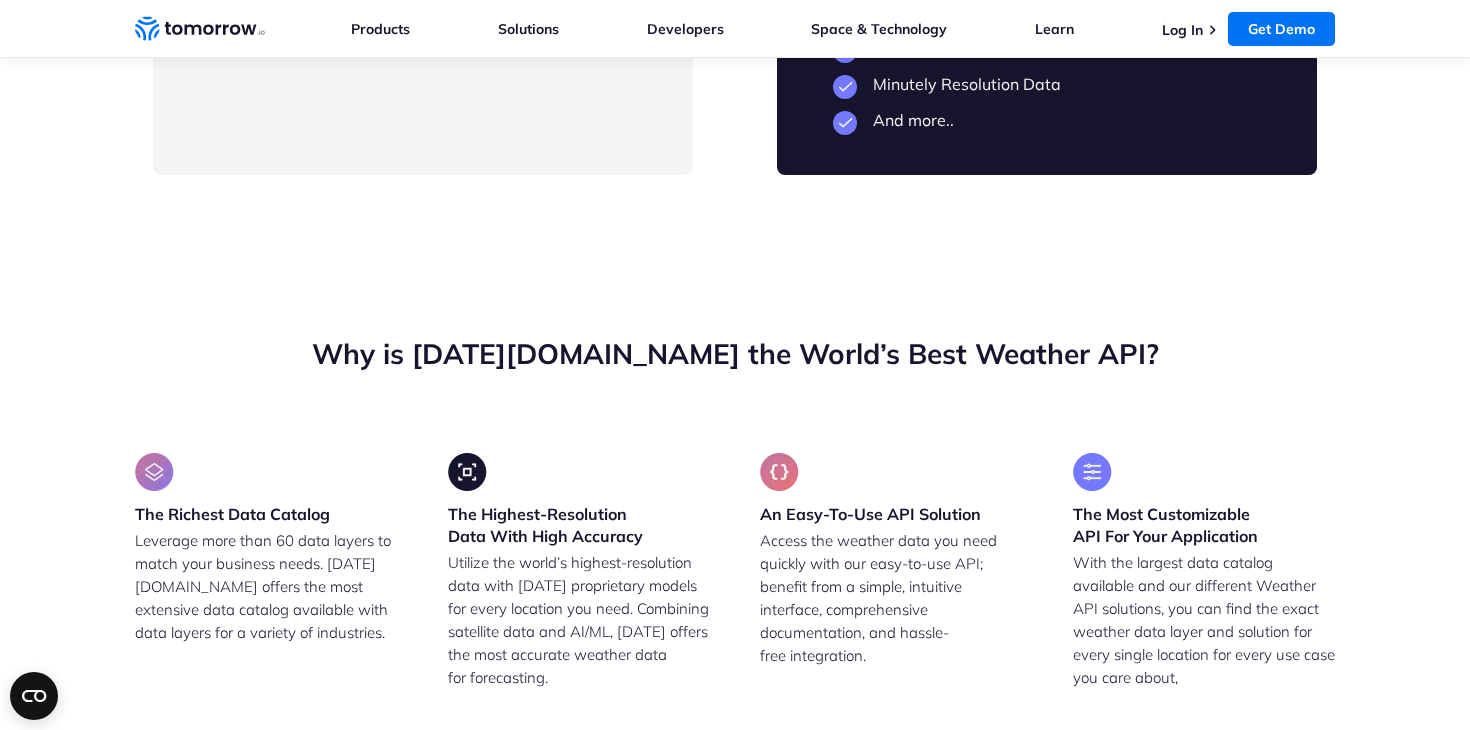 click on "Why is [DATE][DOMAIN_NAME] the World’s Best Weather API?" at bounding box center (735, 354) 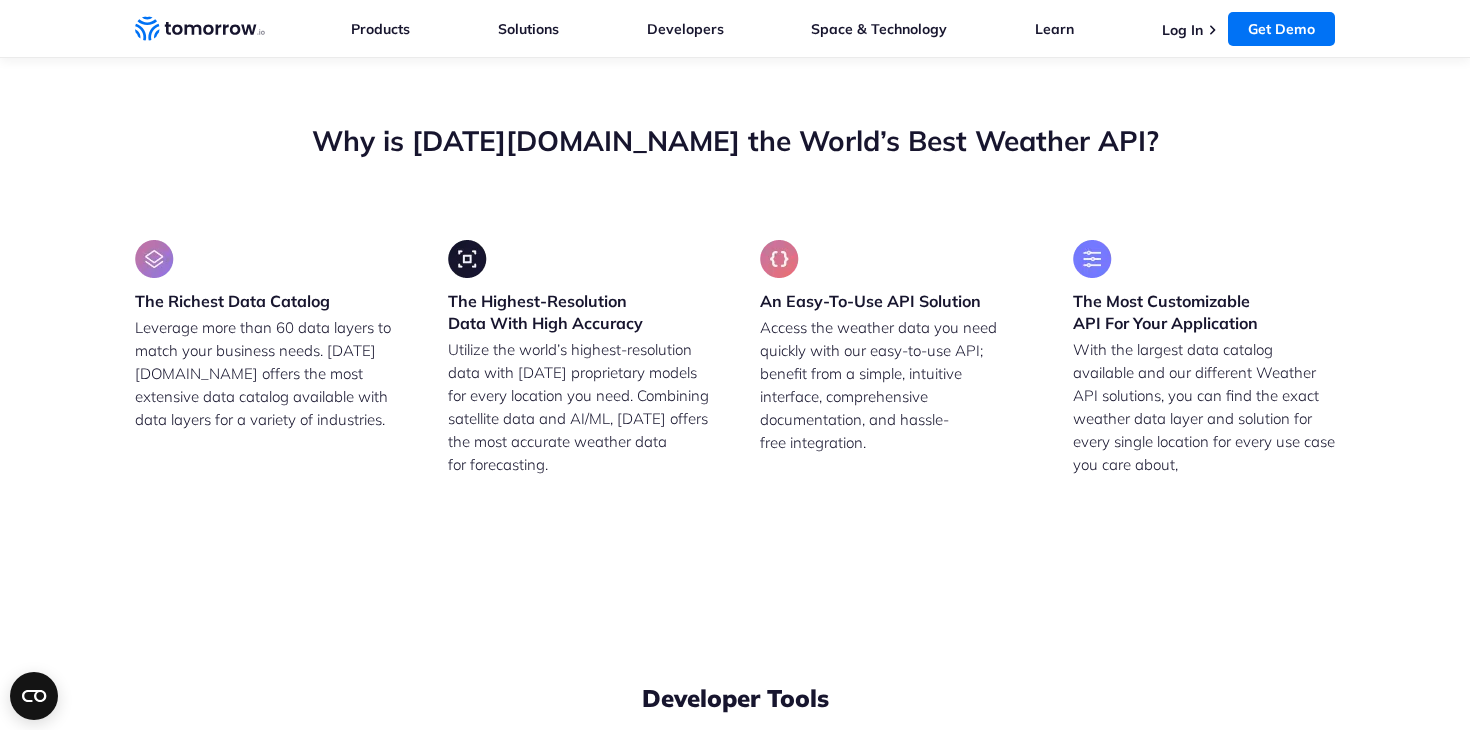 scroll, scrollTop: 4774, scrollLeft: 0, axis: vertical 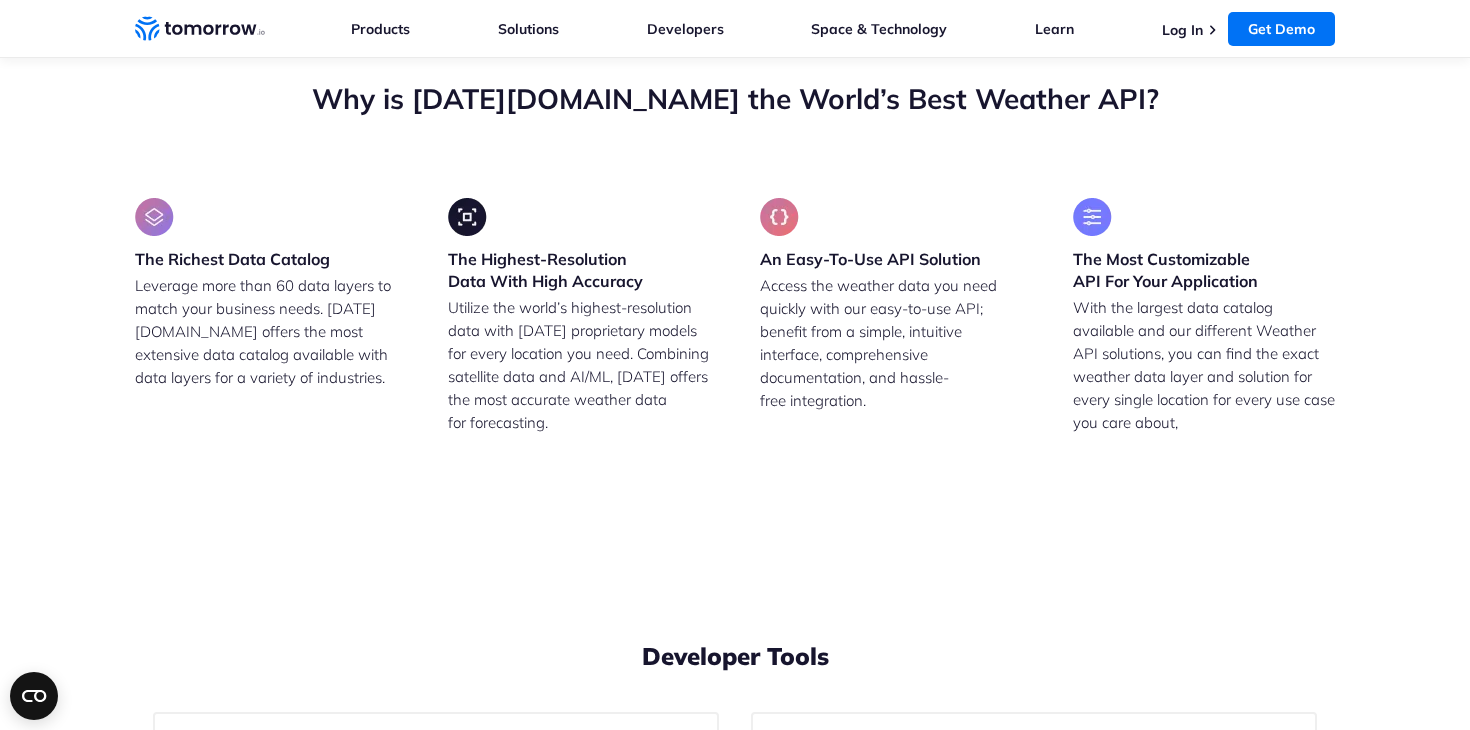click on "Why is [DATE][DOMAIN_NAME] the World’s Best Weather API?
The Richest Data Catalog Leverage more than 60 data layers to match your business needs. [DATE][DOMAIN_NAME] offers the most extensive data catalog available with data layers for a variety of industries.
The Highest-Resolution Data With High Accuracy Utilize the world’s highest-resolution data with [DATE] proprietary models for every location you need. Combining satellite data and AI/ML, [DATE] offers the most accurate weather data for forecasting.
An Easy-To-Use API Solution Access the weather data you need quickly with our easy-to-use API; benefit from a simple, intuitive interface, comprehensive documentation, and hassle-free integration.
The Most Customizable API For Your Application With the largest data catalog available and our different Weather API solutions, you can find the exact weather data layer and solution for every single location for every use case you care about," at bounding box center (735, 280) 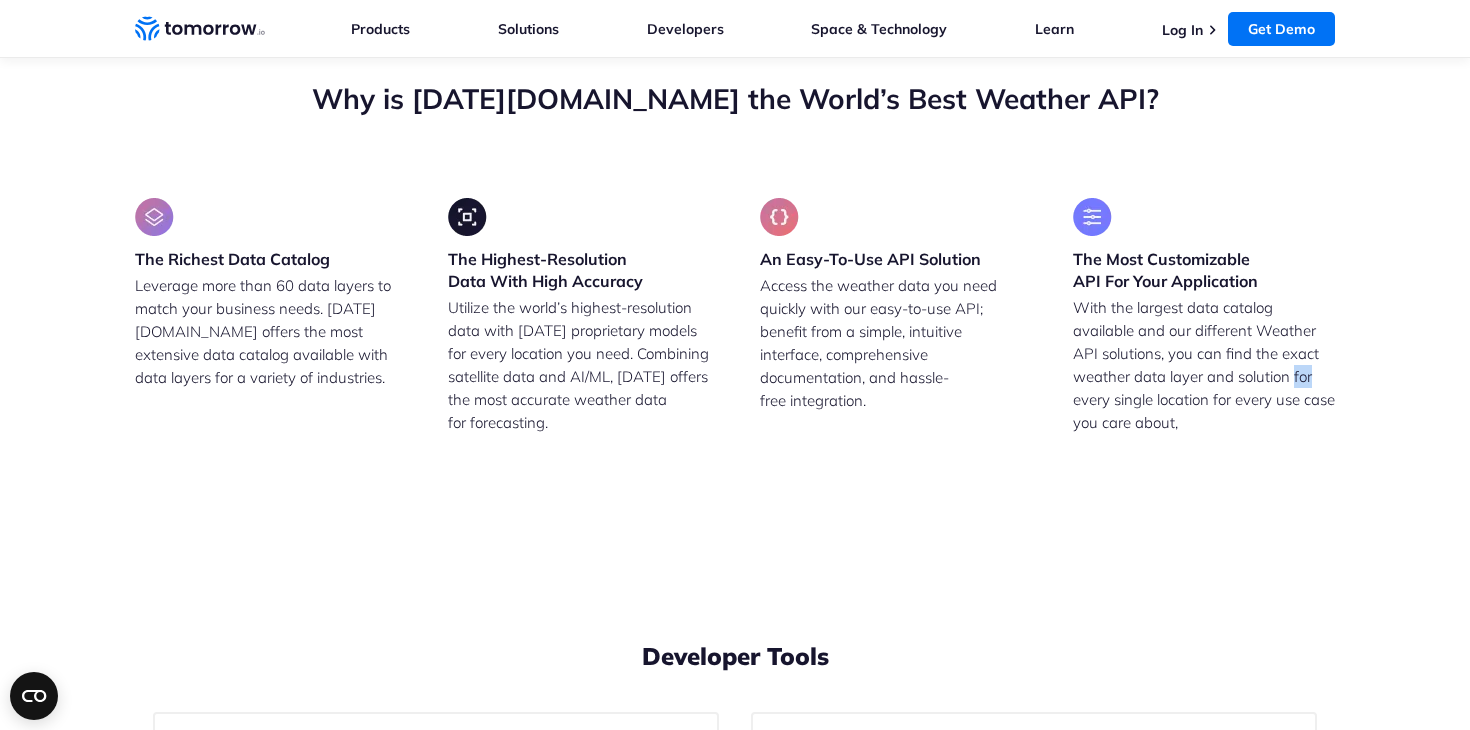 click on "Why is [DATE][DOMAIN_NAME] the World’s Best Weather API?
The Richest Data Catalog Leverage more than 60 data layers to match your business needs. [DATE][DOMAIN_NAME] offers the most extensive data catalog available with data layers for a variety of industries.
The Highest-Resolution Data With High Accuracy Utilize the world’s highest-resolution data with [DATE] proprietary models for every location you need. Combining satellite data and AI/ML, [DATE] offers the most accurate weather data for forecasting.
An Easy-To-Use API Solution Access the weather data you need quickly with our easy-to-use API; benefit from a simple, intuitive interface, comprehensive documentation, and hassle-free integration.
The Most Customizable API For Your Application With the largest data catalog available and our different Weather API solutions, you can find the exact weather data layer and solution for every single location for every use case you care about," at bounding box center [735, 280] 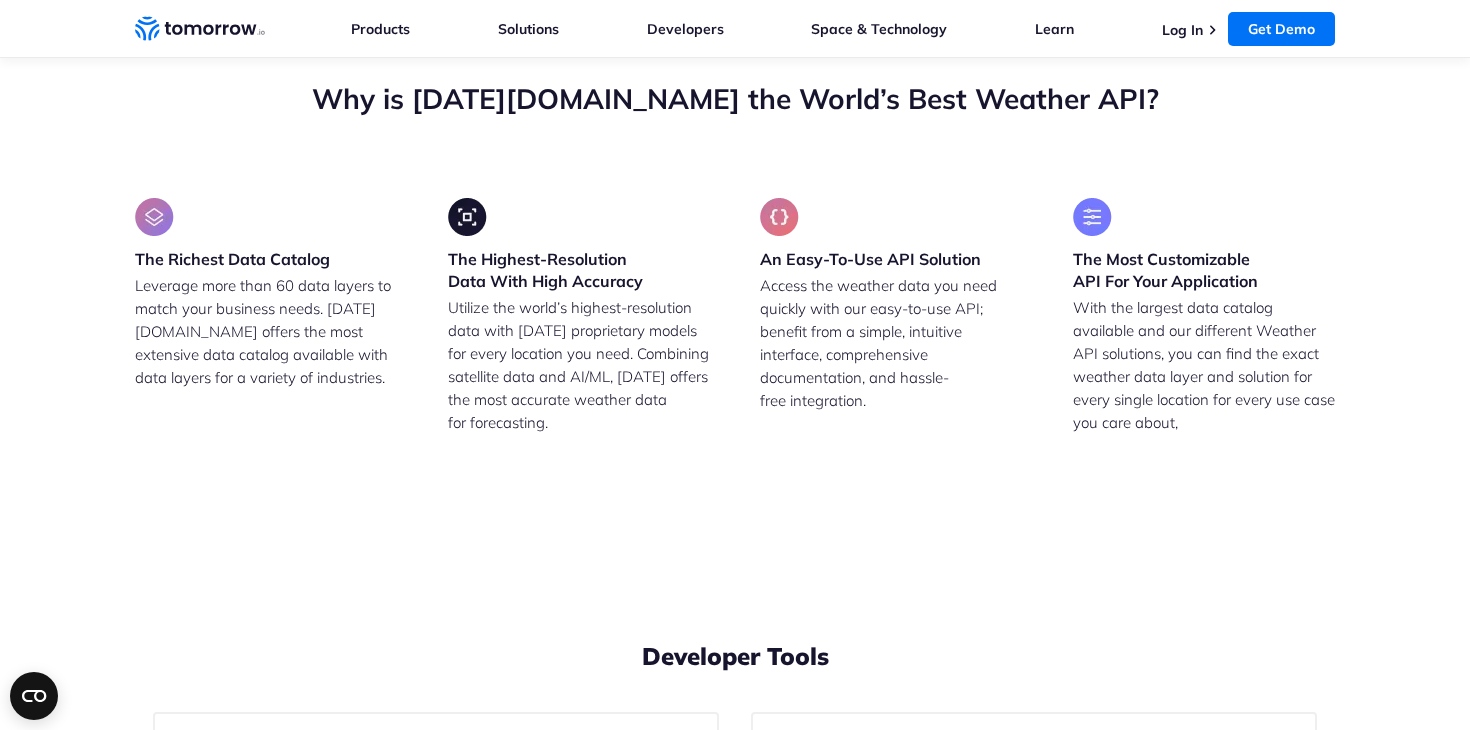 click on "Why is [DATE][DOMAIN_NAME] the World’s Best Weather API?
The Richest Data Catalog Leverage more than 60 data layers to match your business needs. [DATE][DOMAIN_NAME] offers the most extensive data catalog available with data layers for a variety of industries.
The Highest-Resolution Data With High Accuracy Utilize the world’s highest-resolution data with [DATE] proprietary models for every location you need. Combining satellite data and AI/ML, [DATE] offers the most accurate weather data for forecasting.
An Easy-To-Use API Solution Access the weather data you need quickly with our easy-to-use API; benefit from a simple, intuitive interface, comprehensive documentation, and hassle-free integration.
The Most Customizable API For Your Application With the largest data catalog available and our different Weather API solutions, you can find the exact weather data layer and solution for every single location for every use case you care about," at bounding box center (735, 280) 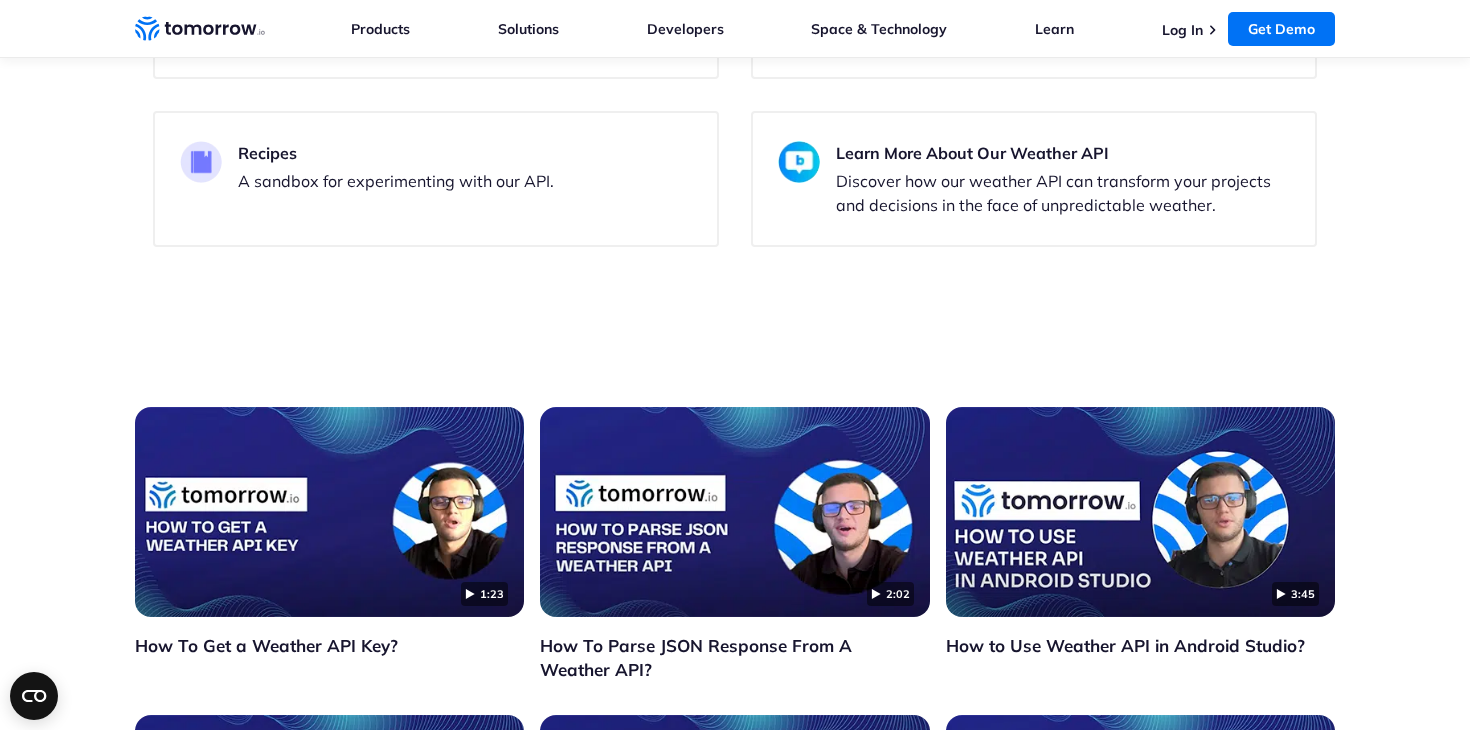 click on "1:23 How To Get a Weather API Key?
2:02 How To Parse JSON Response From A Weather API?
3:45 How to Use Weather API in Android Studio?
1:45 How to Fetch Weather API in JavaScript?
1:49 How to Get Historical Weather Data From an API?
1:53 How To Use A Weather API?" at bounding box center [735, 707] 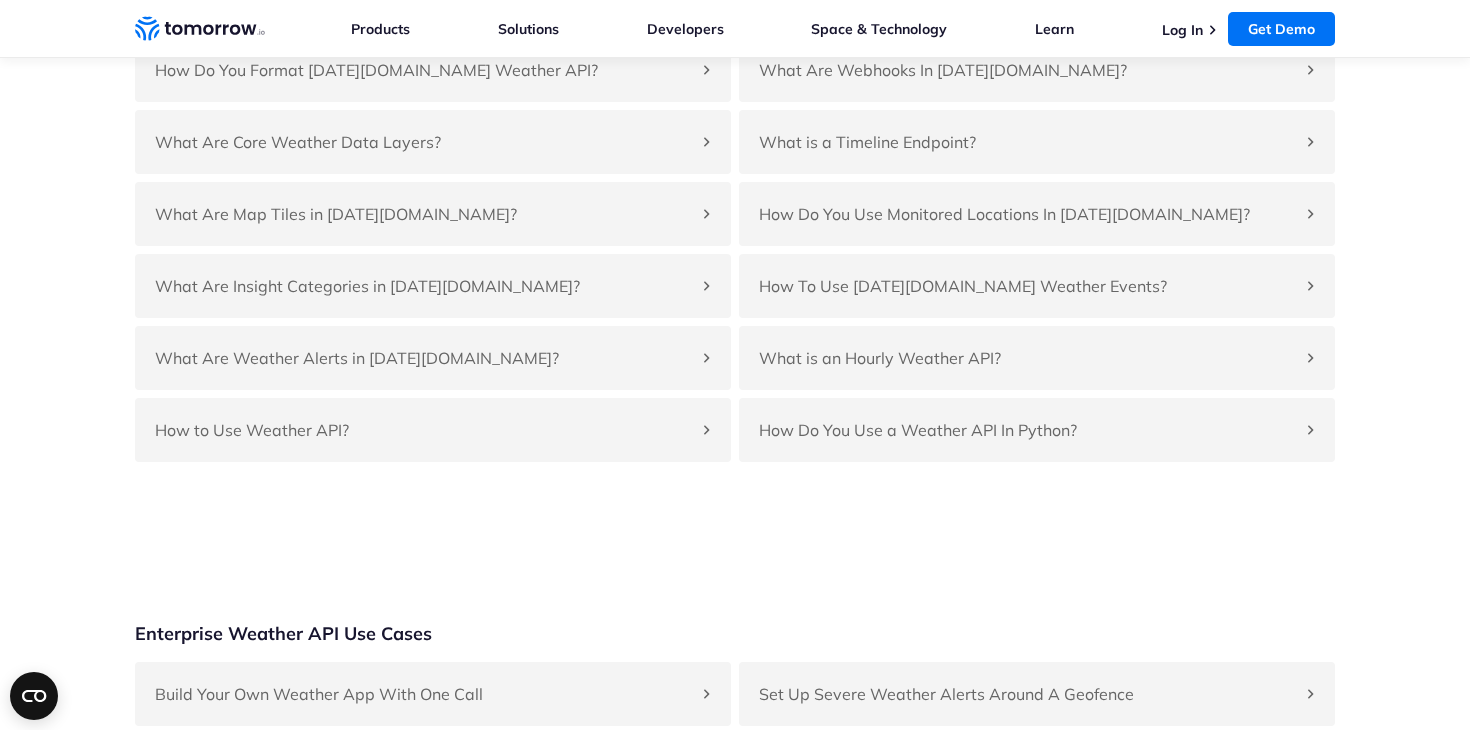 click on "Get Up and Running Quickly in Any Industry [DATE][DOMAIN_NAME] Weather API Documentation Why [DATE][DOMAIN_NAME] is the Best Weather API? [DATE][DOMAIN_NAME]’s free Weather API combines traditional weather data sources with new sensing technologies and proprietary modeling to deliver best-in-class weather data, with hyperlocal observations, ground-level tracking, up-to-date data delivery, and by-minute forecasting. Getting Started With [DATE][DOMAIN_NAME]’s Weather API With [DATE][DOMAIN_NAME]’s free weather API, you can get up and running immediately!  Grab your private API key  to start querying parameters. Your key carries full privileges so make sure to keep it secure. Learn more about  how can you get started using a eeather API? How Do You Format [DATE][DOMAIN_NAME] Weather API? Information on formatting  can be found within our API documentation. There you’ll see information on how to format your Locations (geometry, latlong), Date and Time, Unit System, and Timezones for all queries within the [DATE][DOMAIN_NAME] weather API. A  Setting  An" at bounding box center (735, 135) 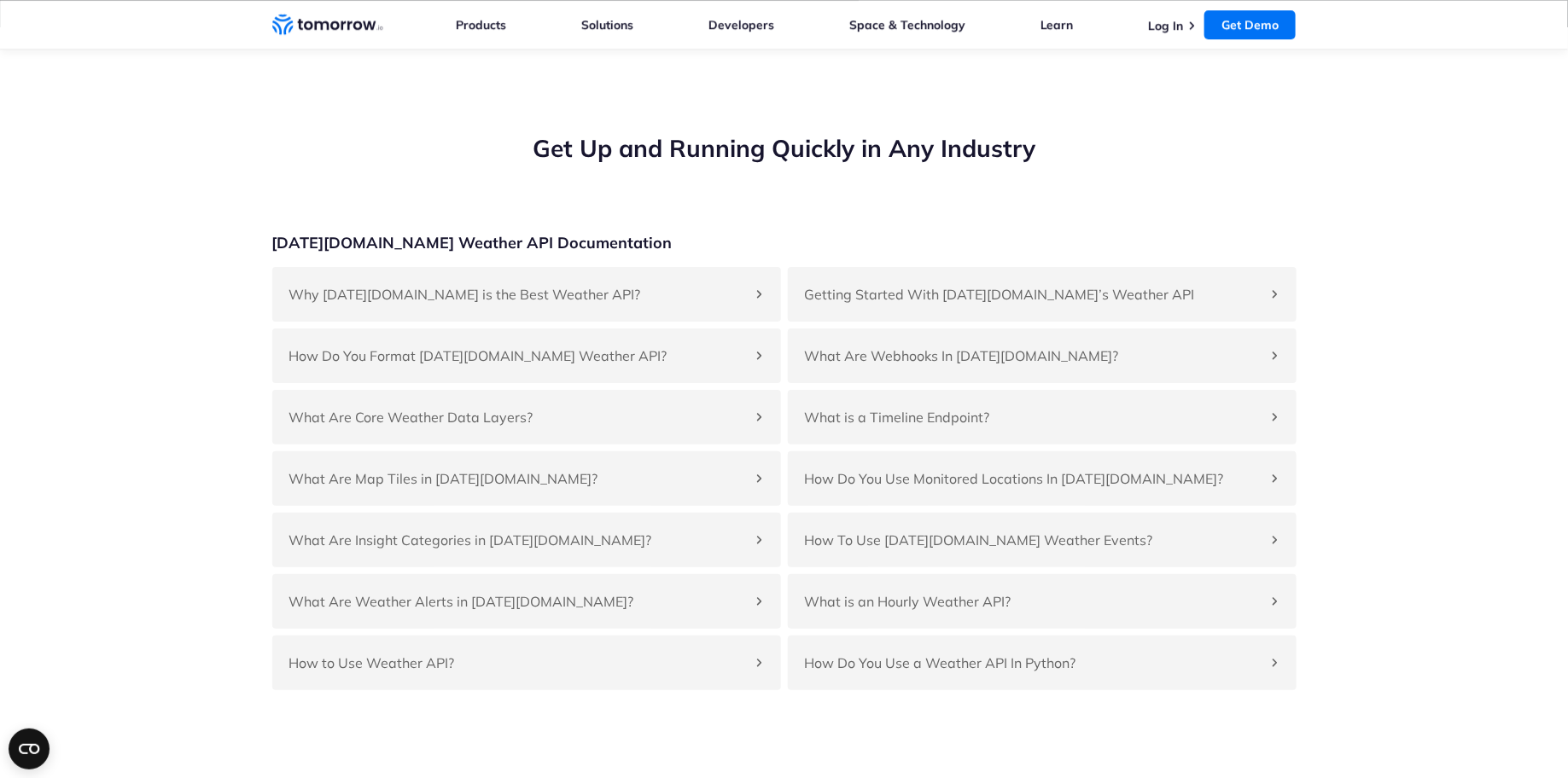 scroll, scrollTop: 5590, scrollLeft: 0, axis: vertical 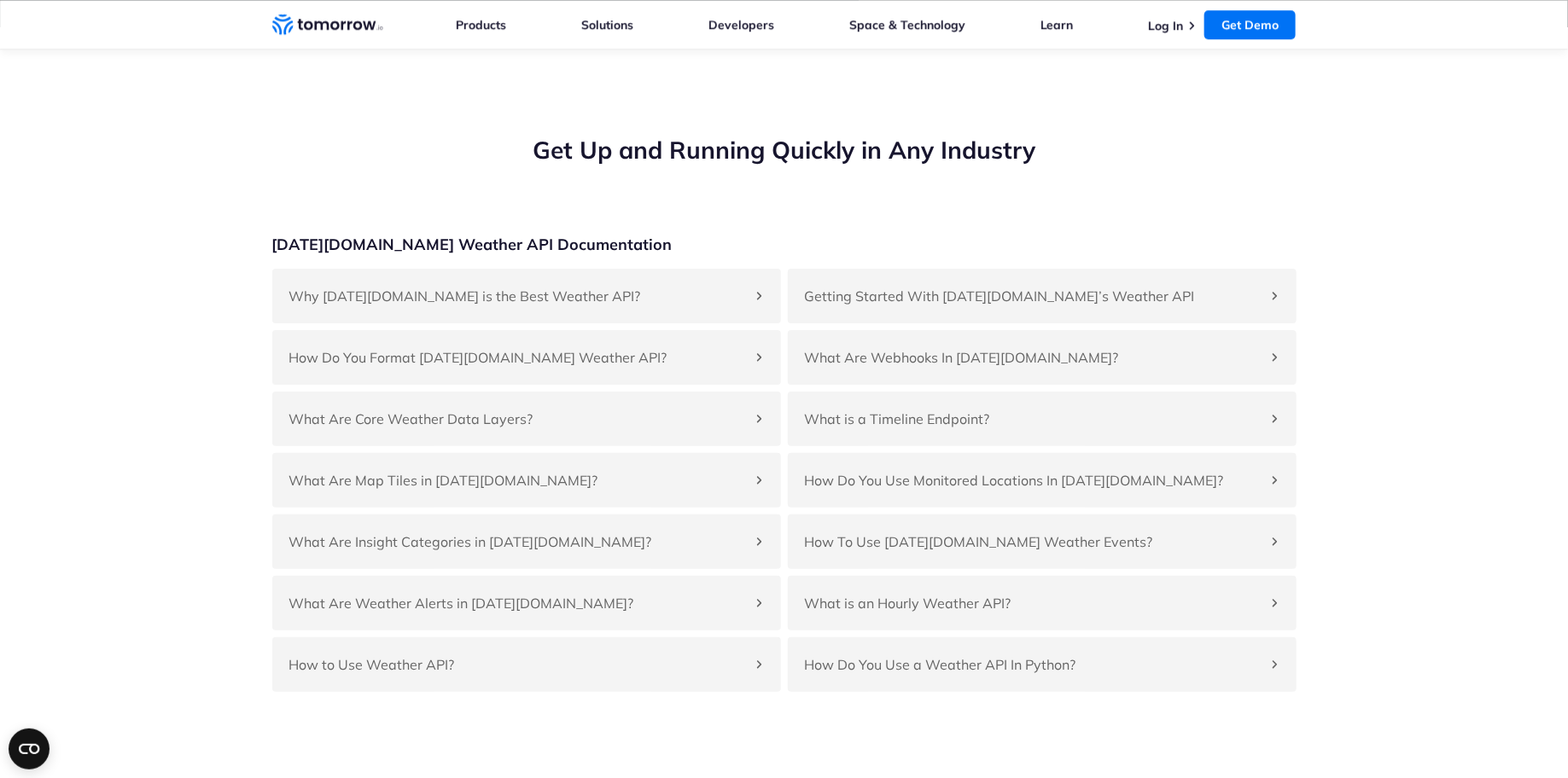 click on "Get Up and Running Quickly in Any Industry [DATE][DOMAIN_NAME] Weather API Documentation Why [DATE][DOMAIN_NAME] is the Best Weather API? [DATE][DOMAIN_NAME]’s free Weather API combines traditional weather data sources with new sensing technologies and proprietary modeling to deliver best-in-class weather data, with hyperlocal observations, ground-level tracking, up-to-date data delivery, and by-minute forecasting. Getting Started With [DATE][DOMAIN_NAME]’s Weather API With [DATE][DOMAIN_NAME]’s free weather API, you can get up and running immediately!  Grab your private API key  to start querying parameters. Your key carries full privileges so make sure to keep it secure. Learn more about  how can you get started using a eeather API? How Do You Format [DATE][DOMAIN_NAME] Weather API? Information on formatting  can be found within our API documentation. There you’ll see information on how to format your Locations (geometry, latlong), Date and Time, Unit System, and Timezones for all queries within the [DATE][DOMAIN_NAME] weather API. A  Setting  An" at bounding box center (784, 413) 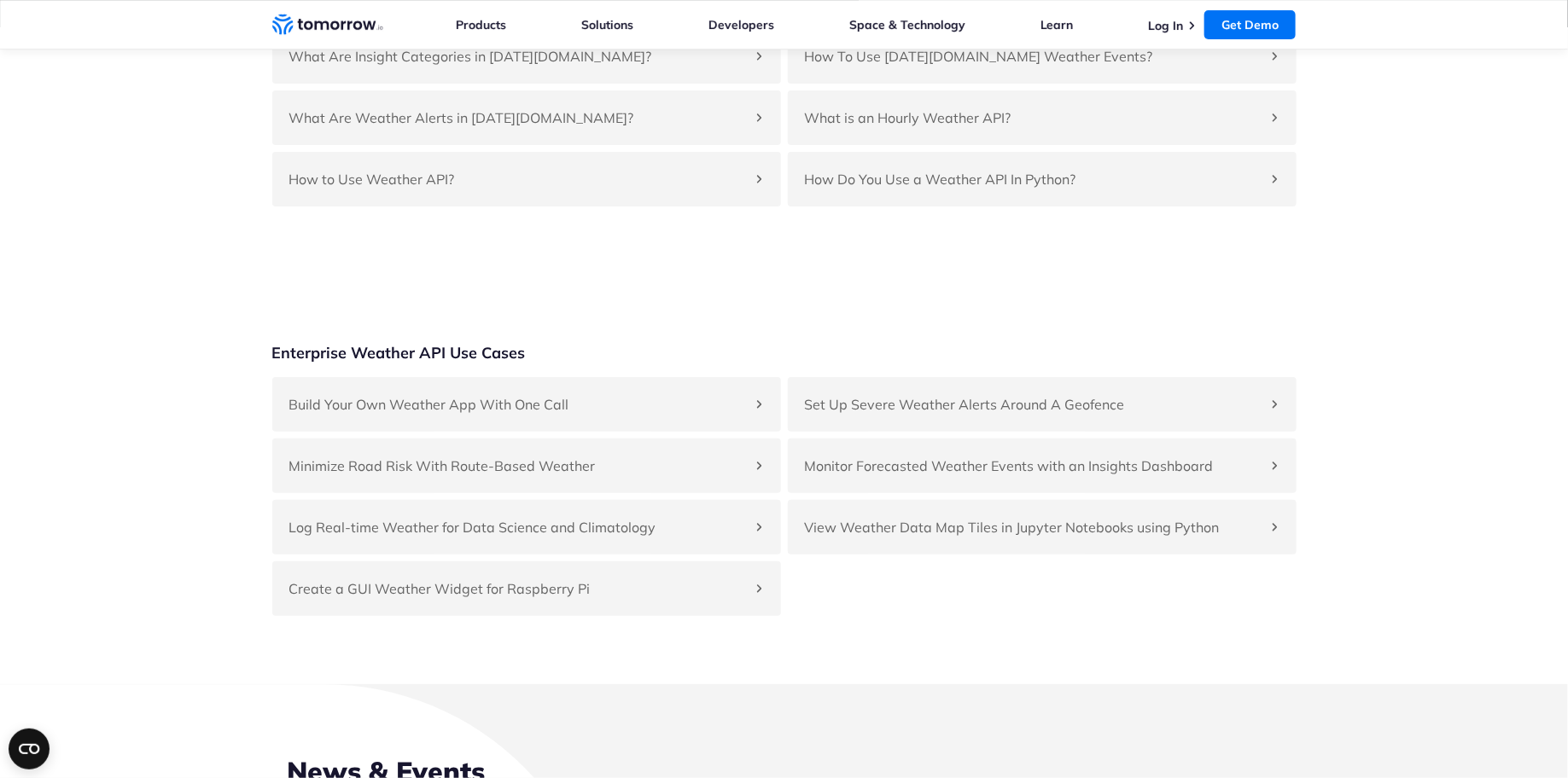 scroll, scrollTop: 6166, scrollLeft: 0, axis: vertical 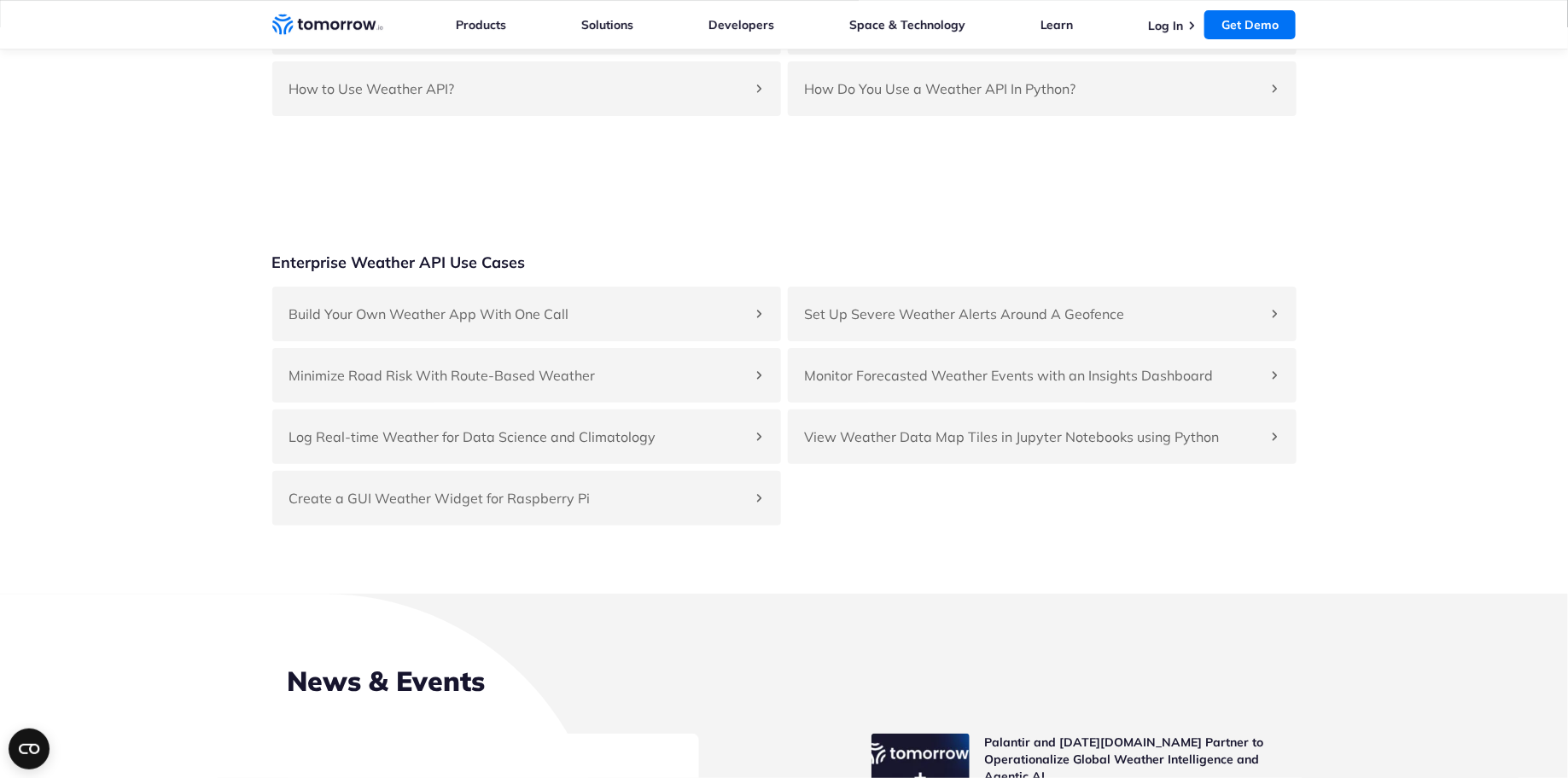 click on "Enterprise Weather API Use Cases Build Your Own Weather App With One Call Use  Timelines Endpoint  to query any data points to any location with just a single call. Set Up Severe Weather Alerts Around A Geofence With our  advanced alerting system  allows you to subscribe locations you care about to national weather advisories in just a few simple steps. Minimize Road Risk With Route-Based Weather Boost your navigation experience by  calling the Route endpoint  to accurately calculate ETAs and dodge weather risks, all while seamlessly integrating with popular services like Google and Mapbox. Monitor Forecasted Weather Events with an Insights Dashboard With the events endpoints, you can  easily gather a collection of all forecasted weather events  by using custom conditions or insight categories. Log Real-time Weather for Data Science and Climatology Log real-time weather by calling our API and  logging resolved weather data in a spreadsheet , for data science or climatology use cases. Visualize weather data" at bounding box center [784, 389] 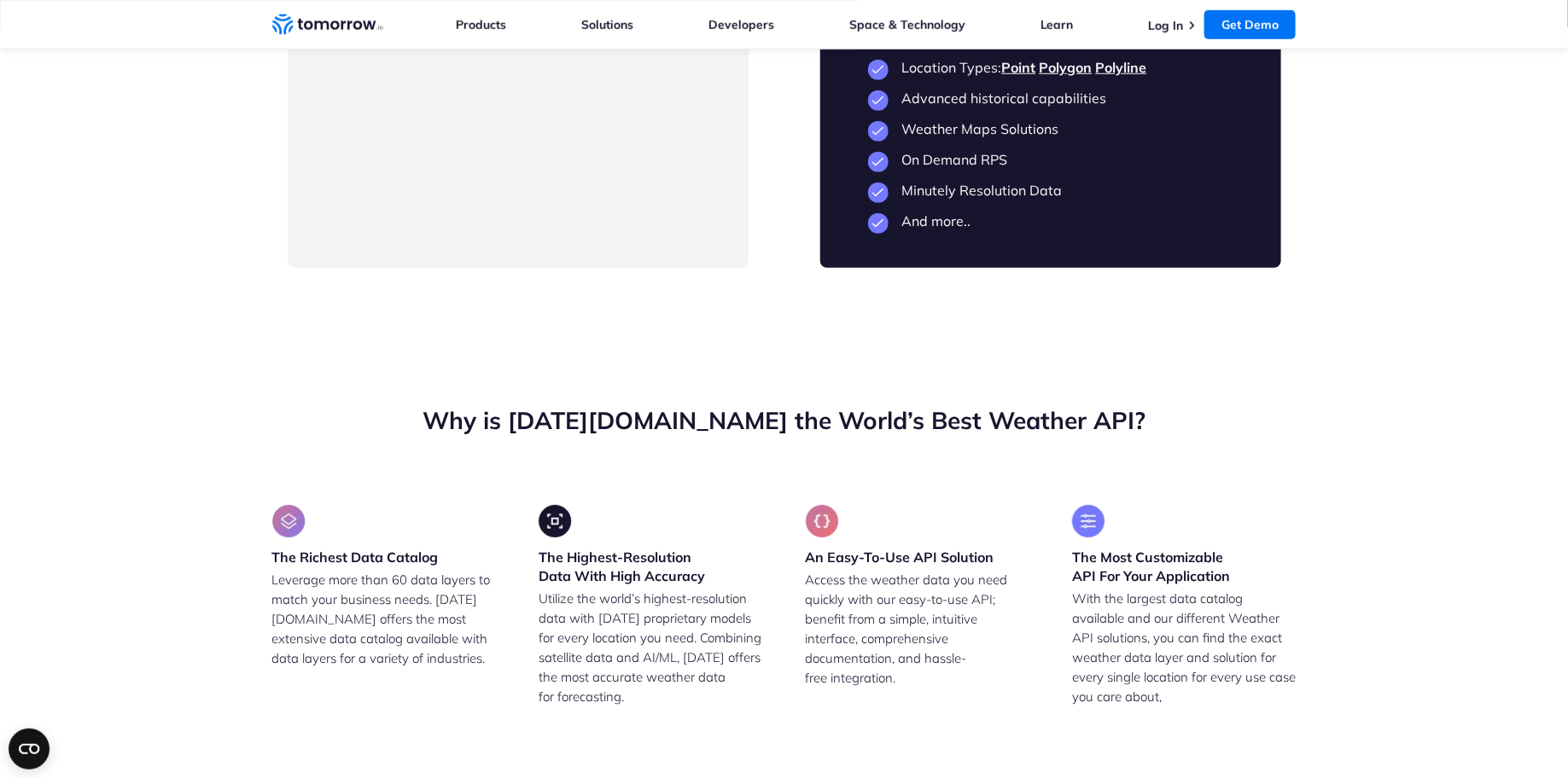 scroll, scrollTop: 3632, scrollLeft: 0, axis: vertical 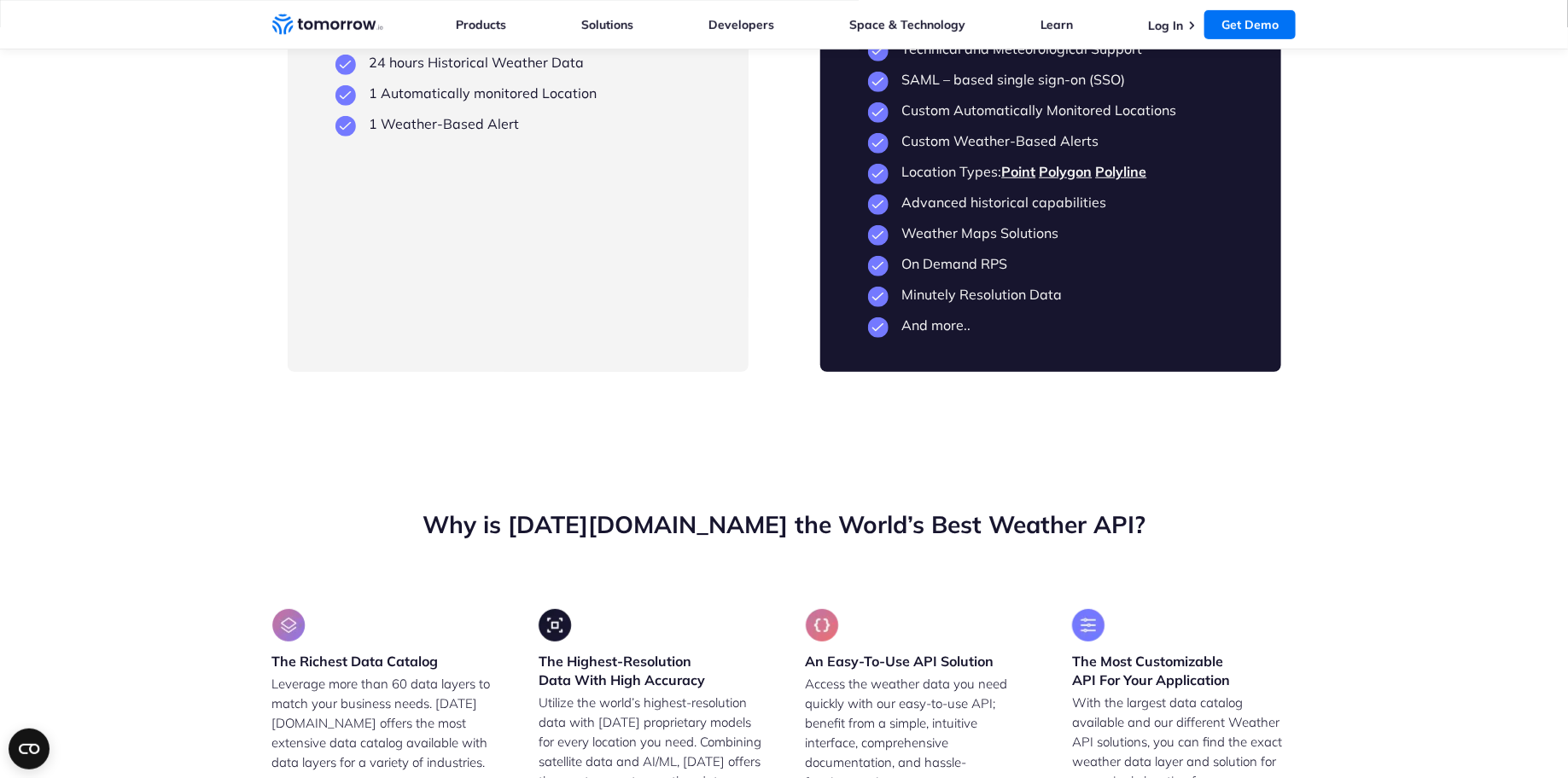click on "Why is [DATE][DOMAIN_NAME] the World’s Best Weather API?" at bounding box center (784, 525) 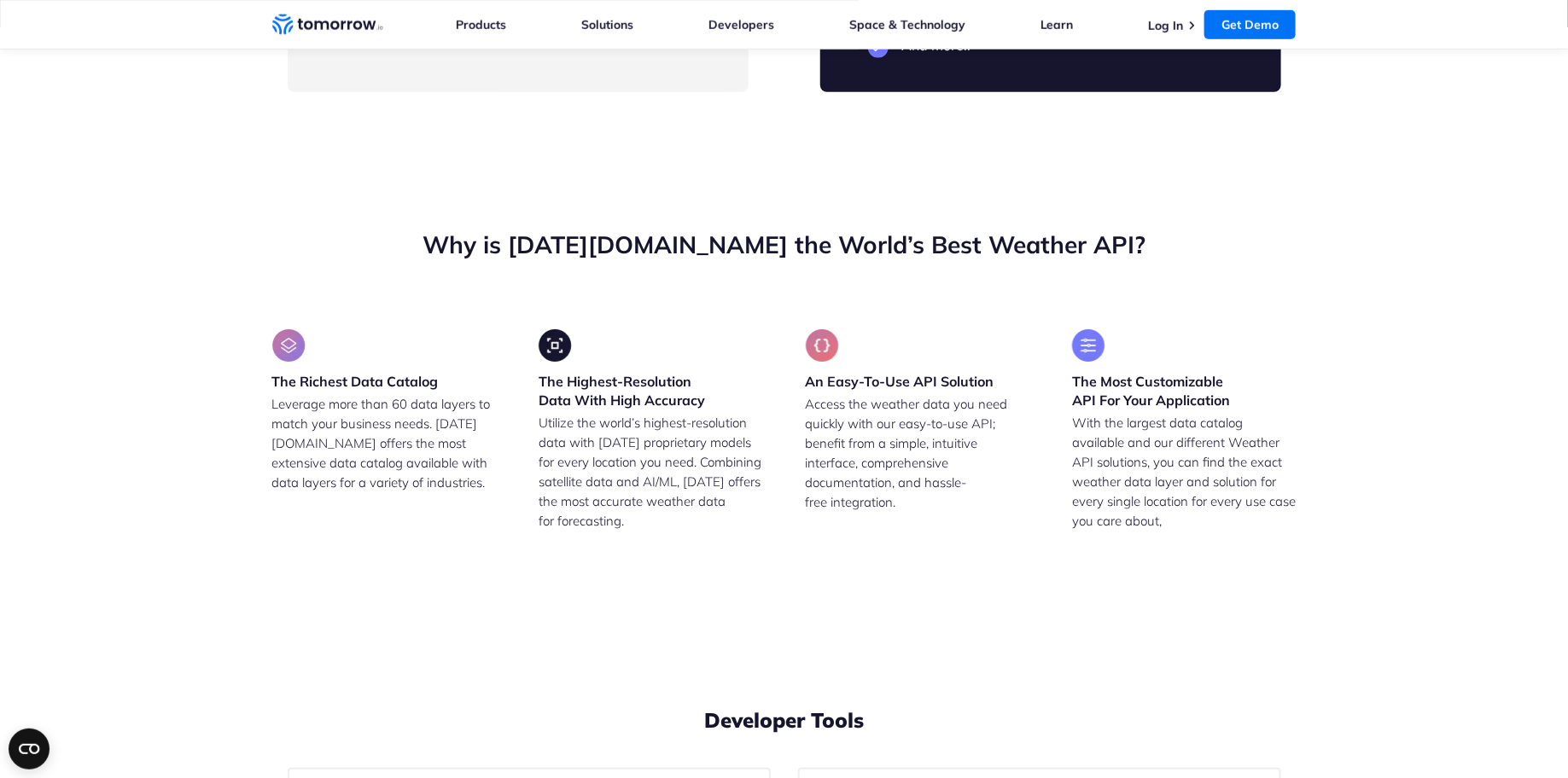 scroll, scrollTop: 3939, scrollLeft: 0, axis: vertical 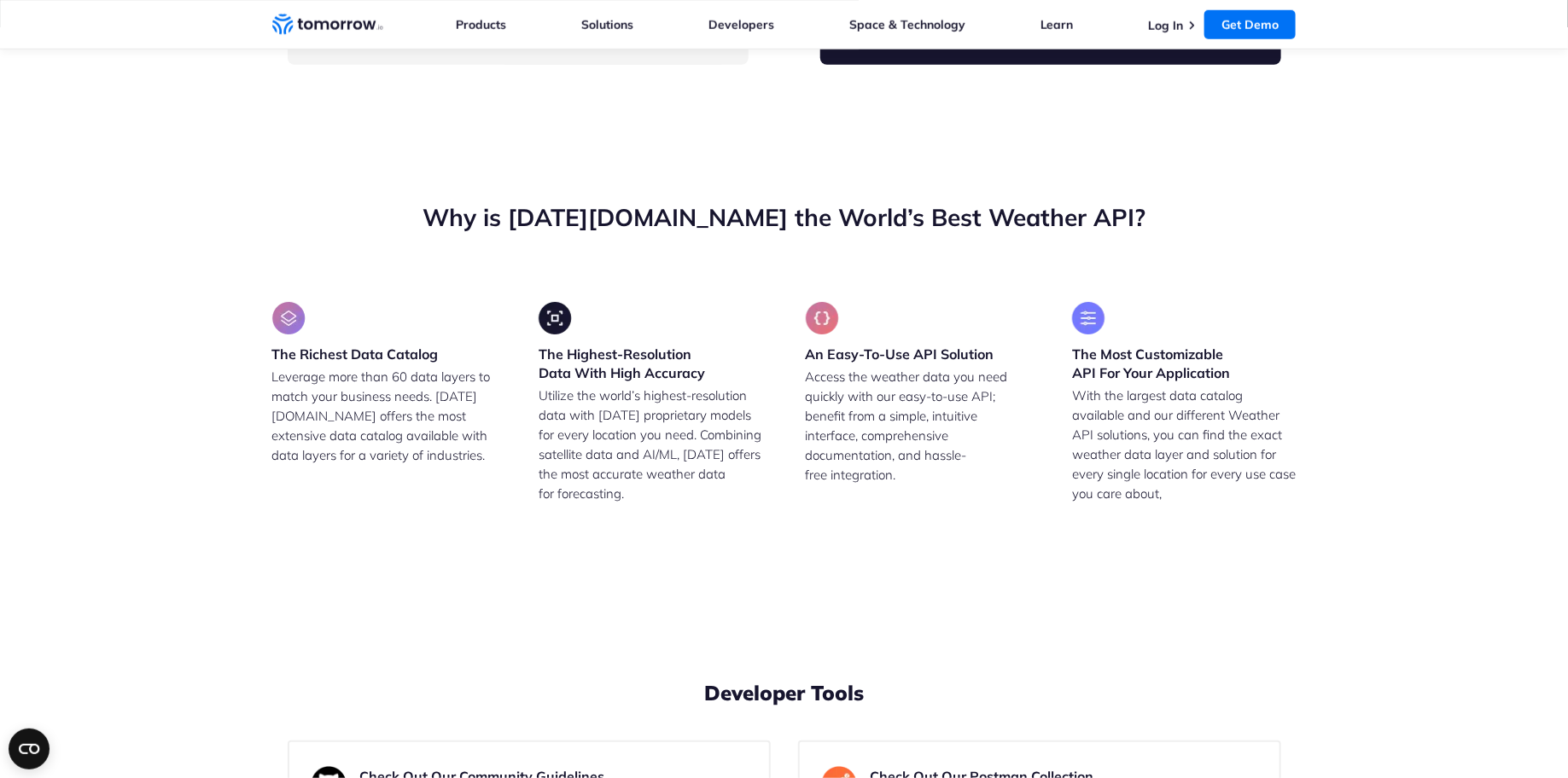 click on "The Most Customizable API For Your Application With the largest data catalog available and our different Weather API solutions, you can find the exact weather data layer and solution for every single location for every use case you care about," at bounding box center [1184, 422] 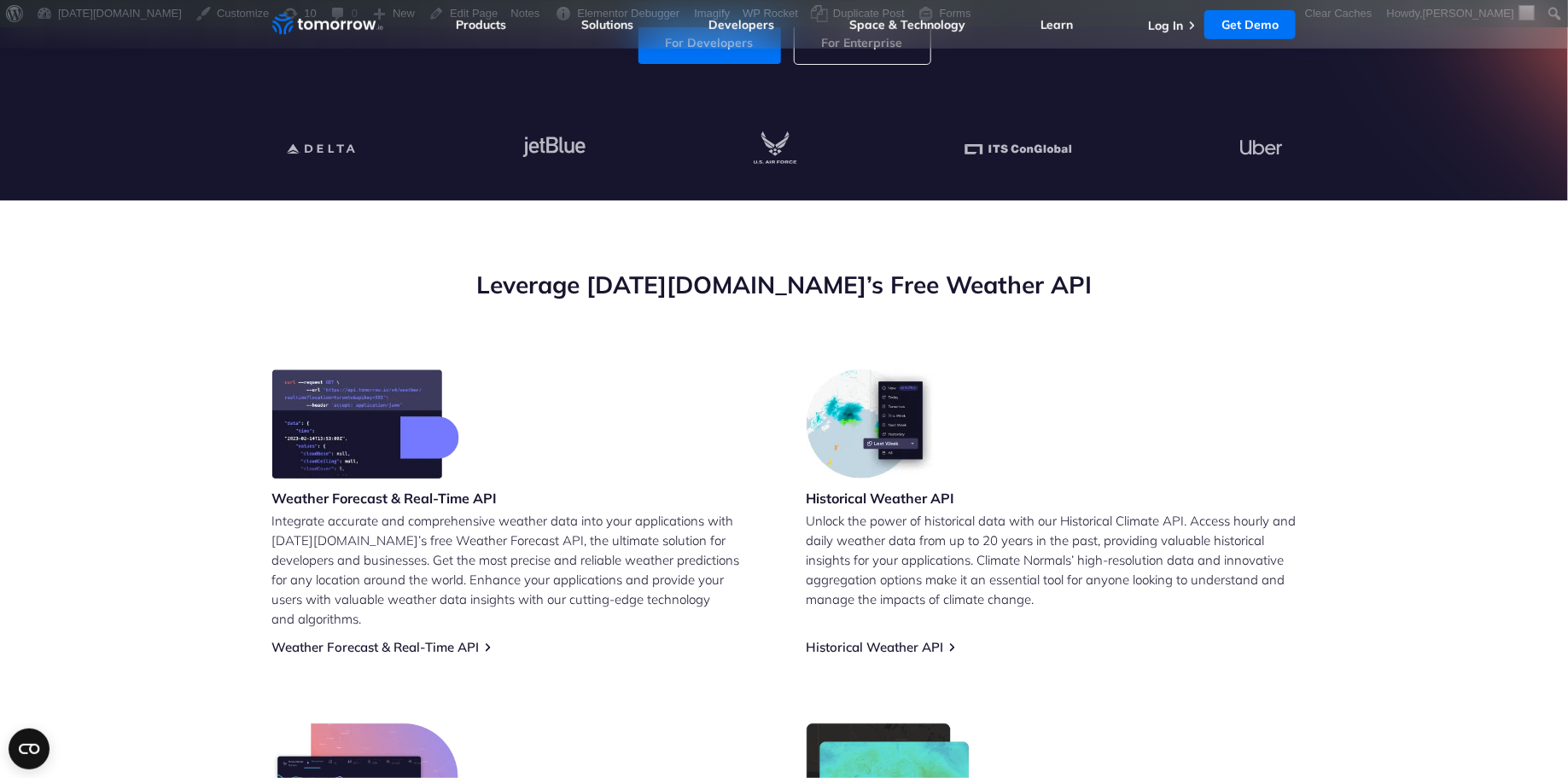 scroll, scrollTop: 532, scrollLeft: 0, axis: vertical 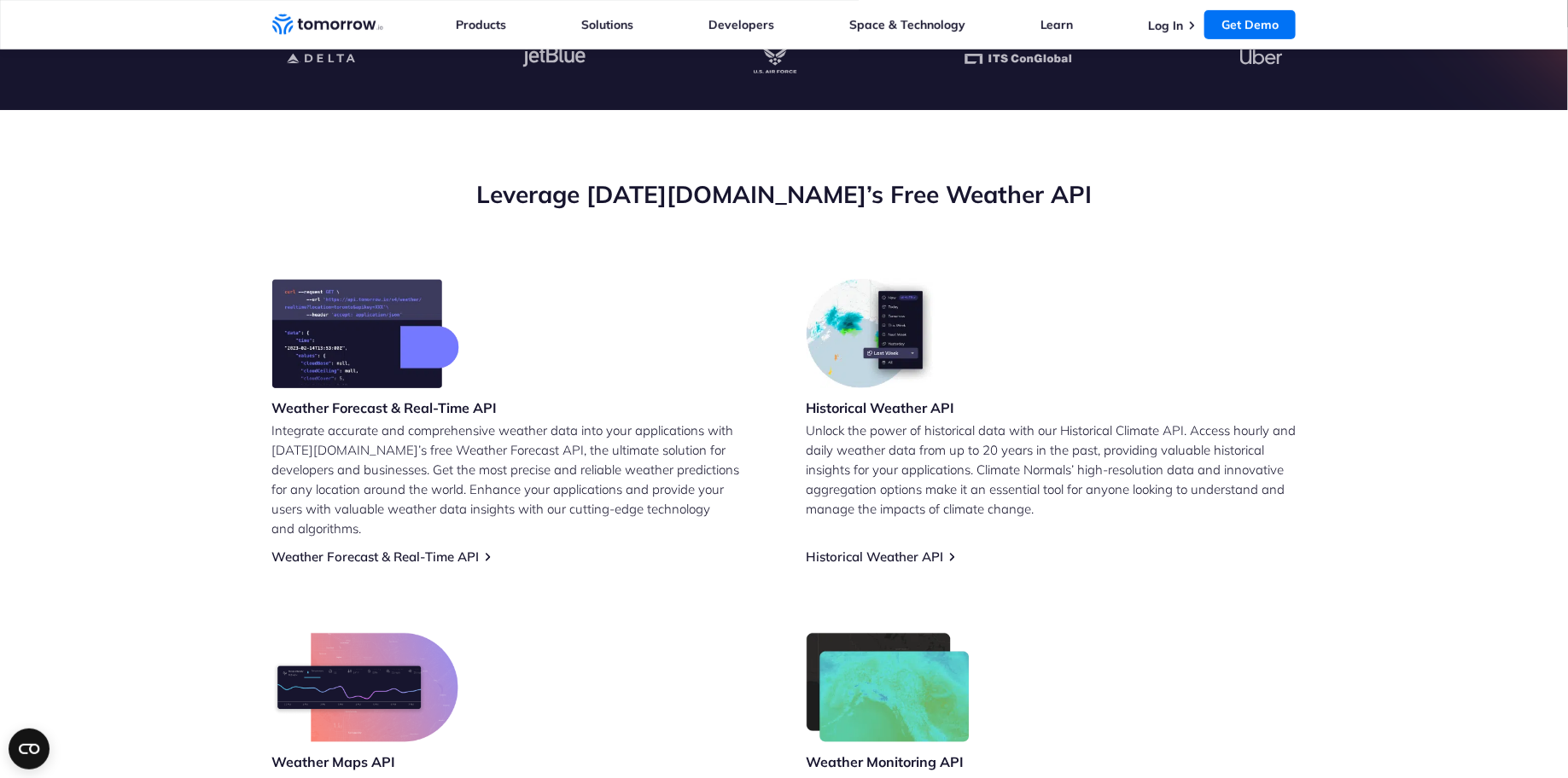 click on "Leverage [DATE][DOMAIN_NAME]’s Free Weather API" at bounding box center [784, 194] 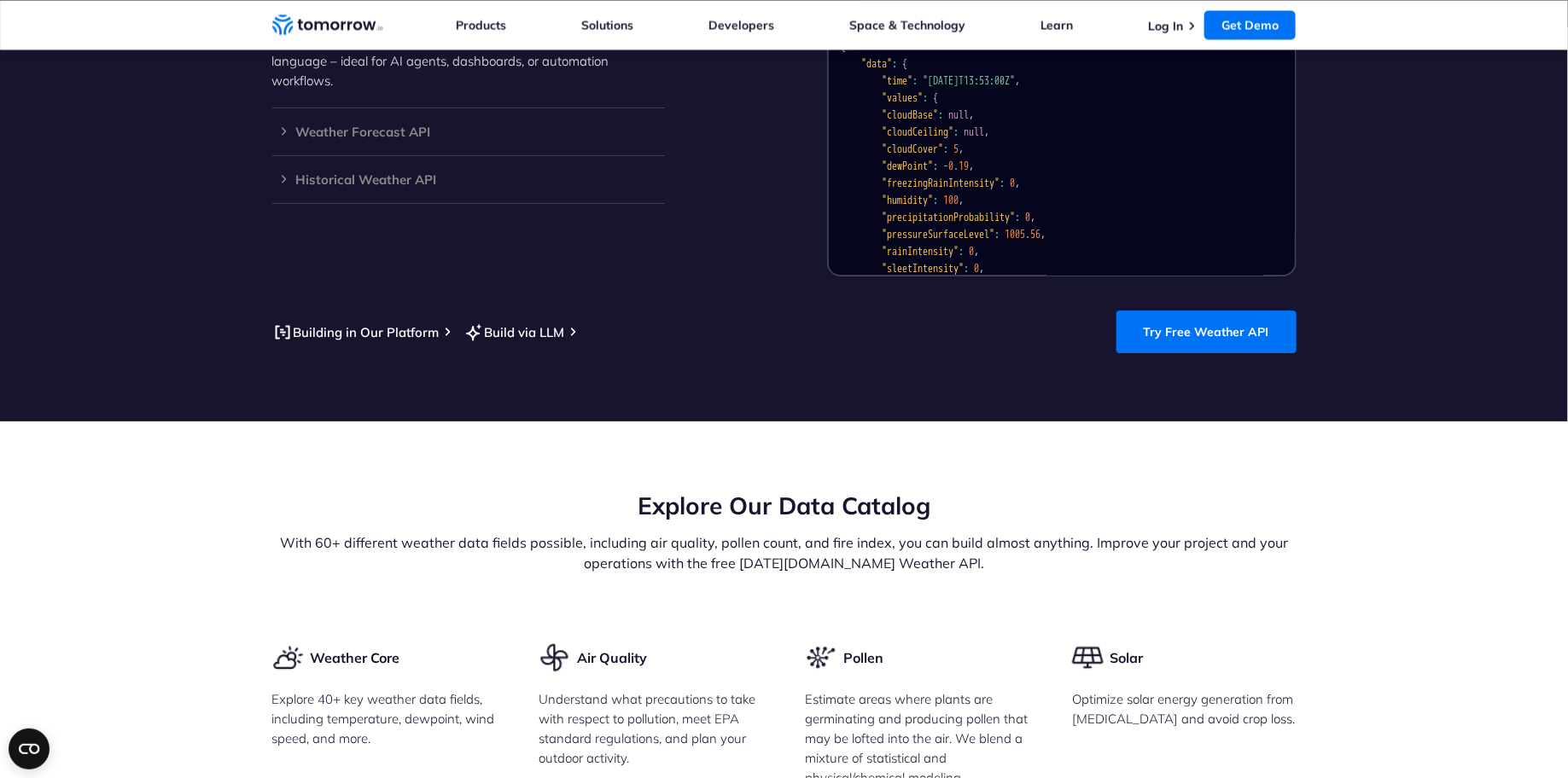 scroll, scrollTop: 2103, scrollLeft: 0, axis: vertical 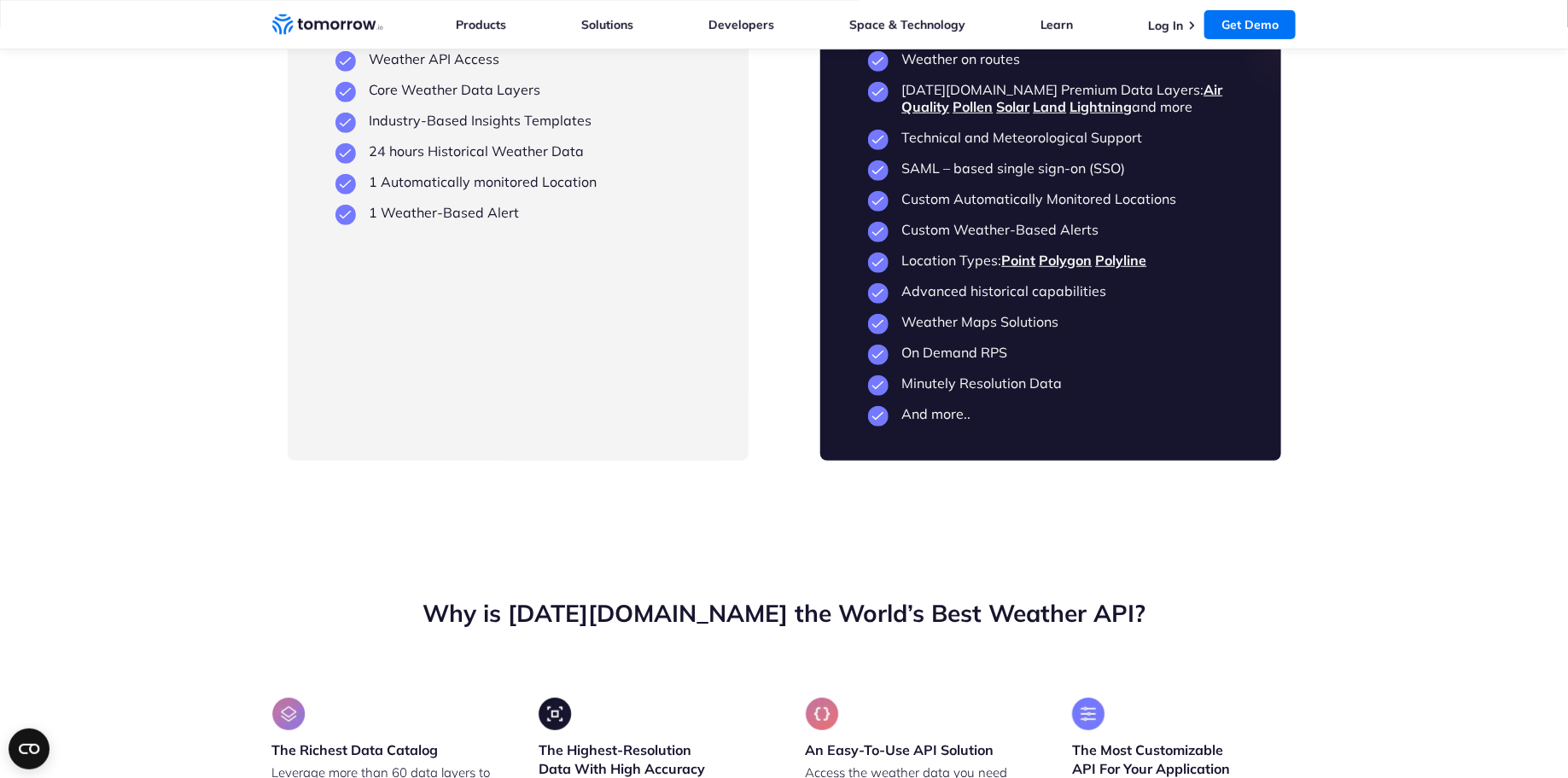click on "Free
For individuals or teams just getting started
Try Now
View Key Features
5-Day Forecast
Weather Timelines and Trendlines
Weather API Access
Core Weather Data Layers
Industry-Based Insights Templates
24 hours Historical Weather Data
1 Automatically monitored Location
1 Weather-Based Alert
Enterprise
For teams and companies that need to manage work across initiatives.
Contact us for Offer
View Key Features
14-Day Forecast
Custom SLAs Weather on routes" at bounding box center [784, 98] 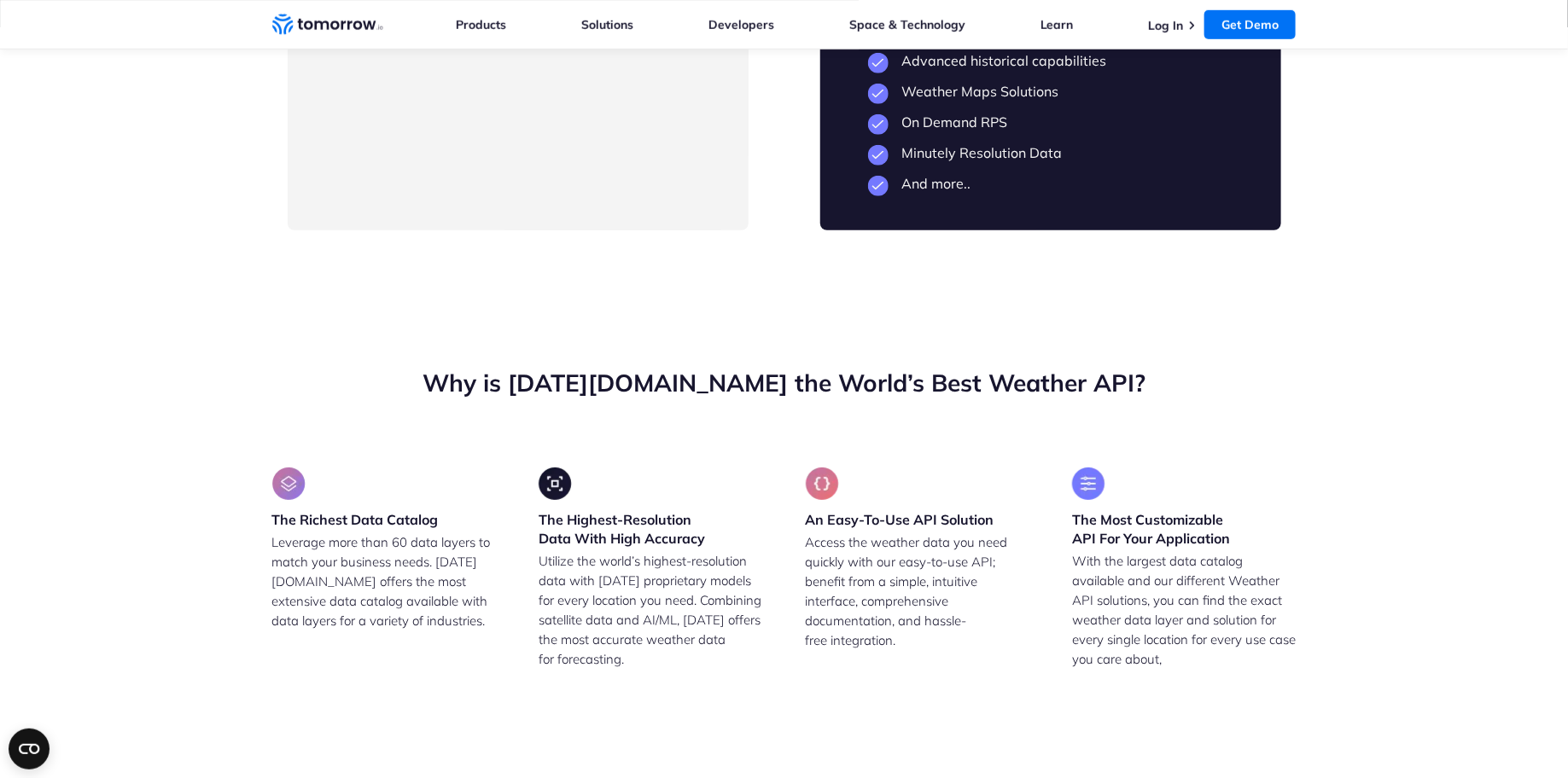 scroll, scrollTop: 3817, scrollLeft: 0, axis: vertical 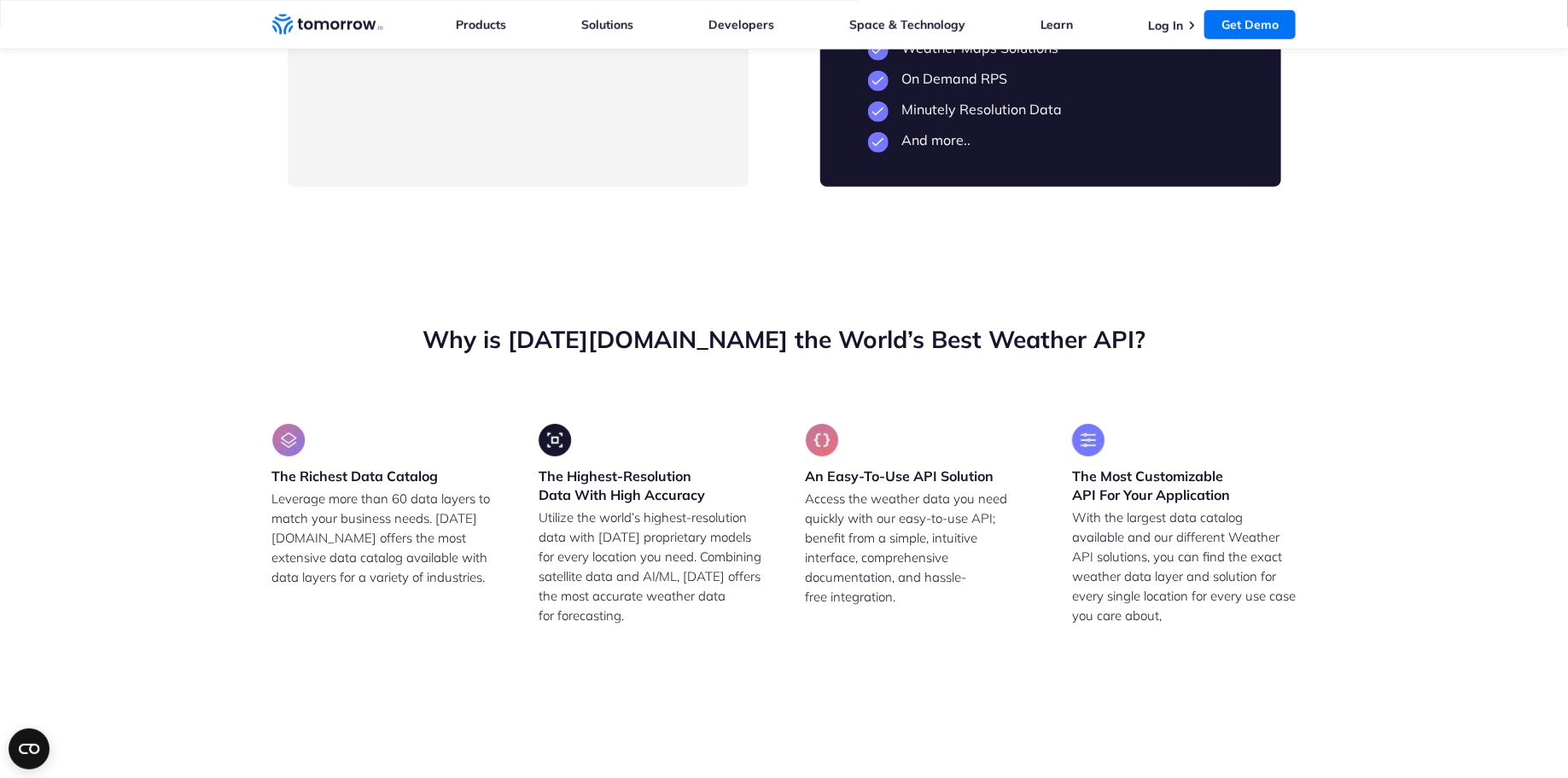 click on "Why is [DATE][DOMAIN_NAME] the World’s Best Weather API?
The Richest Data Catalog Leverage more than 60 data layers to match your business needs. [DATE][DOMAIN_NAME] offers the most extensive data catalog available with data layers for a variety of industries.
The Highest-Resolution Data With High Accuracy Utilize the world’s highest-resolution data with [DATE] proprietary models for every location you need. Combining satellite data and AI/ML, [DATE] offers the most accurate weather data for forecasting.
An Easy-To-Use API Solution Access the weather data you need quickly with our easy-to-use API; benefit from a simple, intuitive interface, comprehensive documentation, and hassle-free integration.
The Most Customizable API For Your Application With the largest data catalog available and our different Weather API solutions, you can find the exact weather data layer and solution for every single location for every use case you care about," at bounding box center (784, 494) 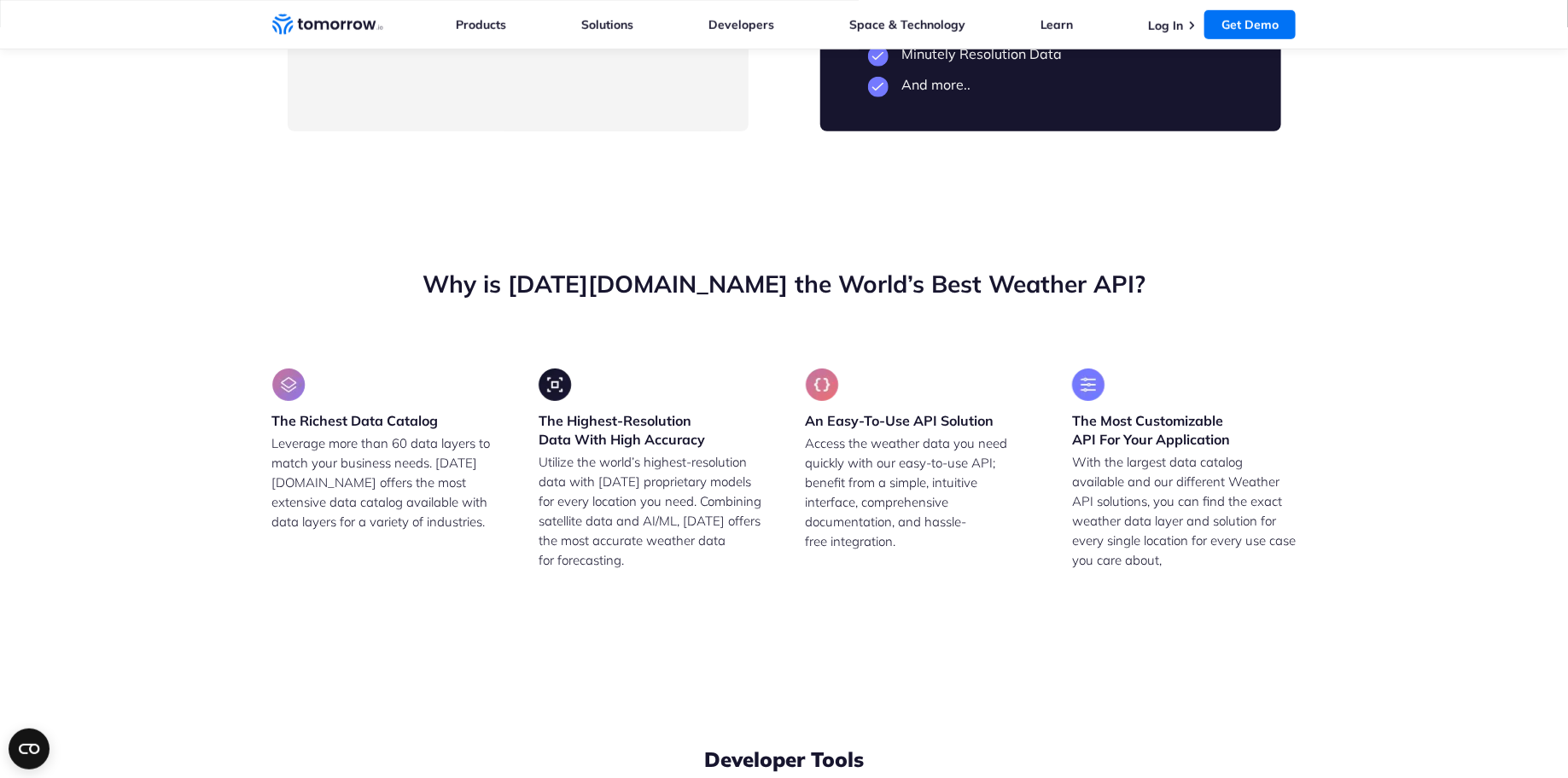 click on "Why is [DATE][DOMAIN_NAME] the World’s Best Weather API?
The Richest Data Catalog Leverage more than 60 data layers to match your business needs. [DATE][DOMAIN_NAME] offers the most extensive data catalog available with data layers for a variety of industries.
The Highest-Resolution Data With High Accuracy Utilize the world’s highest-resolution data with [DATE] proprietary models for every location you need. Combining satellite data and AI/ML, [DATE] offers the most accurate weather data for forecasting.
An Easy-To-Use API Solution Access the weather data you need quickly with our easy-to-use API; benefit from a simple, intuitive interface, comprehensive documentation, and hassle-free integration.
The Most Customizable API For Your Application With the largest data catalog available and our different Weather API solutions, you can find the exact weather data layer and solution for every single location for every use case you care about," at bounding box center (784, 438) 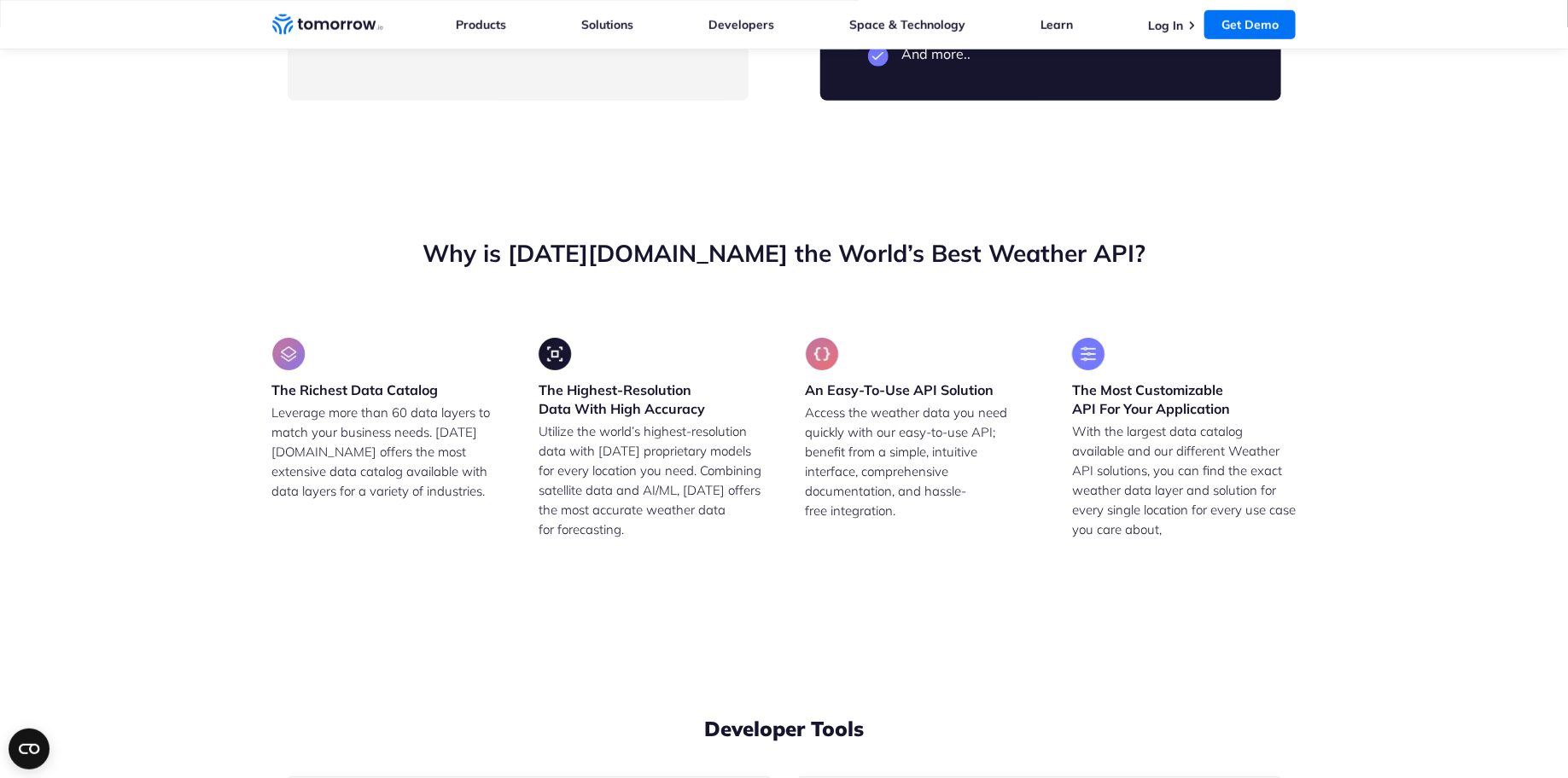 click on "Flexible Plans Built to Scale as You Grow
Free
For individuals or teams just getting started
Try Now
View Key Features
5-Day Forecast
Weather Timelines and Trendlines
Weather API Access
Core Weather Data Layers
Industry-Based Insights Templates
24 hours Historical Weather Data
1 Automatically monitored Location
1 Weather-Based Alert
Enterprise
For teams and companies that need to manage work across initiatives.
Contact us for Offer
View Key Features 14-Day Forecast" at bounding box center [784, -312] 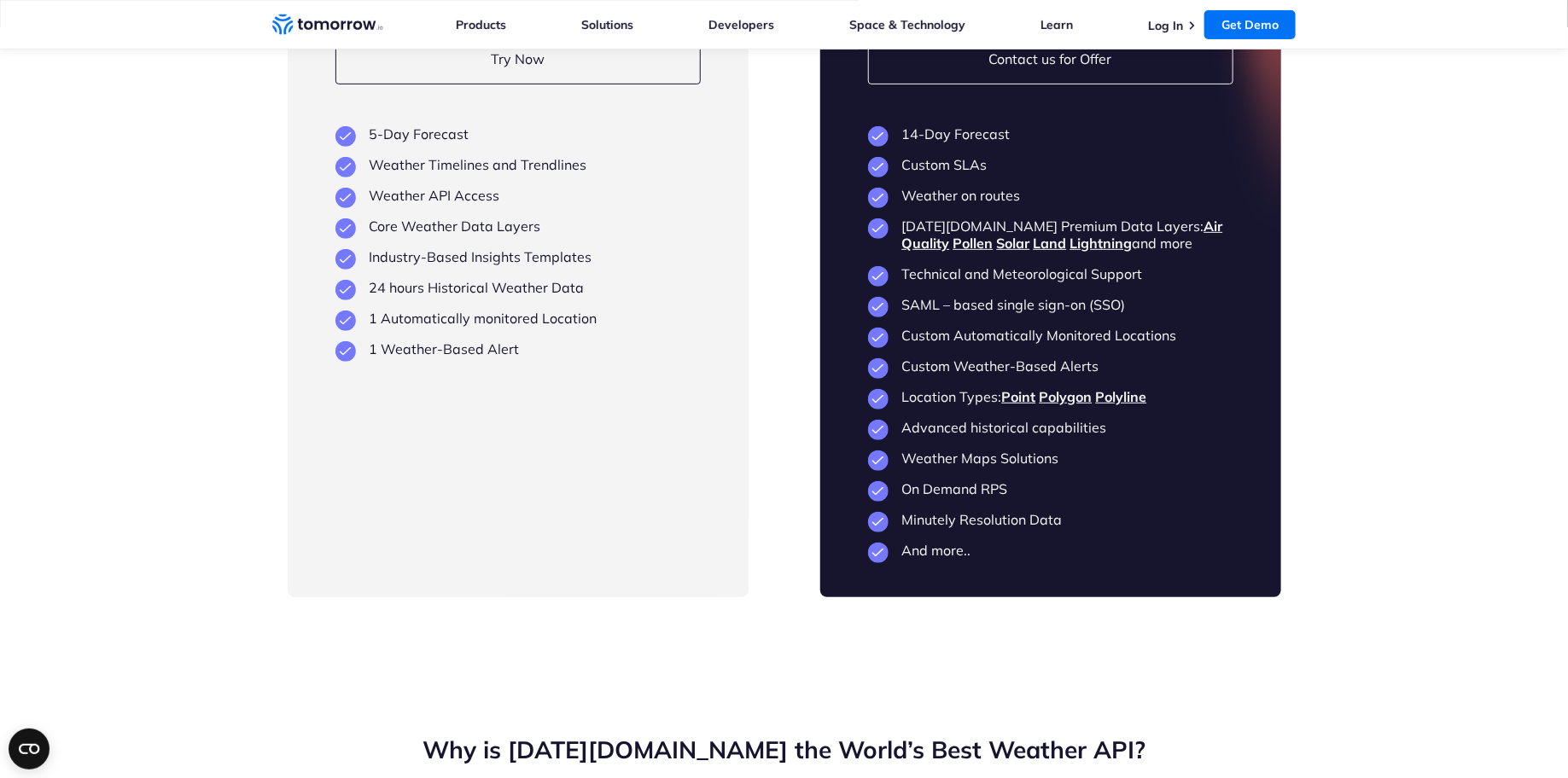 click on "Free
For individuals or teams just getting started
Try Now
View Key Features
5-Day Forecast
Weather Timelines and Trendlines
Weather API Access
Core Weather Data Layers
Industry-Based Insights Templates
24 hours Historical Weather Data
1 Automatically monitored Location
1 Weather-Based Alert
Enterprise
For teams and companies that need to manage work across initiatives.
Contact us for Offer
View Key Features
14-Day Forecast
Custom SLAs Weather on routes" at bounding box center (784, 235) 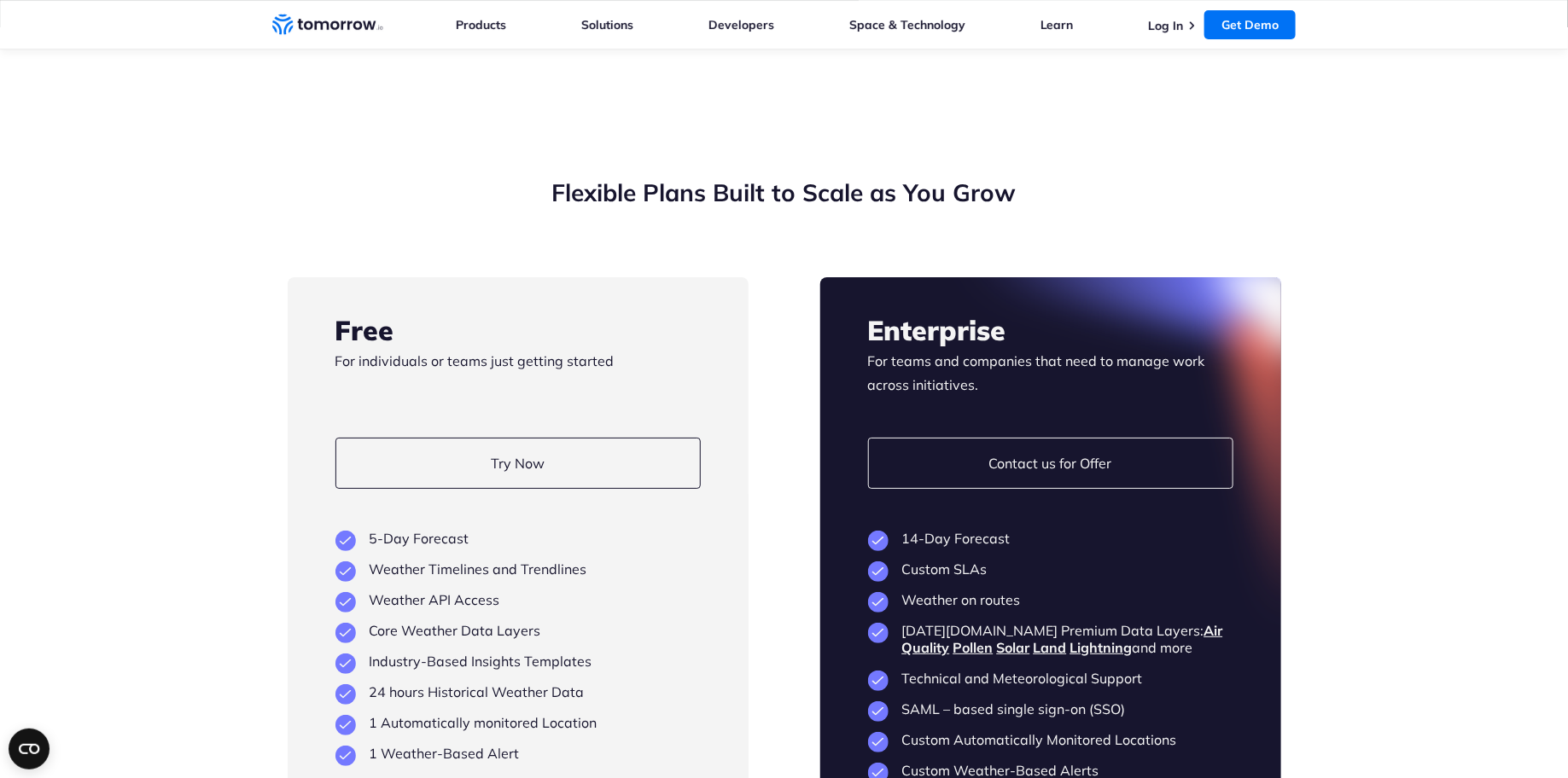 scroll, scrollTop: 2909, scrollLeft: 0, axis: vertical 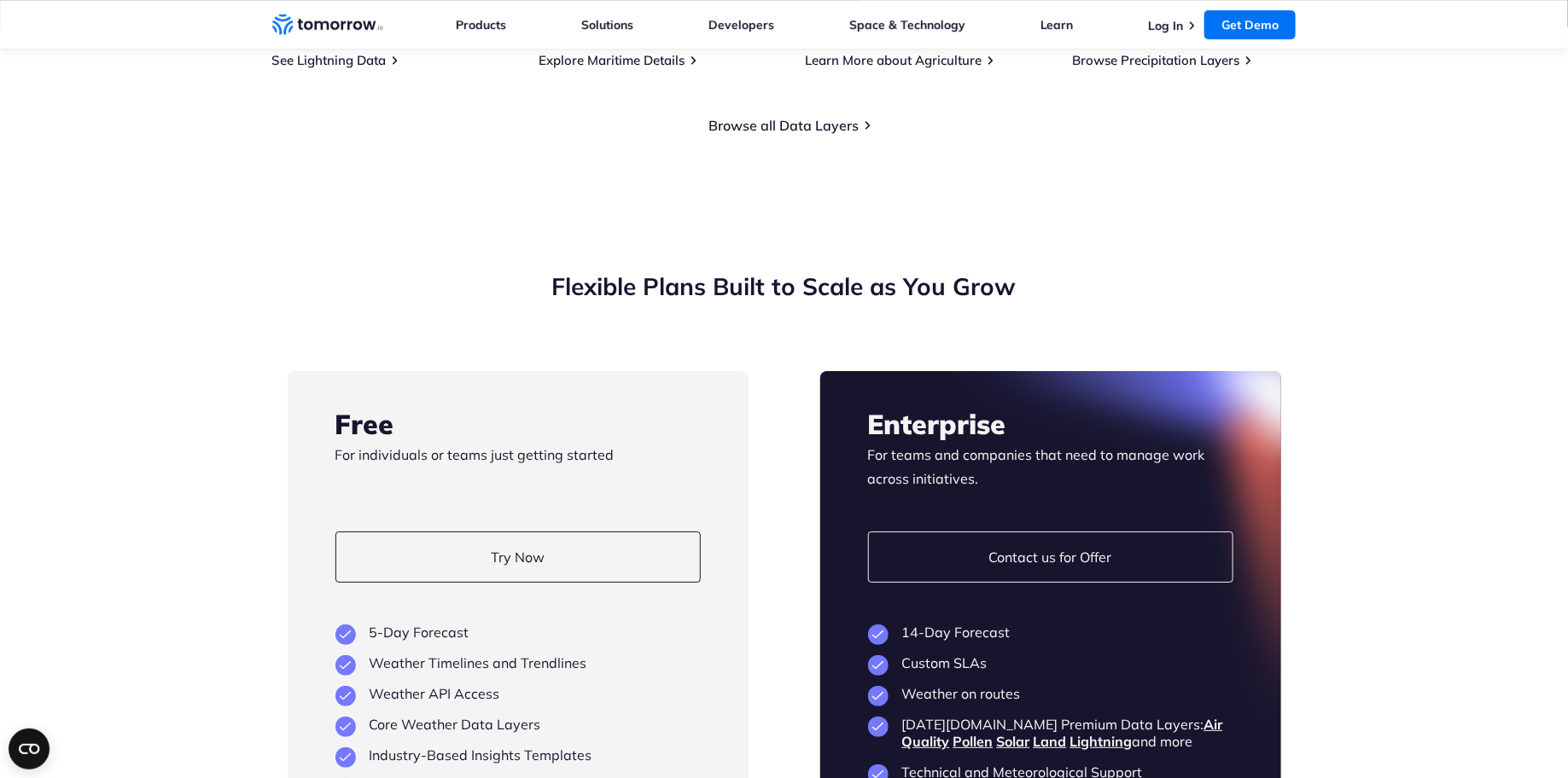 click on "Free
For individuals or teams just getting started
Try Now
View Key Features
5-Day Forecast
Weather Timelines and Trendlines
Weather API Access
Core Weather Data Layers
Industry-Based Insights Templates
24 hours Historical Weather Data
1 Automatically monitored Location
1 Weather-Based Alert
Enterprise
For teams and companies that need to manage work across initiatives.
Contact us for Offer
View Key Features
14-Day Forecast
Custom SLAs Weather on routes" at bounding box center [784, 733] 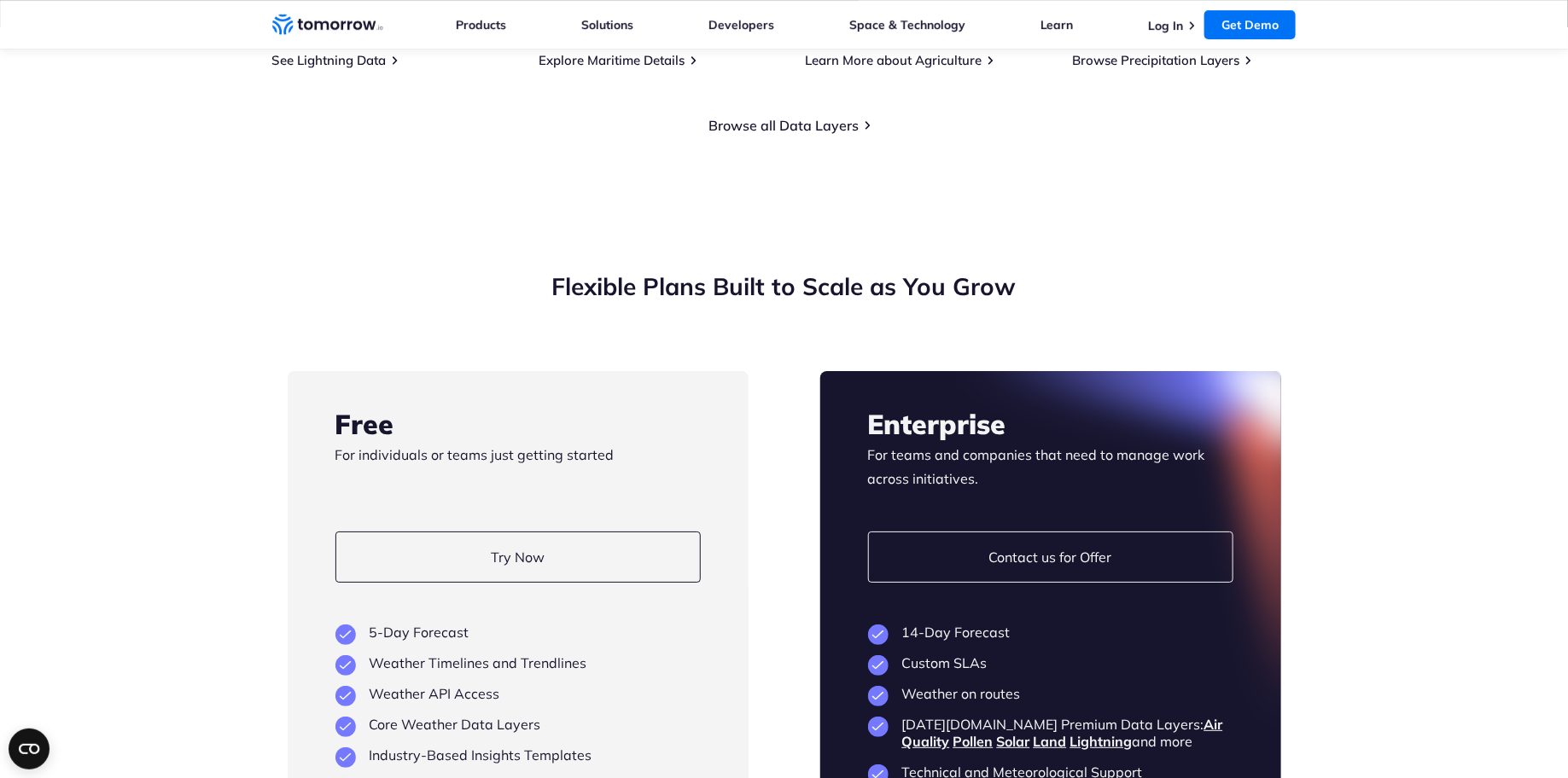 click on "Flexible Plans Built to Scale as You Grow
Free
For individuals or teams just getting started
Try Now
View Key Features
5-Day Forecast
Weather Timelines and Trendlines
Weather API Access
Core Weather Data Layers
Industry-Based Insights Templates
24 hours Historical Weather Data
1 Automatically monitored Location
1 Weather-Based Alert
Enterprise
For teams and companies that need to manage work across initiatives.
Contact us for Offer
View Key Features 14-Day Forecast" at bounding box center [784, 682] 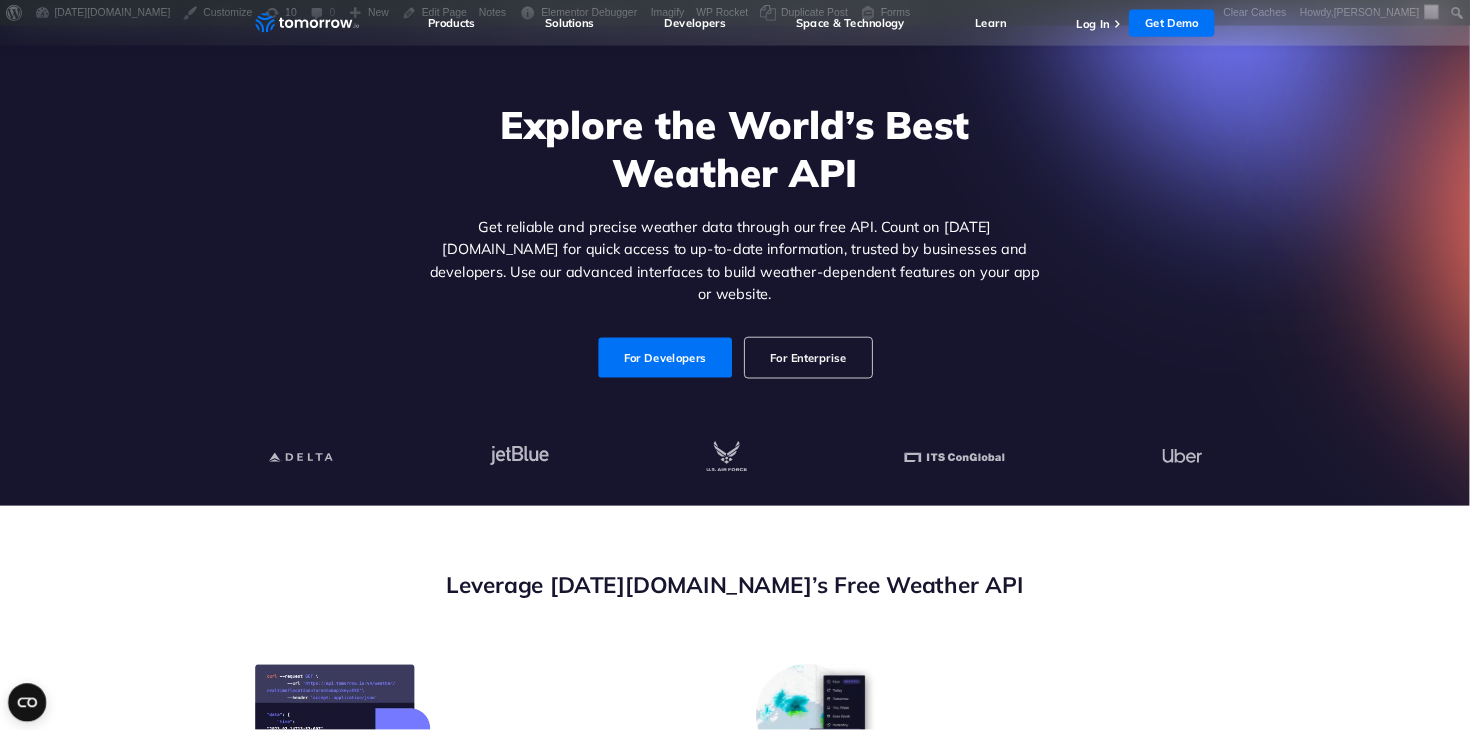 scroll, scrollTop: 0, scrollLeft: 0, axis: both 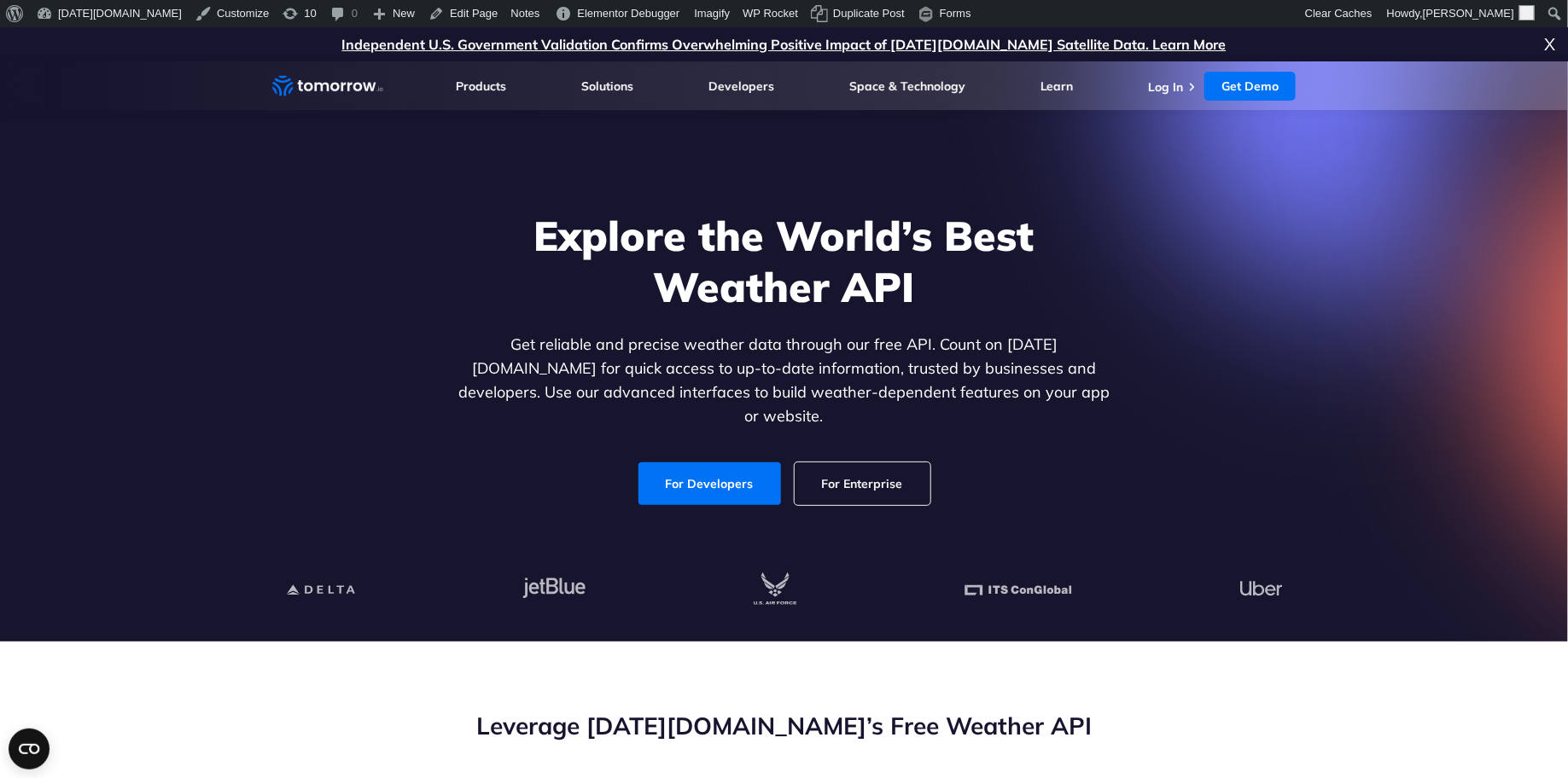 click on "Explore the World’s Best Weather API" at bounding box center (784, 261) 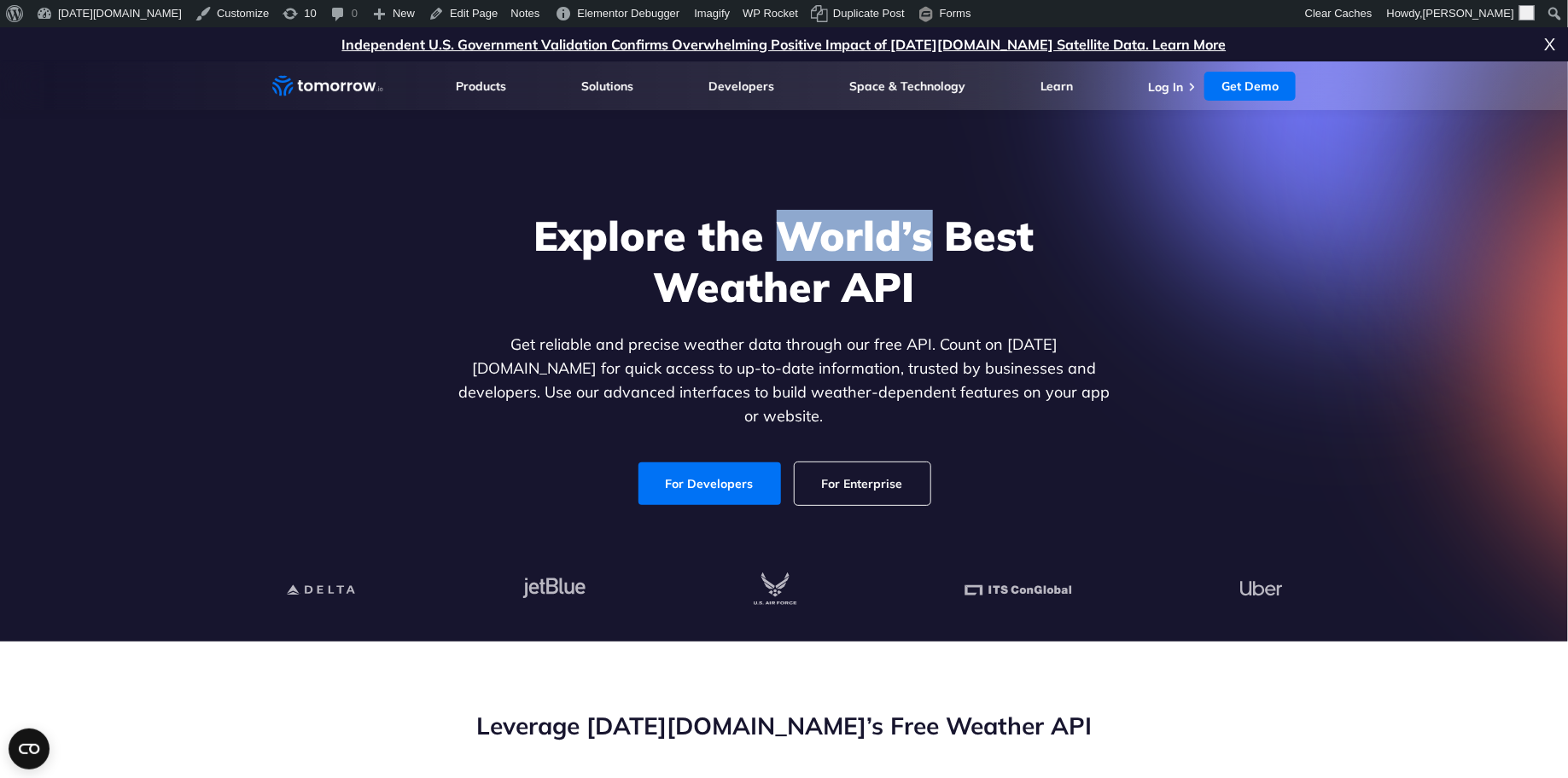 click on "Explore the World’s Best Weather API" at bounding box center (784, 261) 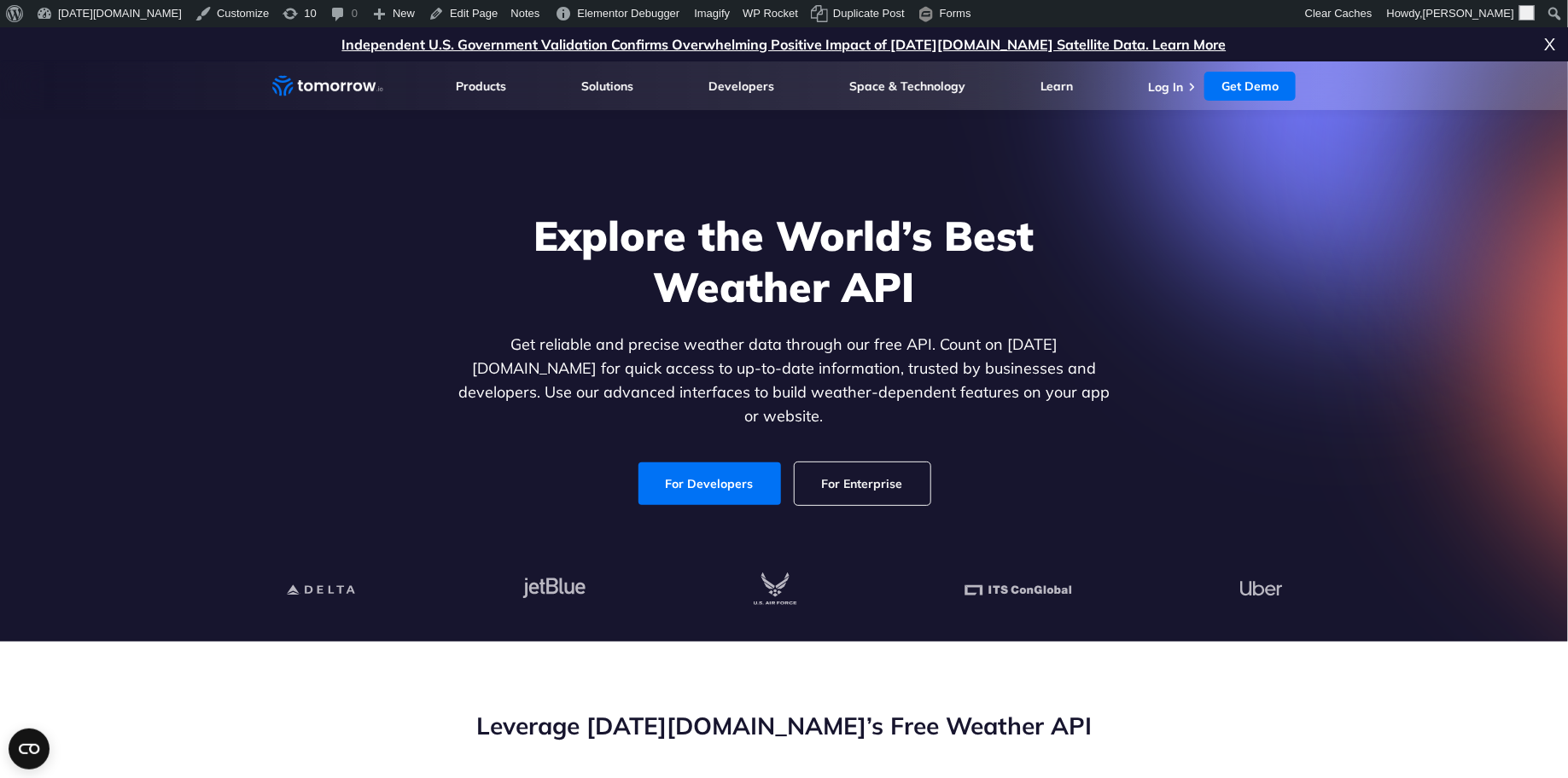 click on "Explore the World’s Best Weather API" at bounding box center [784, 261] 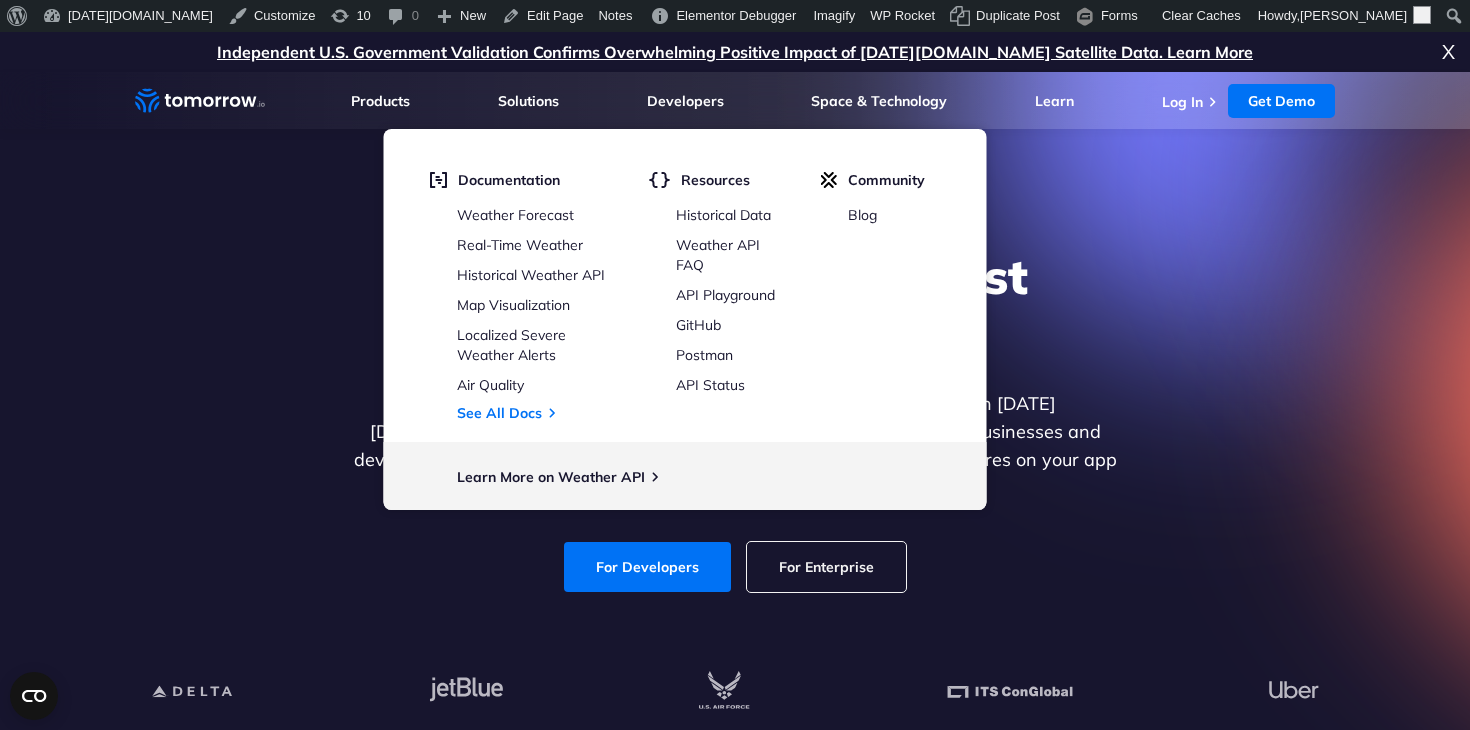 click on "Explore the World’s Best Weather API
Get reliable and precise weather data through our free API. Count on [DATE][DOMAIN_NAME] for quick access to up-to-date information, trusted by businesses and developers. Use our advanced interfaces to build weather-dependent features on your app or website.
For Developers
For Enterprise" at bounding box center [735, 419] 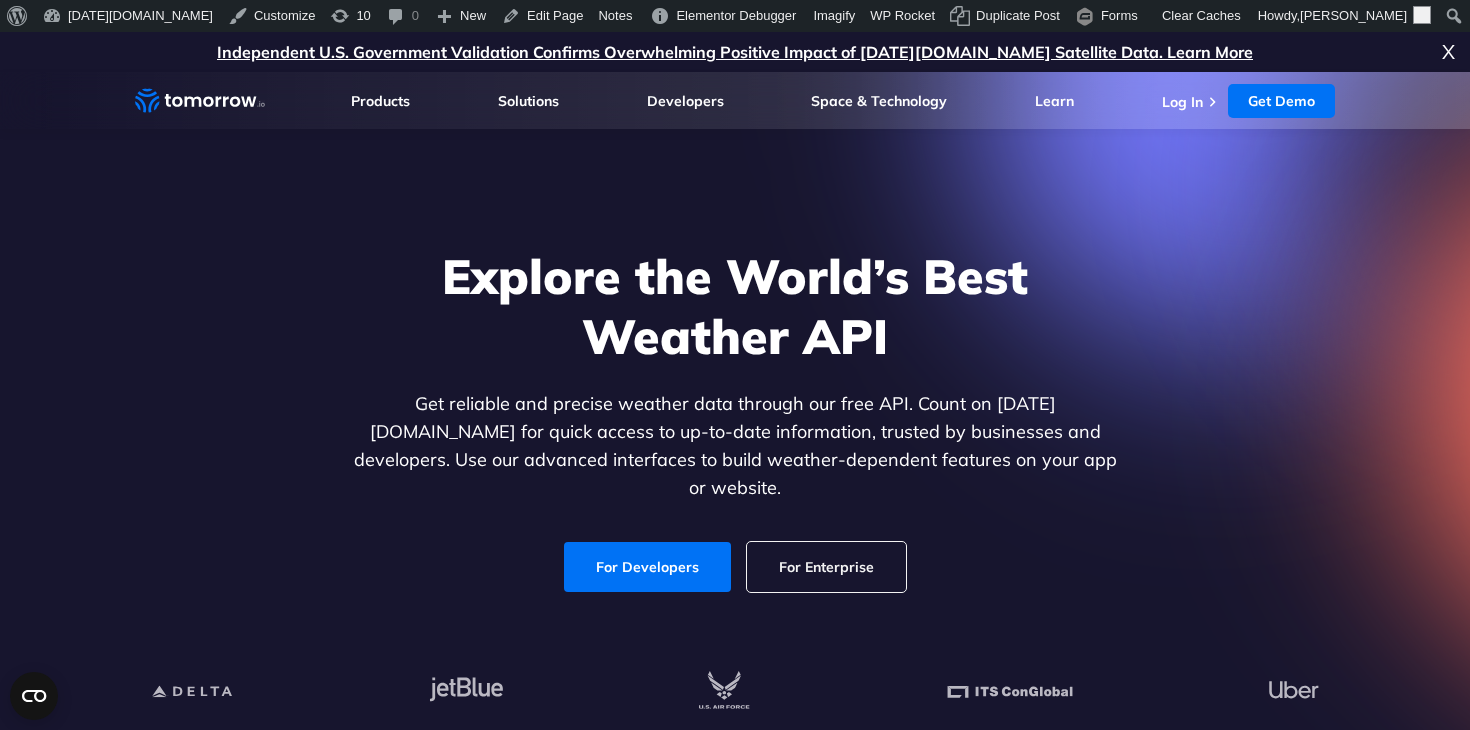 click on "Explore the World’s Best Weather API" at bounding box center [735, 306] 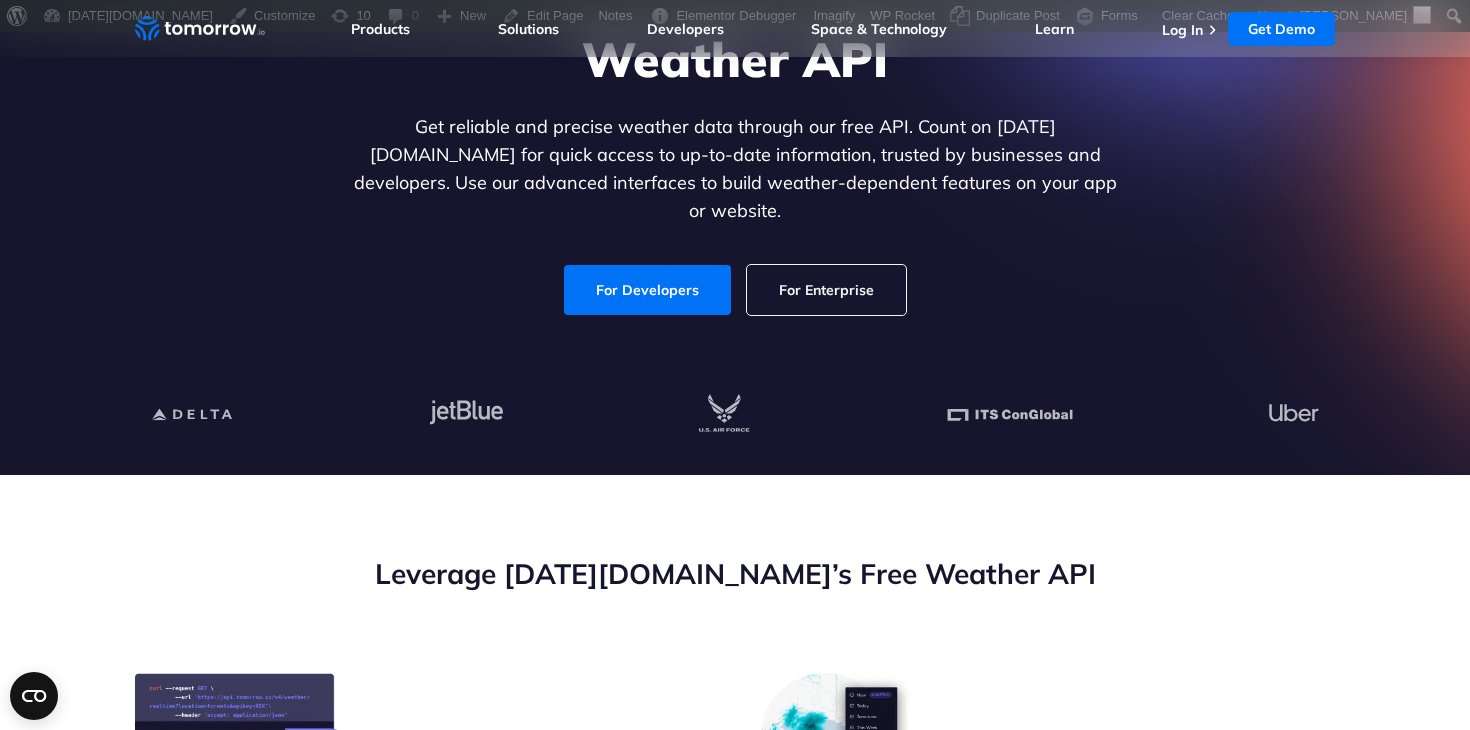 scroll, scrollTop: 599, scrollLeft: 0, axis: vertical 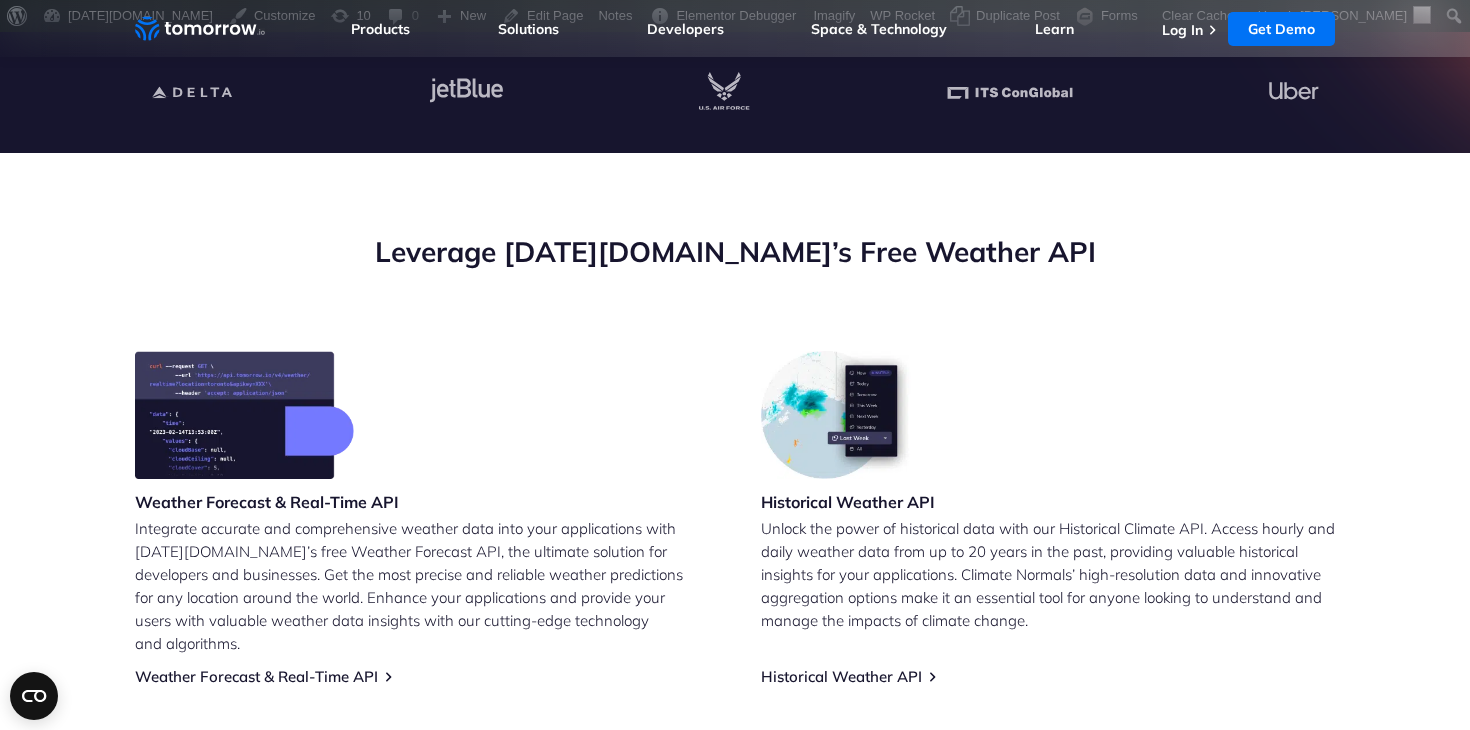 click on "Leverage [DATE][DOMAIN_NAME]’s Free Weather API" at bounding box center (735, 252) 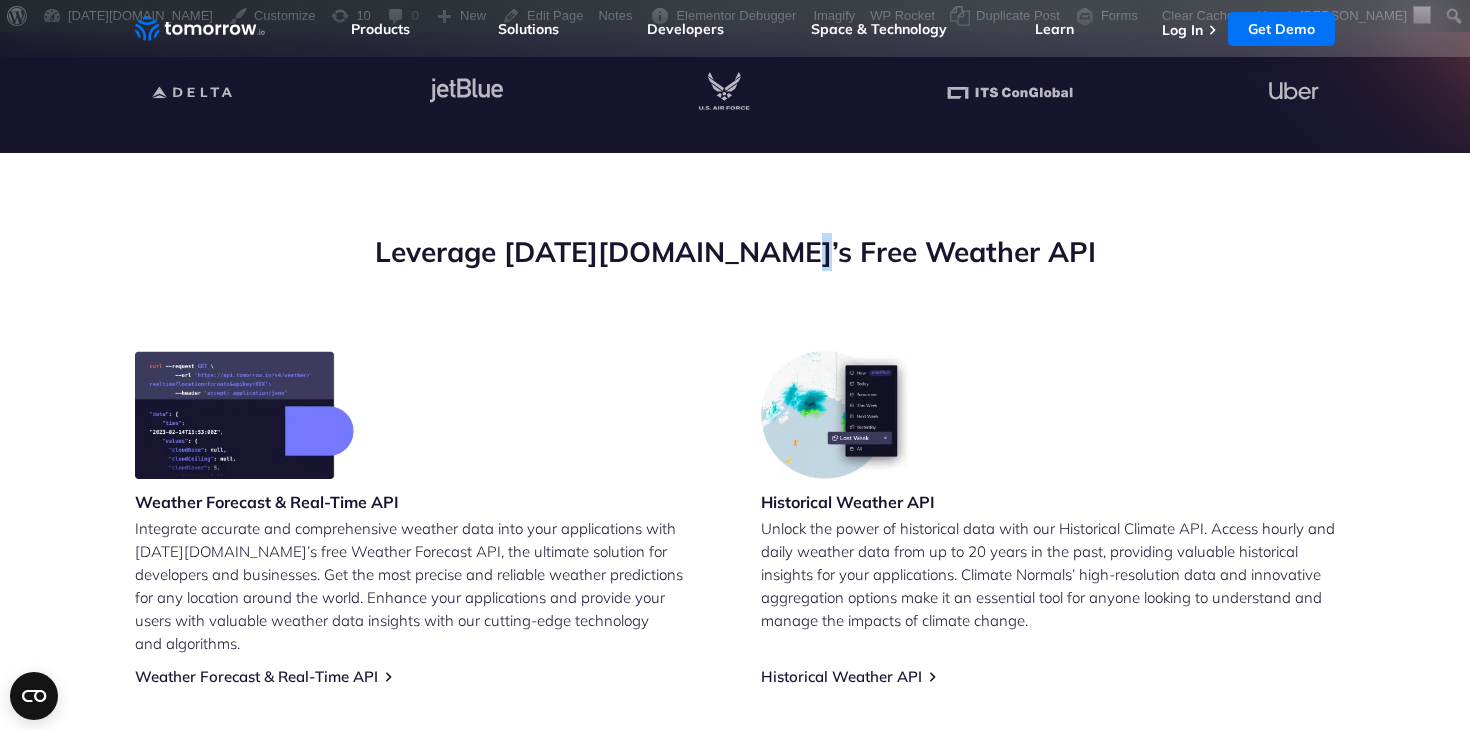 click on "Leverage [DATE][DOMAIN_NAME]’s Free Weather API" at bounding box center (735, 252) 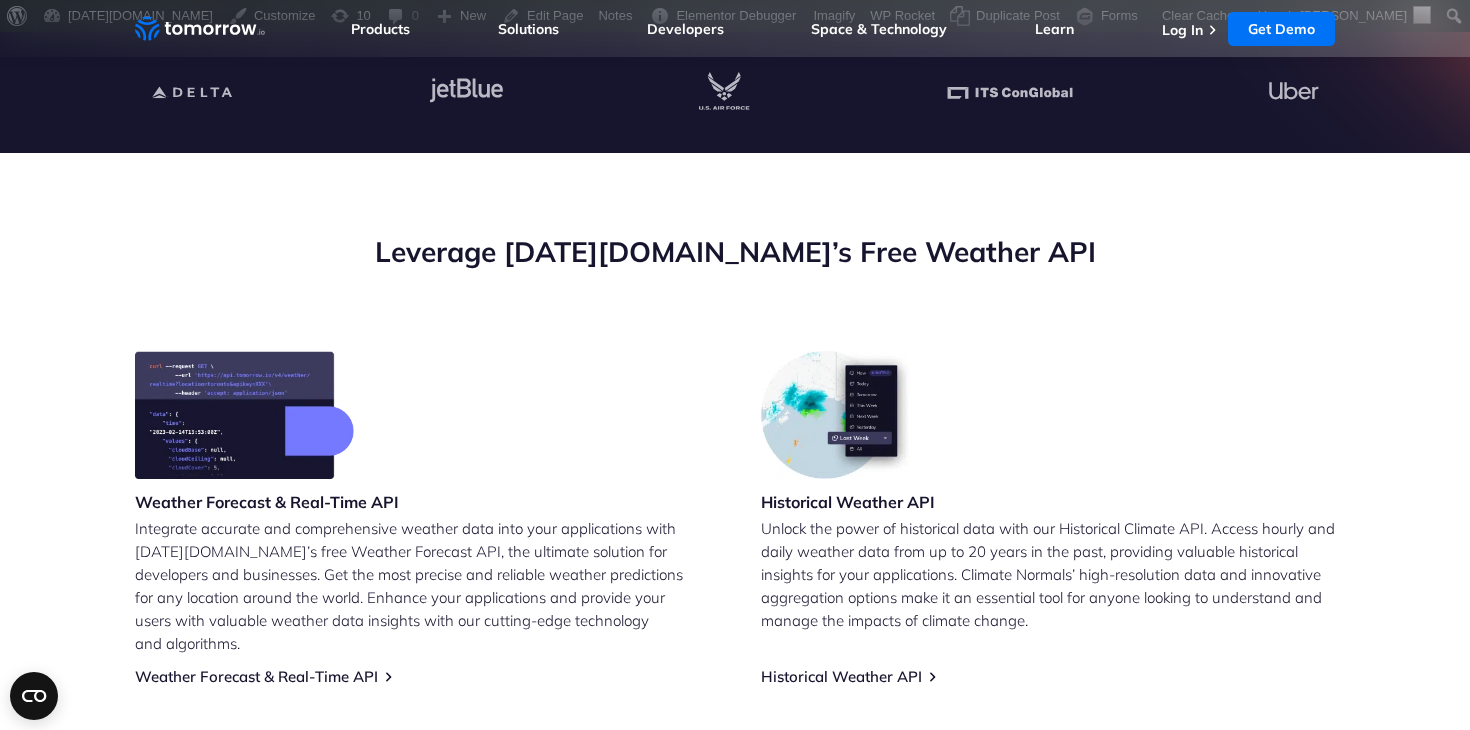 click on "Leverage [DATE][DOMAIN_NAME]’s Free Weather API" at bounding box center (735, 252) 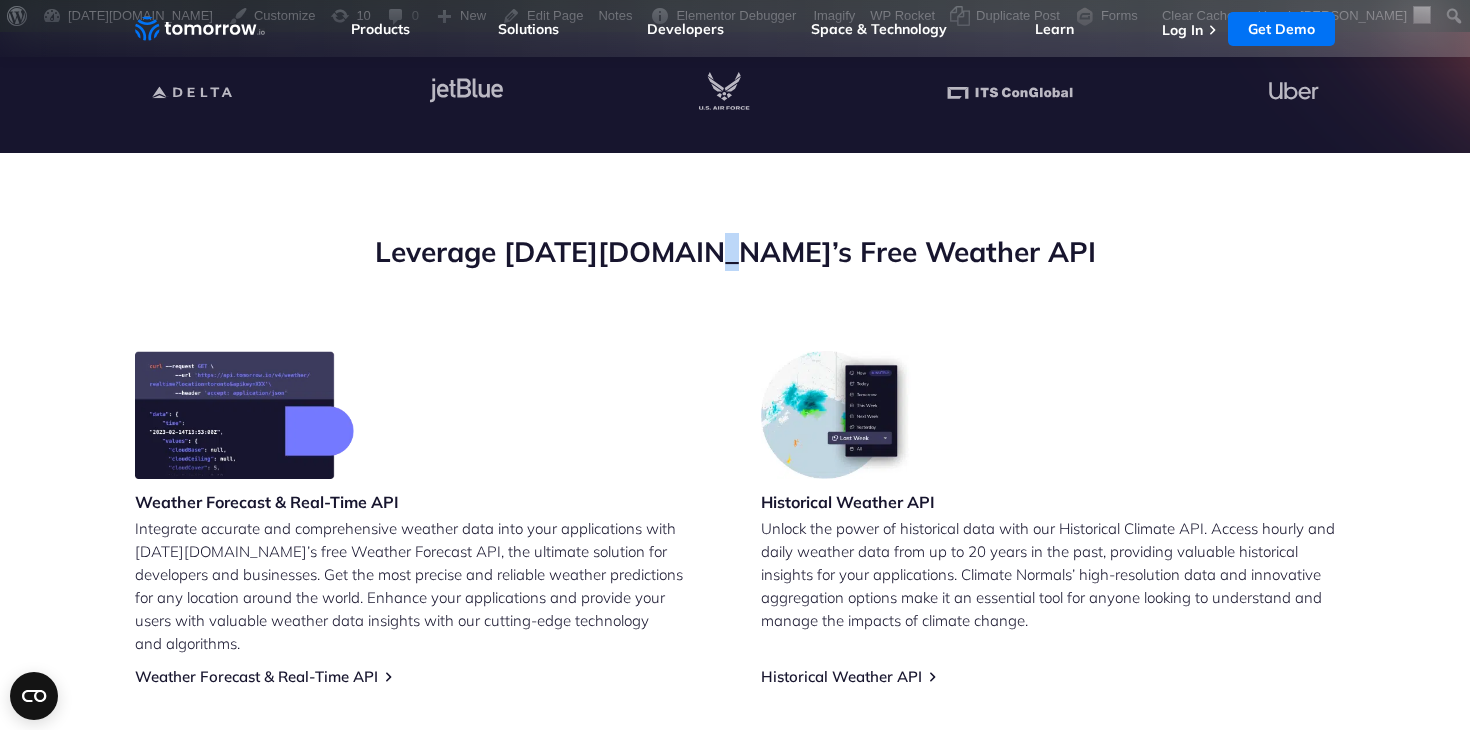 click on "Leverage [DATE][DOMAIN_NAME]’s Free Weather API" at bounding box center [735, 252] 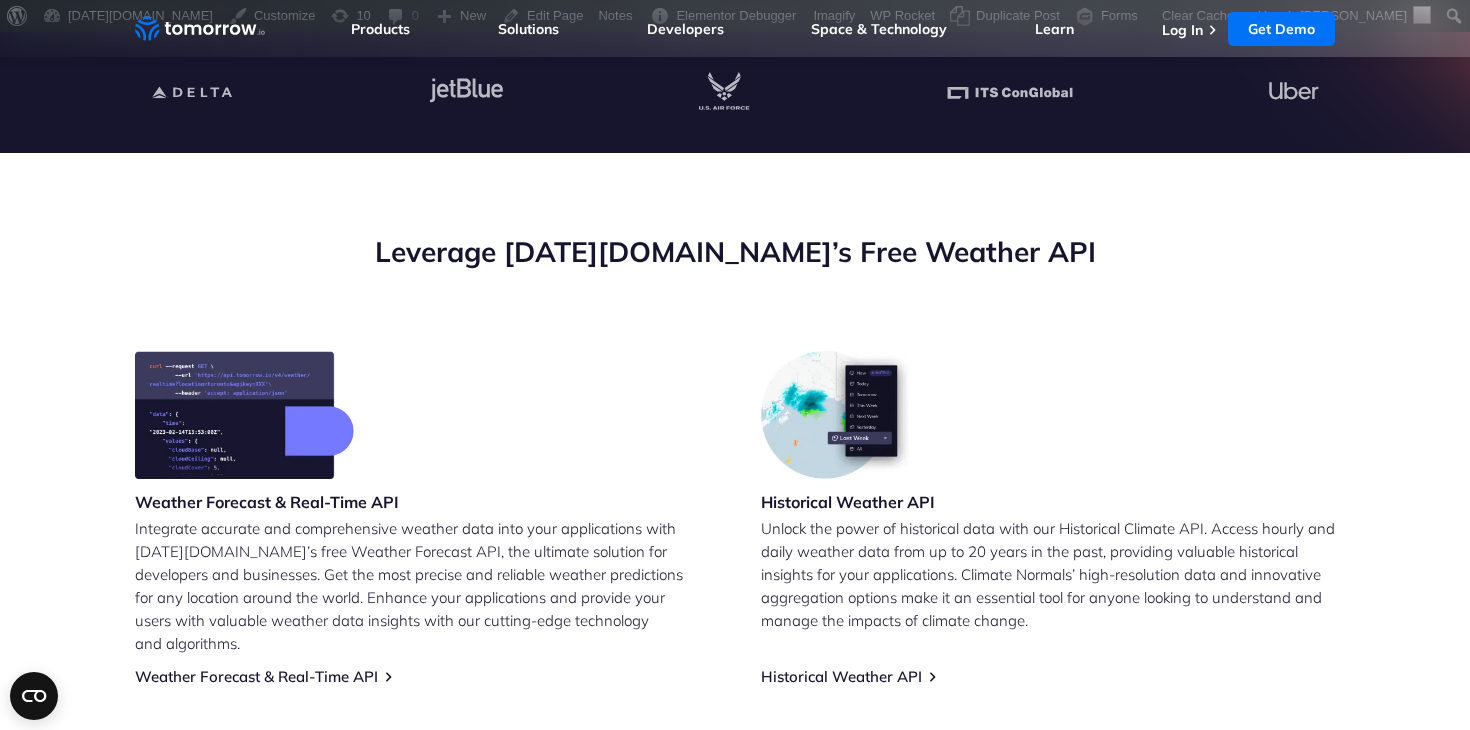 click on "Leverage [DATE][DOMAIN_NAME]’s Free Weather API" at bounding box center (735, 252) 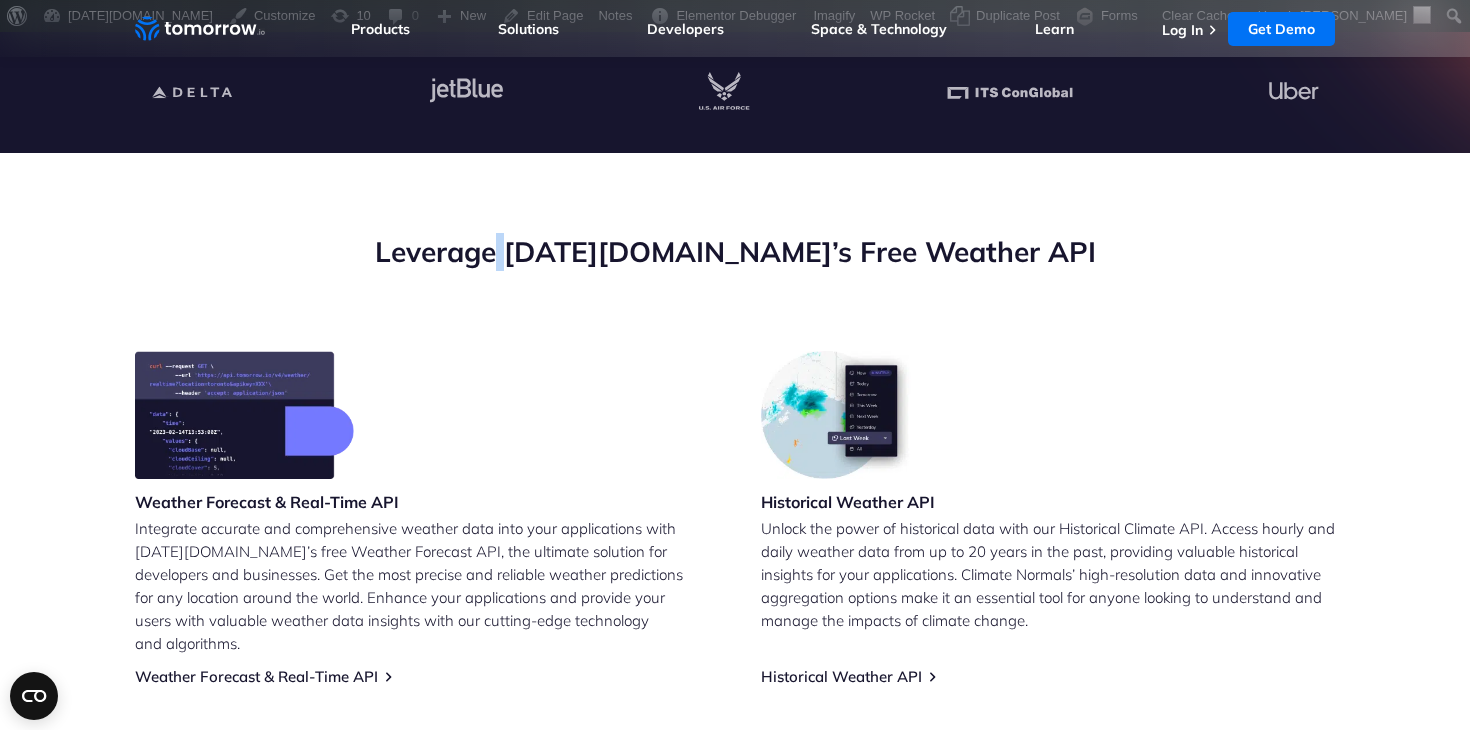 click on "Leverage [DATE][DOMAIN_NAME]’s Free Weather API" at bounding box center [735, 252] 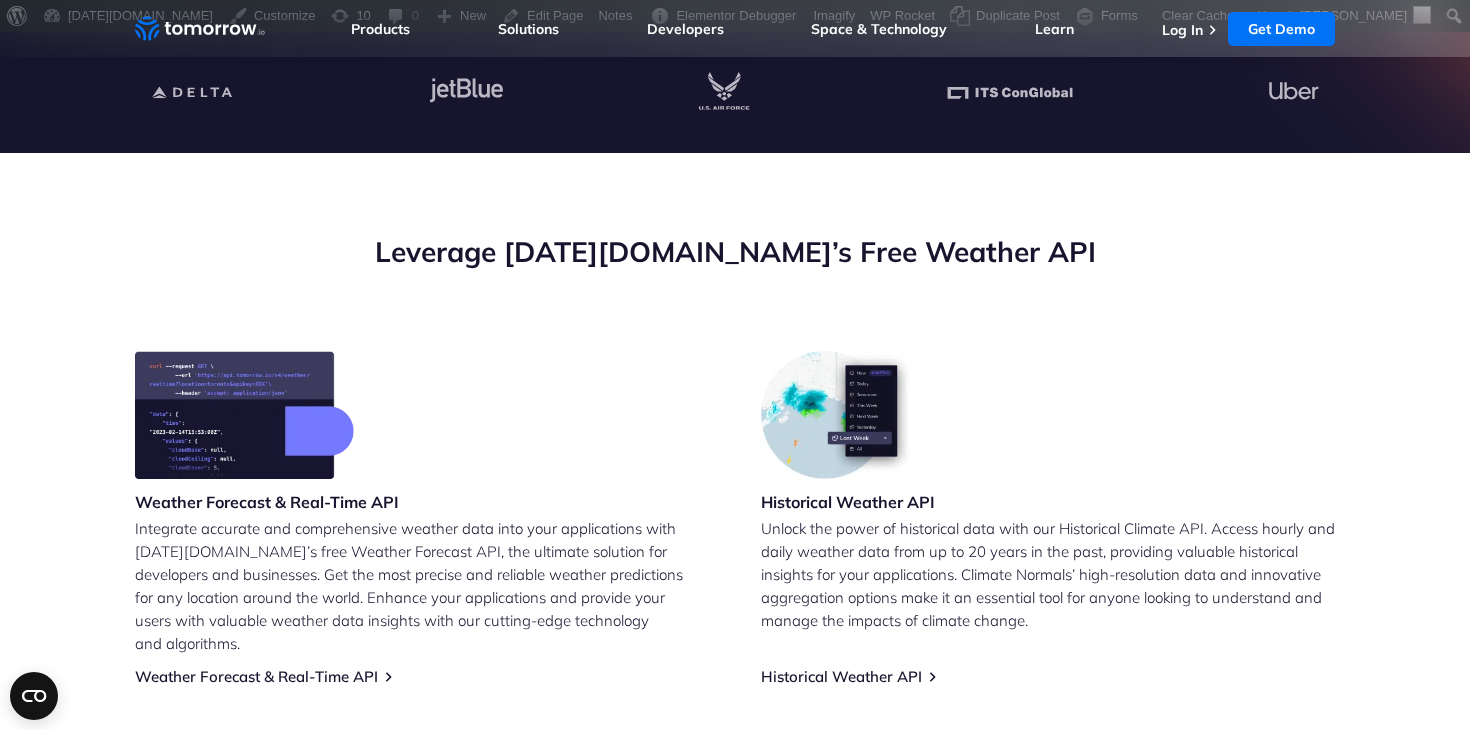 click on "Leverage [DATE][DOMAIN_NAME]’s Free Weather API" at bounding box center [735, 292] 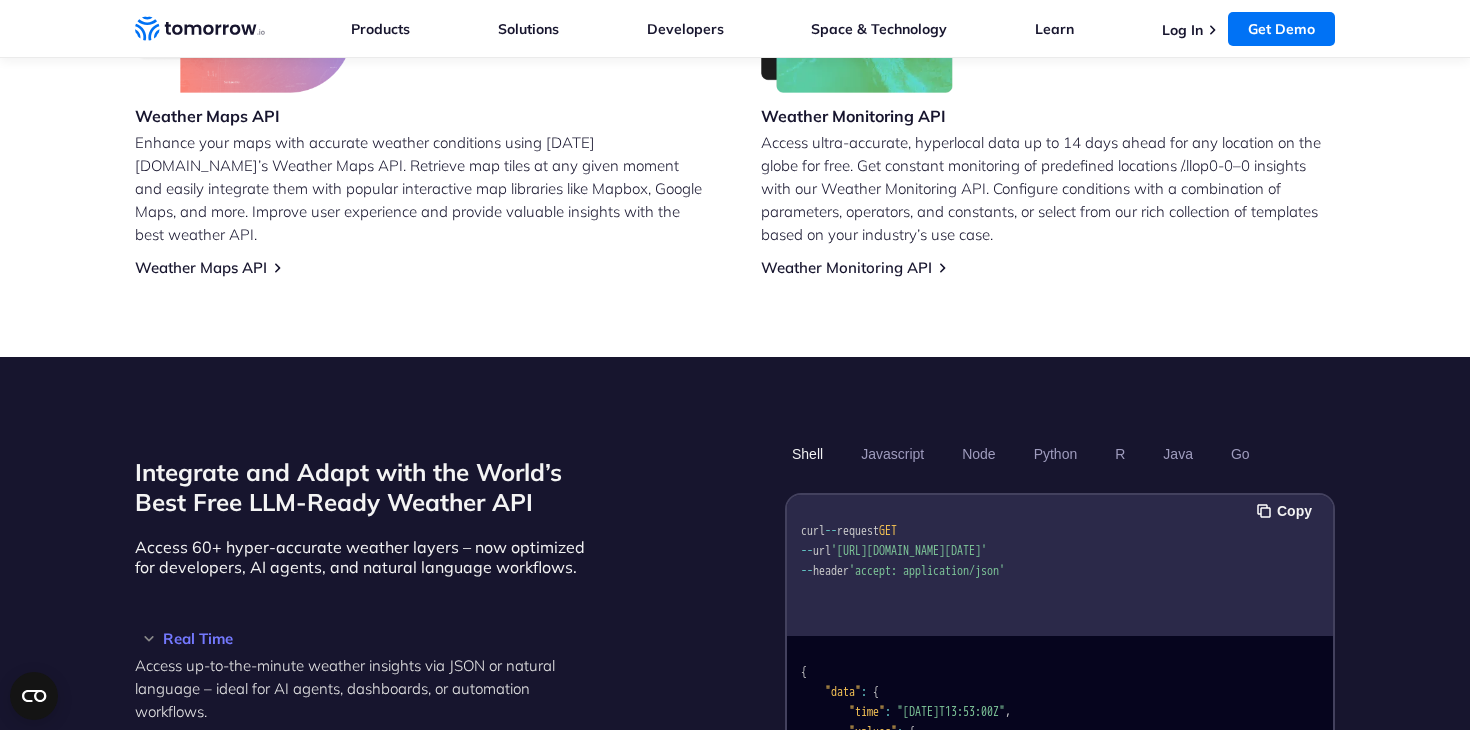 scroll, scrollTop: 1481, scrollLeft: 0, axis: vertical 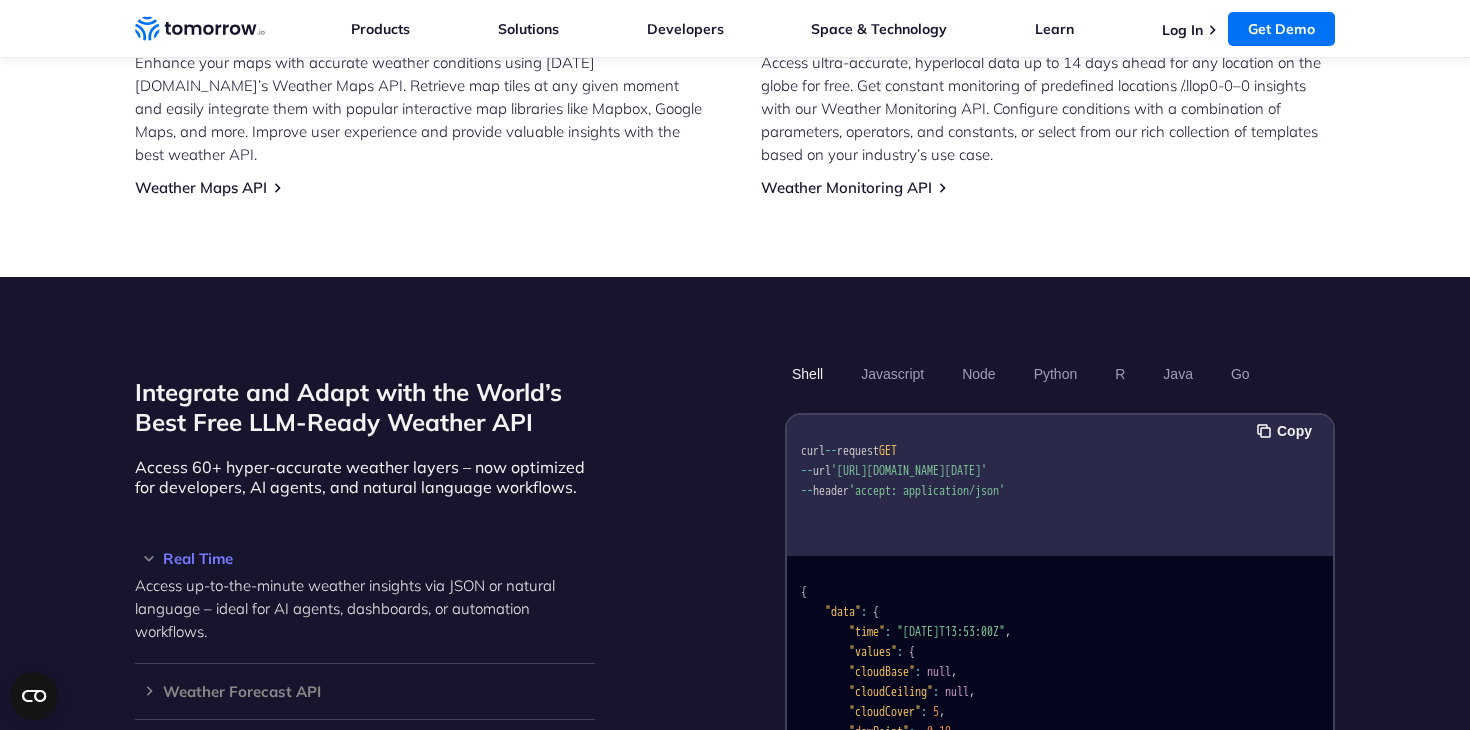 click on "Weather Forecast & Real-Time API Integrate accurate and comprehensive weather data into your applications with [DATE][DOMAIN_NAME]’s free Weather Forecast API, the ultimate solution for developers and businesses. Get the most precise and reliable weather predictions for any location around the world. Enhance your applications and provide your users with valuable weather data insights with our cutting-edge technology and algorithms. Weather Forecast & Real-Time API
Historical Weather API Unlock the power of historical data with our Historical Climate API. Access hourly and daily weather data from up to 20 years in the past, providing valuable historical insights for your applications. Climate Normals’ high-resolution data and innovative aggregation options make it an essential tool for anyone looking to understand and manage the impacts of climate change. Historical Weather API
Weather Maps API Weather Maps API
Weather Monitoring API Weather Monitoring API" at bounding box center (735, -167) 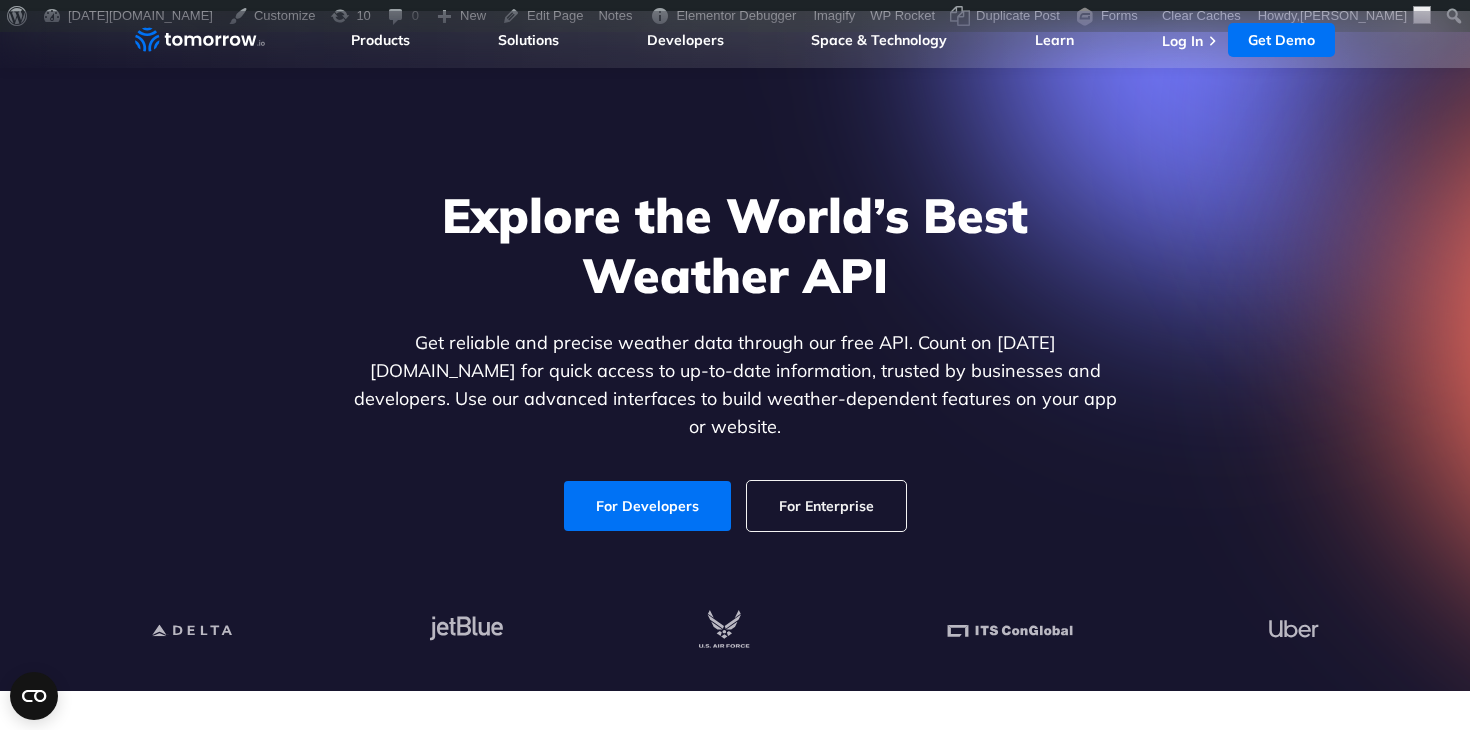 scroll, scrollTop: 0, scrollLeft: 0, axis: both 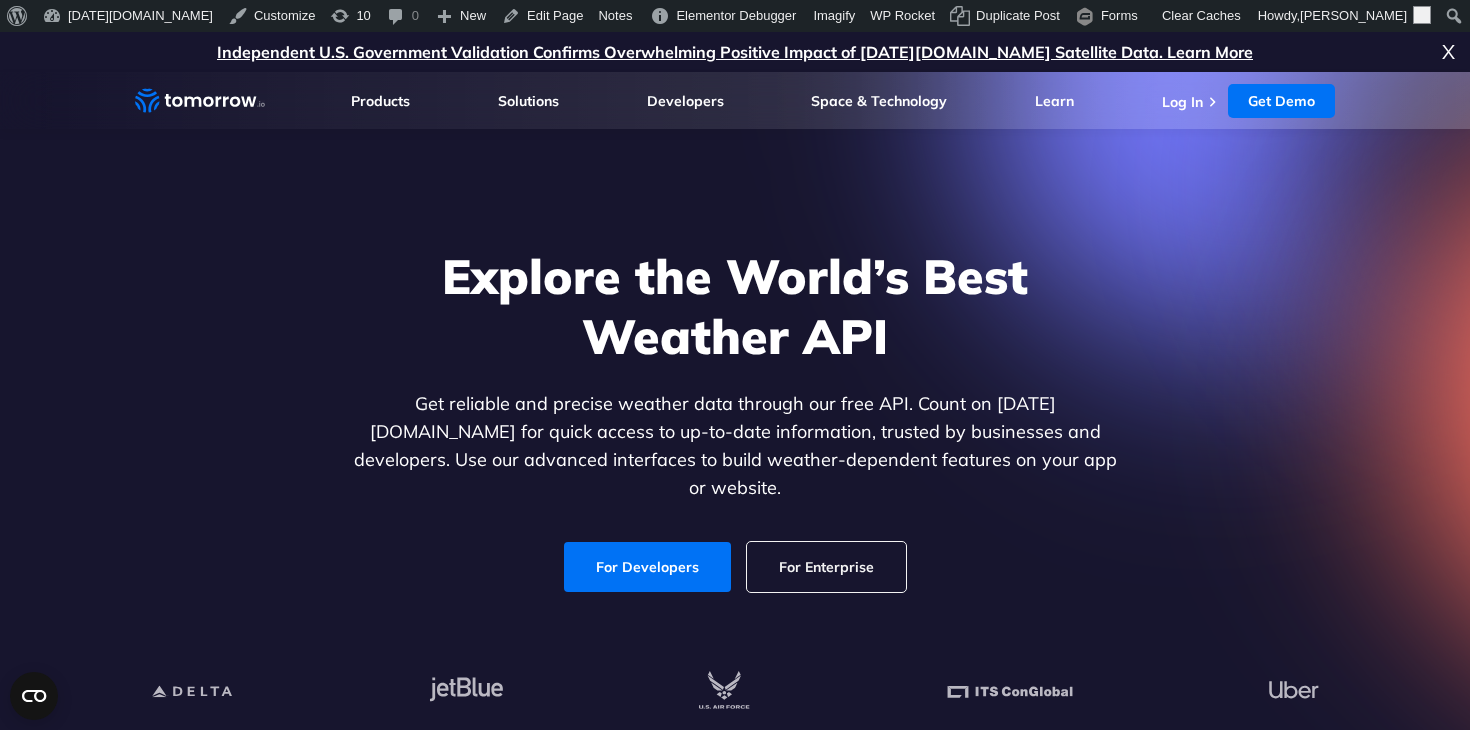 click on "Explore the World’s Best Weather API" at bounding box center [735, 306] 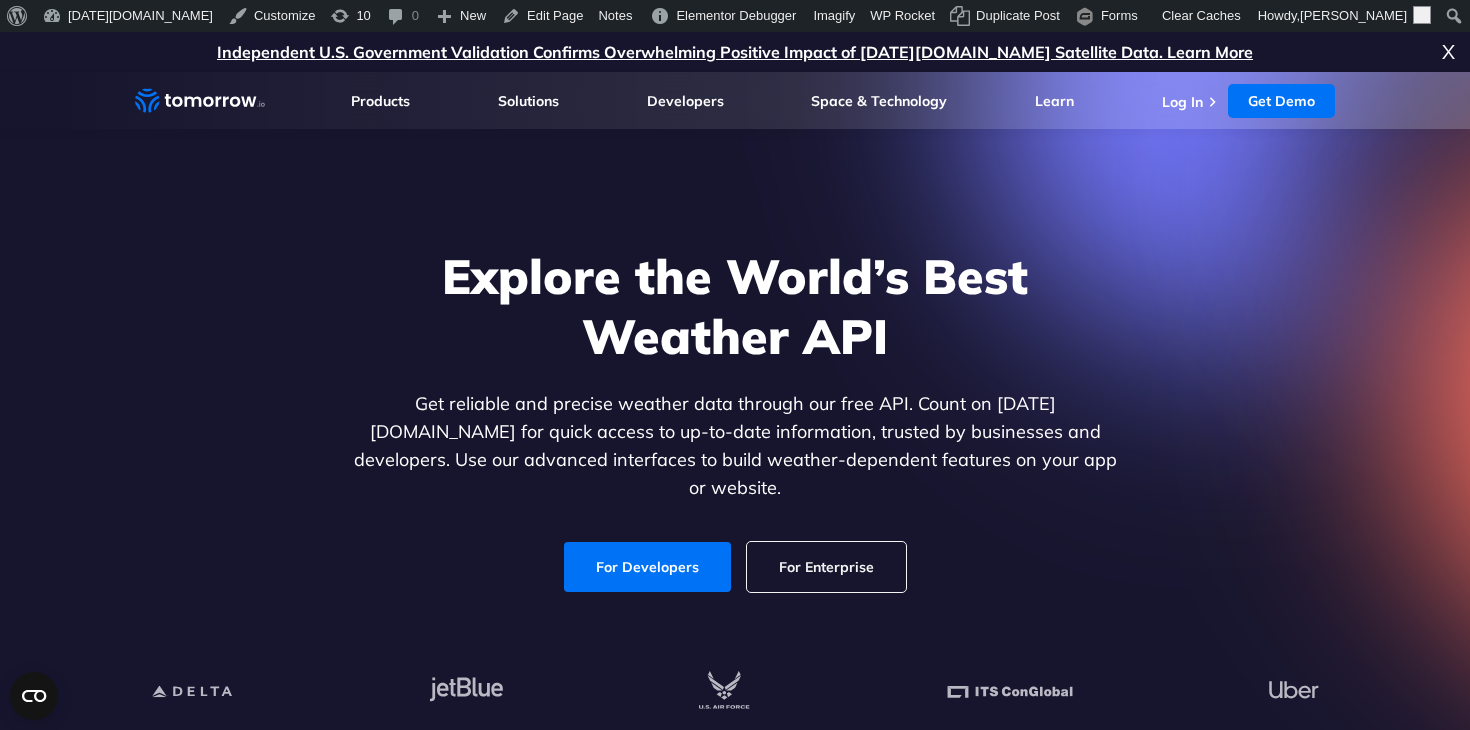 click on "Explore the World’s Best Weather API" at bounding box center [735, 306] 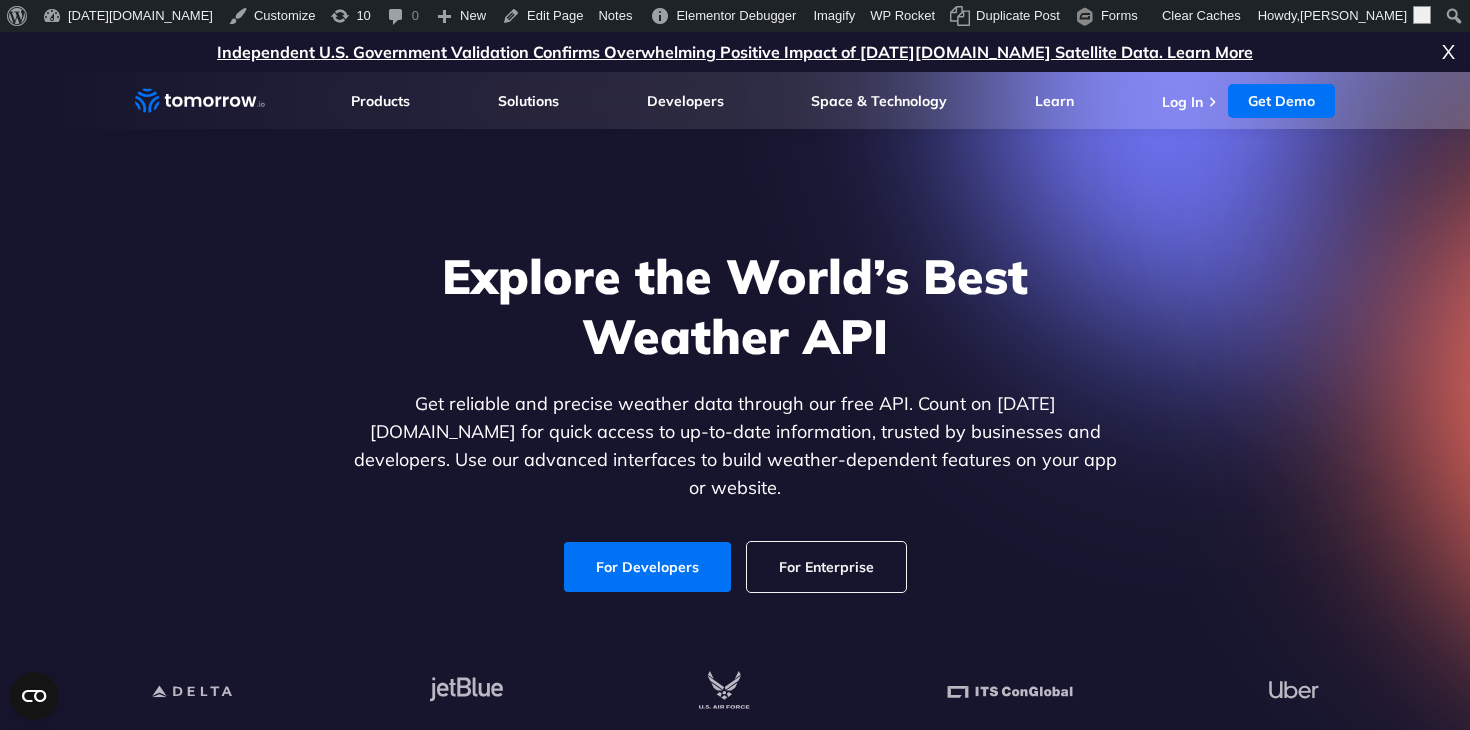 click on "Explore the World’s Best Weather API" at bounding box center [735, 306] 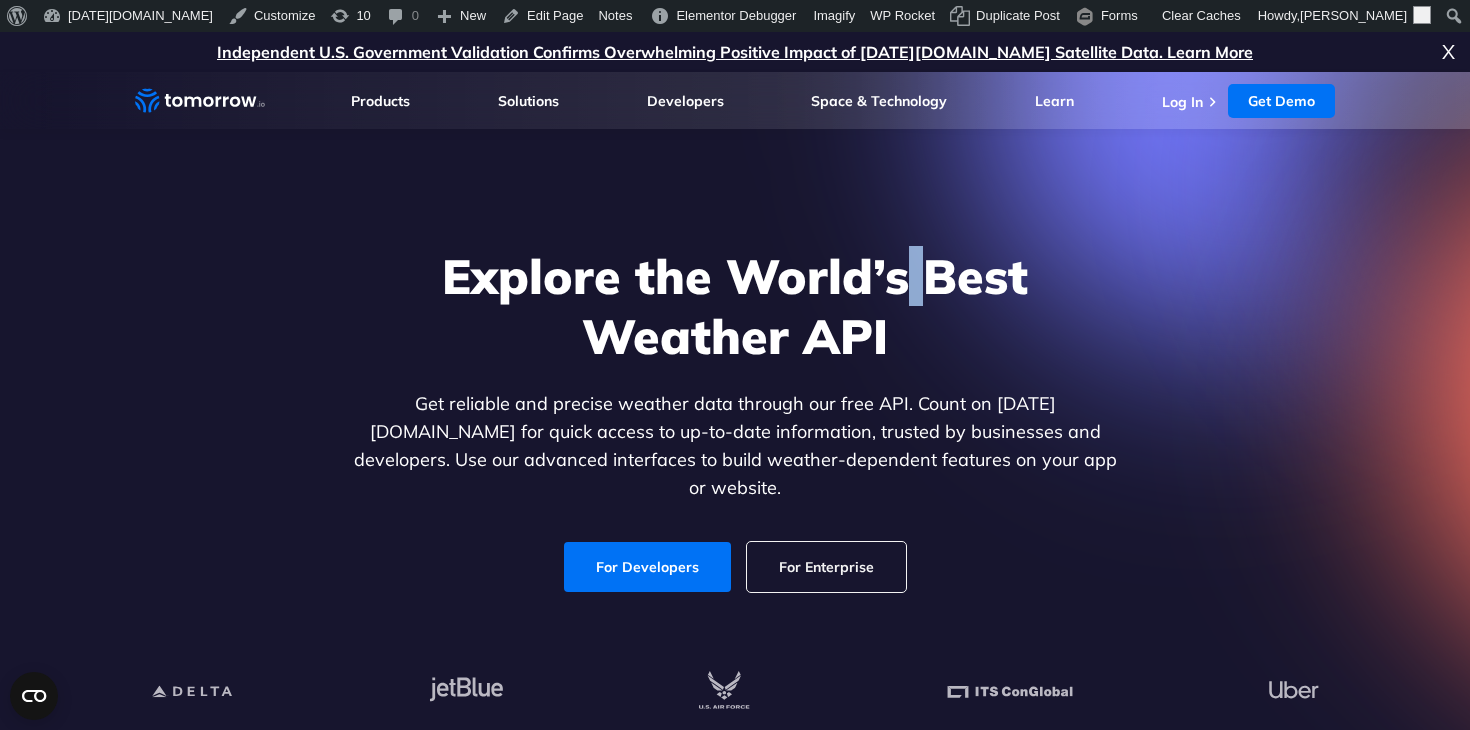 click on "Explore the World’s Best Weather API" at bounding box center (735, 306) 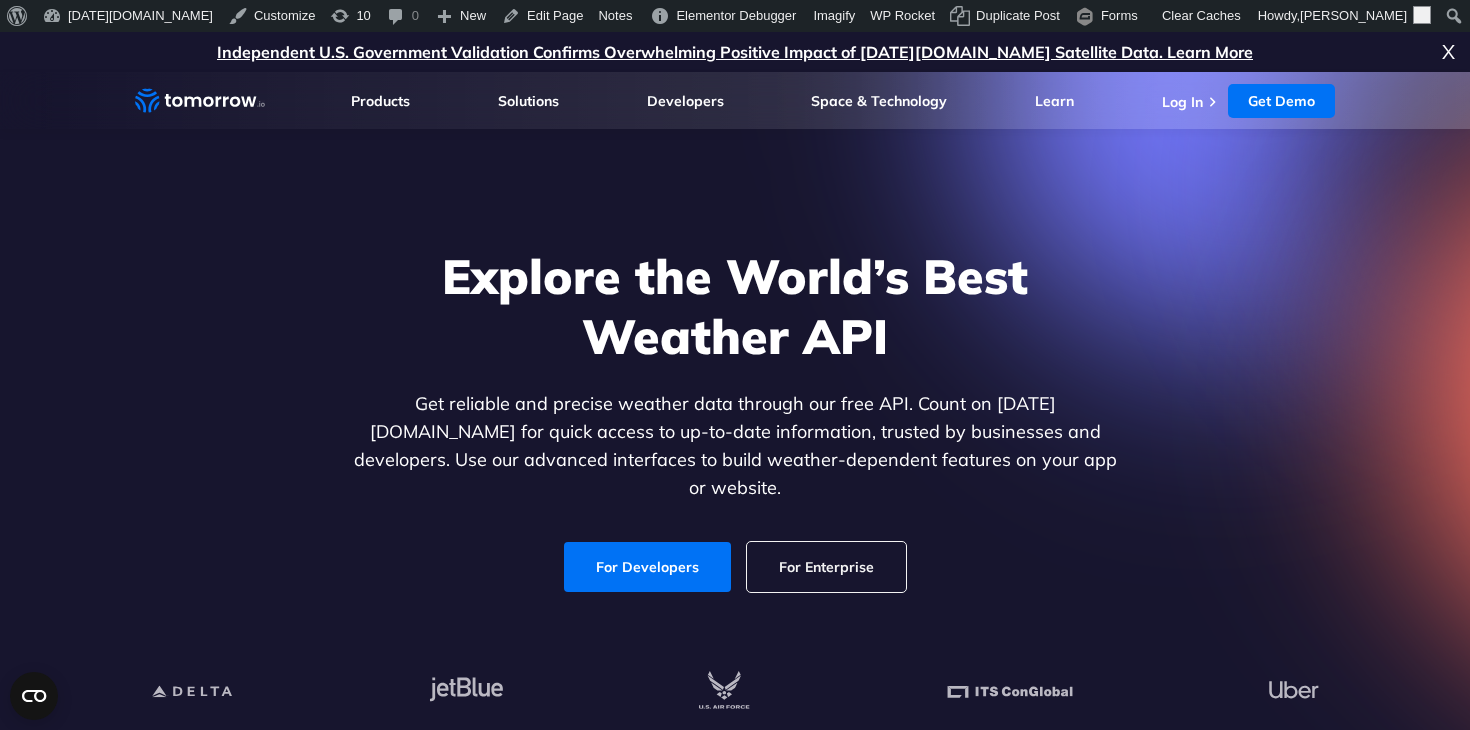 click on "Explore the World’s Best Weather API" at bounding box center [735, 306] 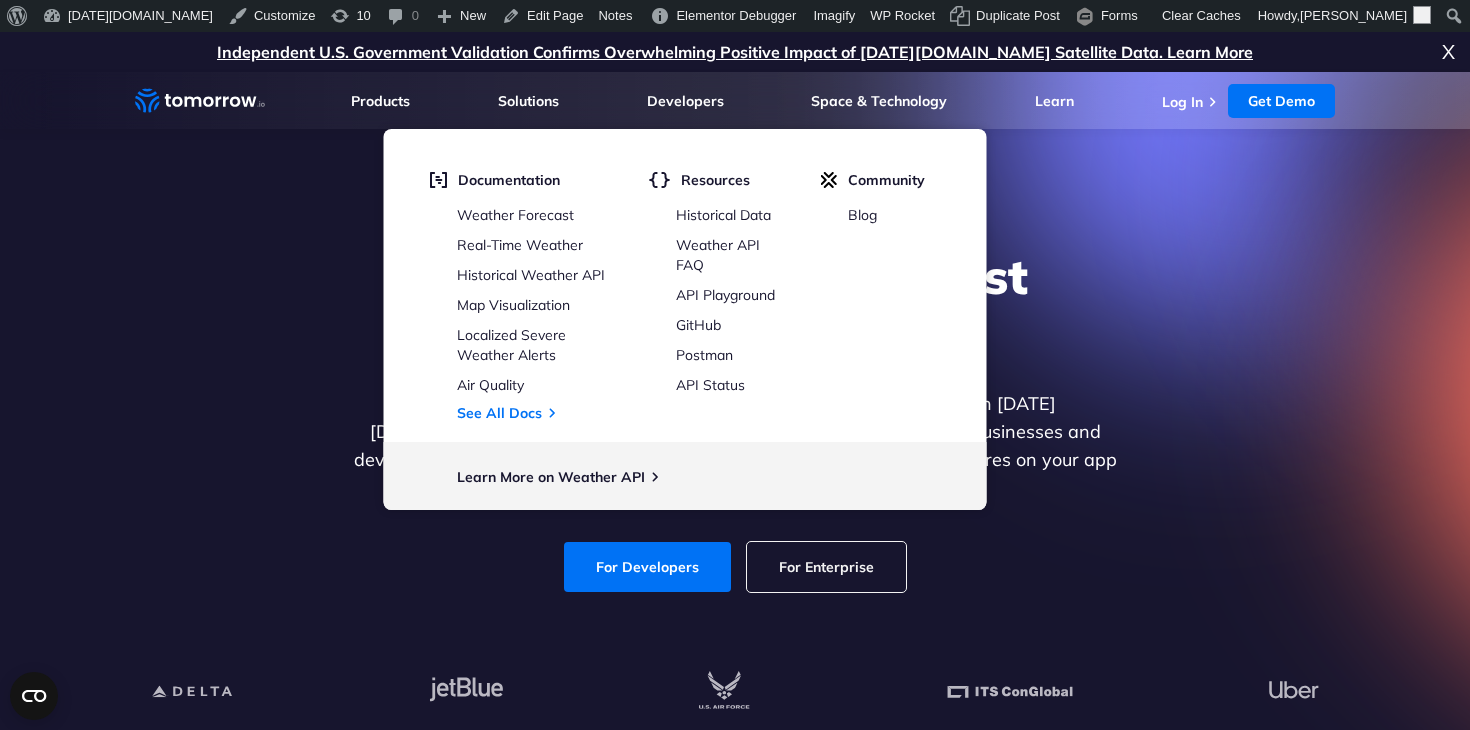 click at bounding box center (1387, 18) 